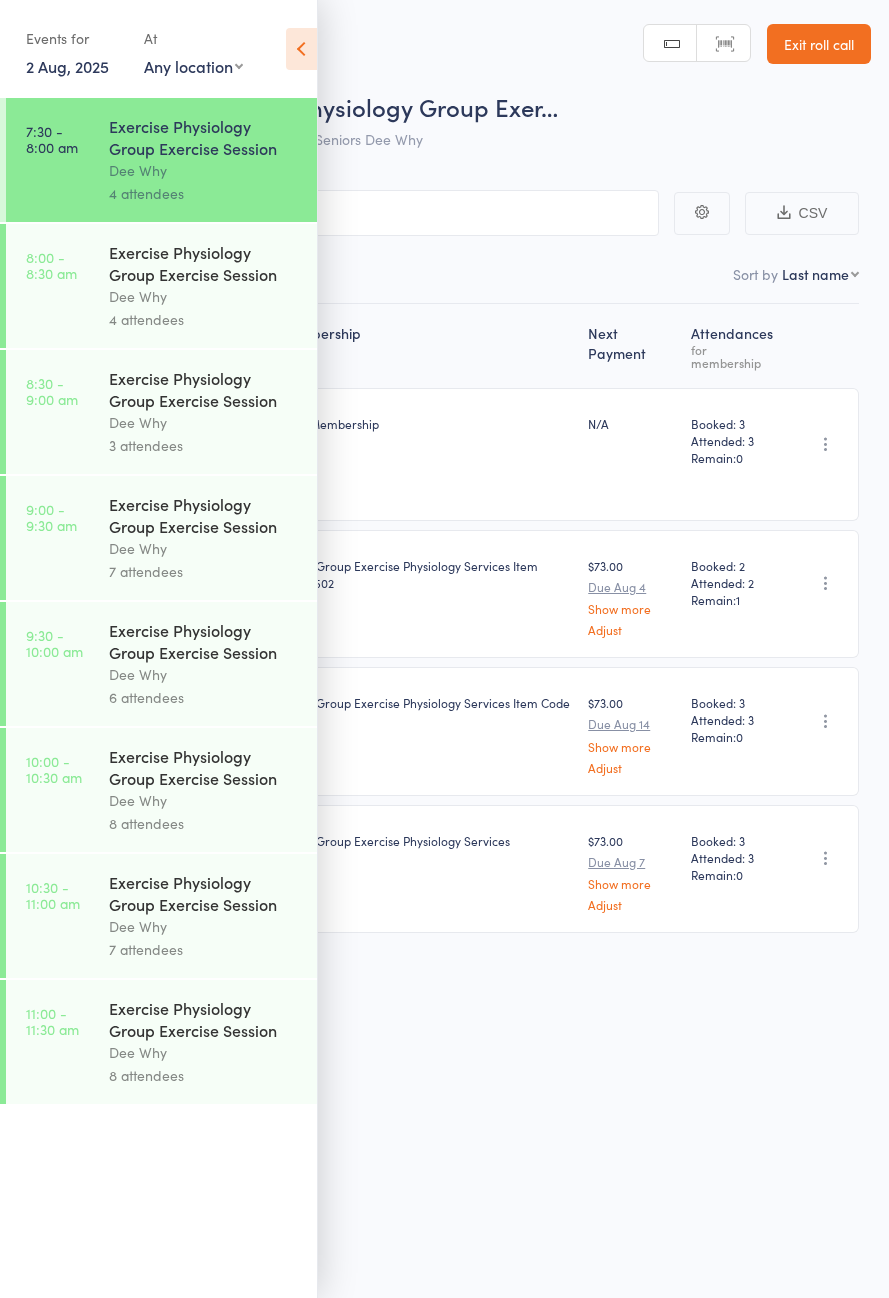 click on "Dee Why" at bounding box center (204, 296) 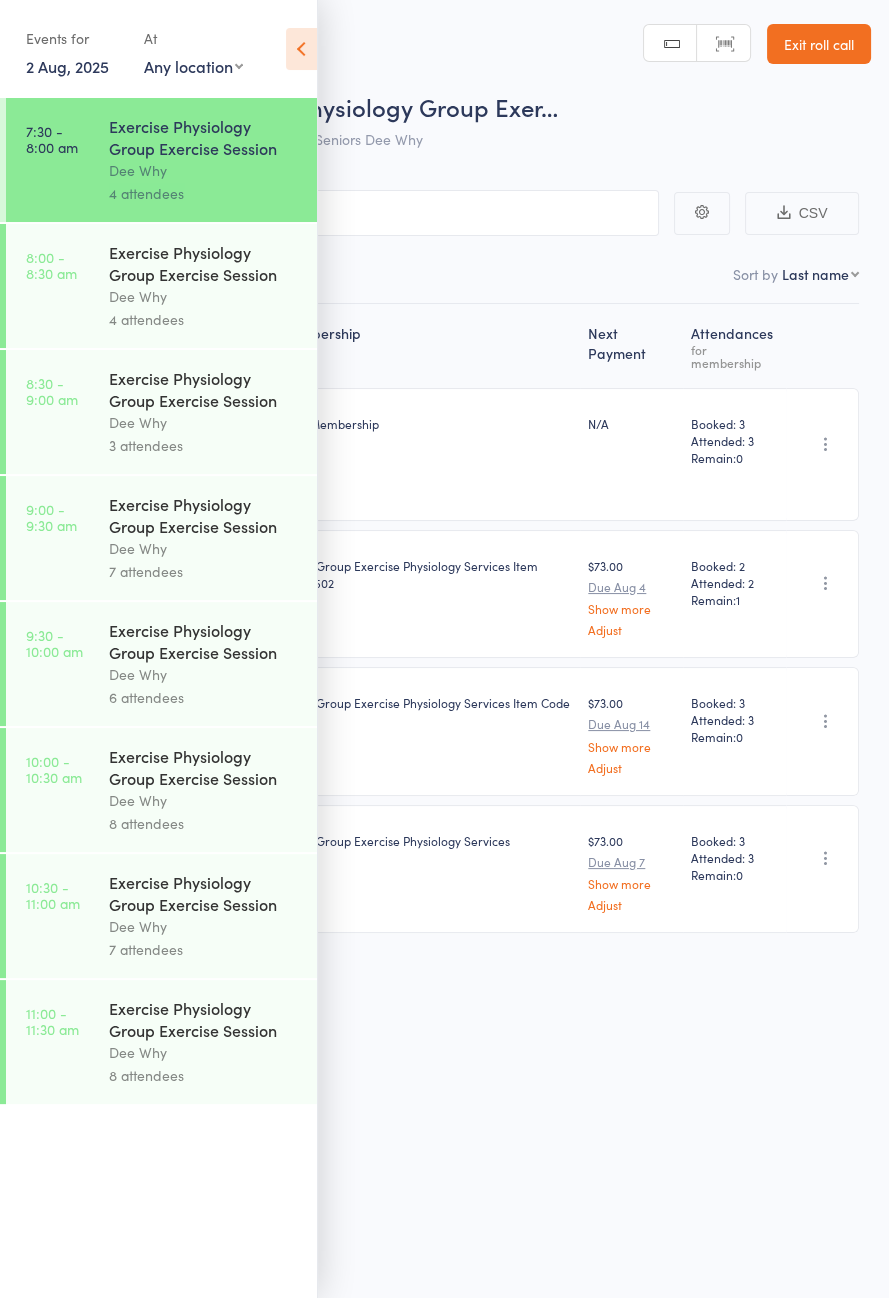 scroll, scrollTop: 0, scrollLeft: 0, axis: both 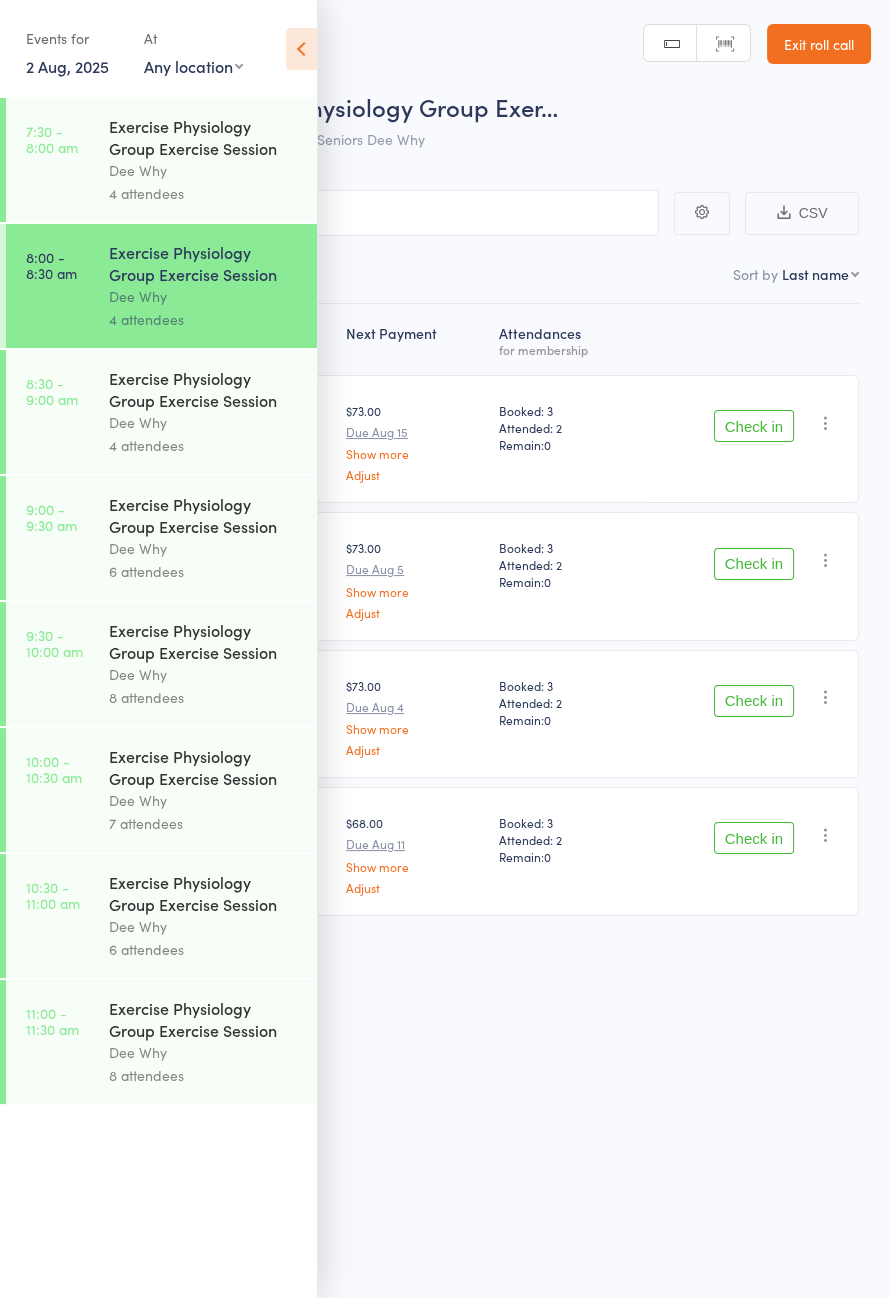 click at bounding box center (301, 49) 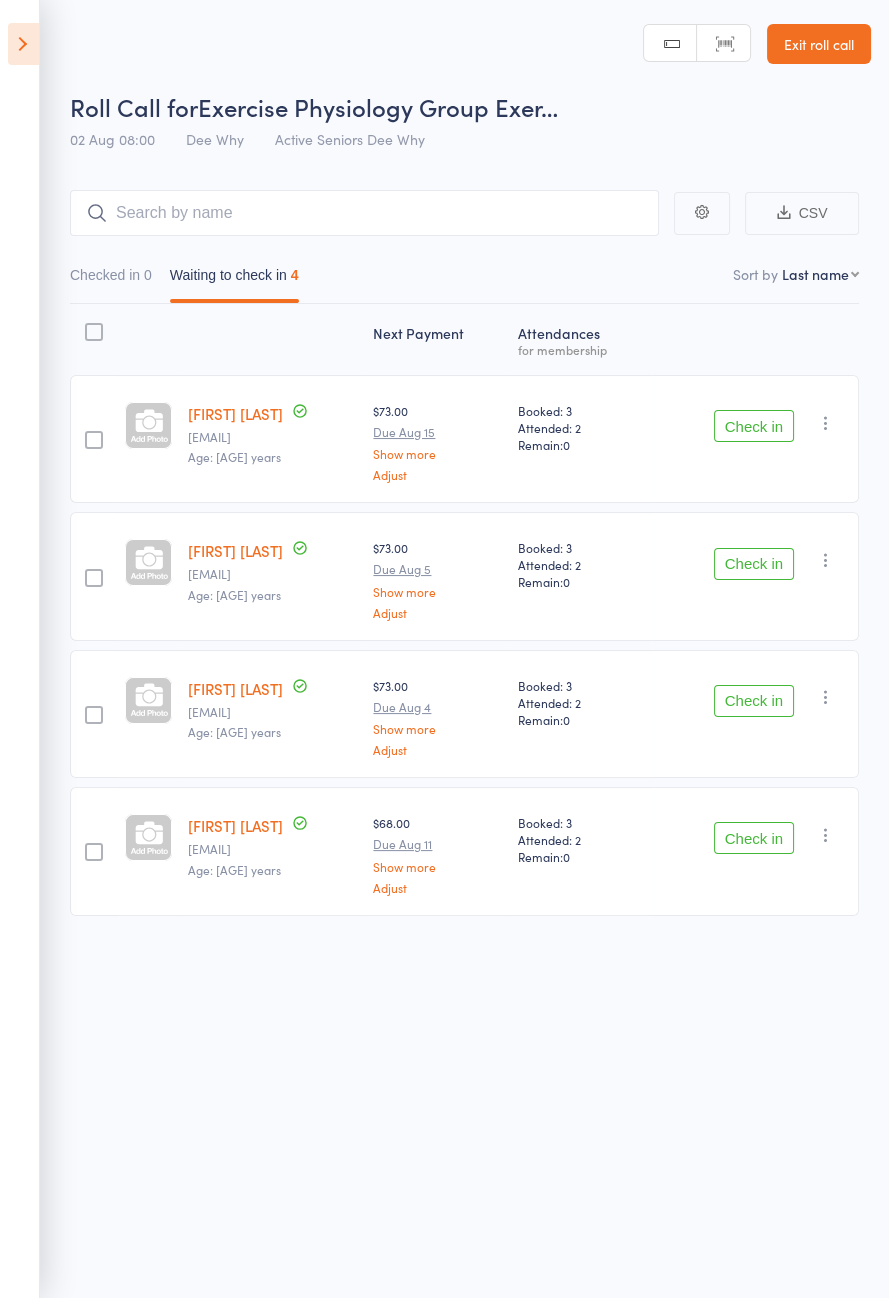 click on "Check in" at bounding box center (754, 426) 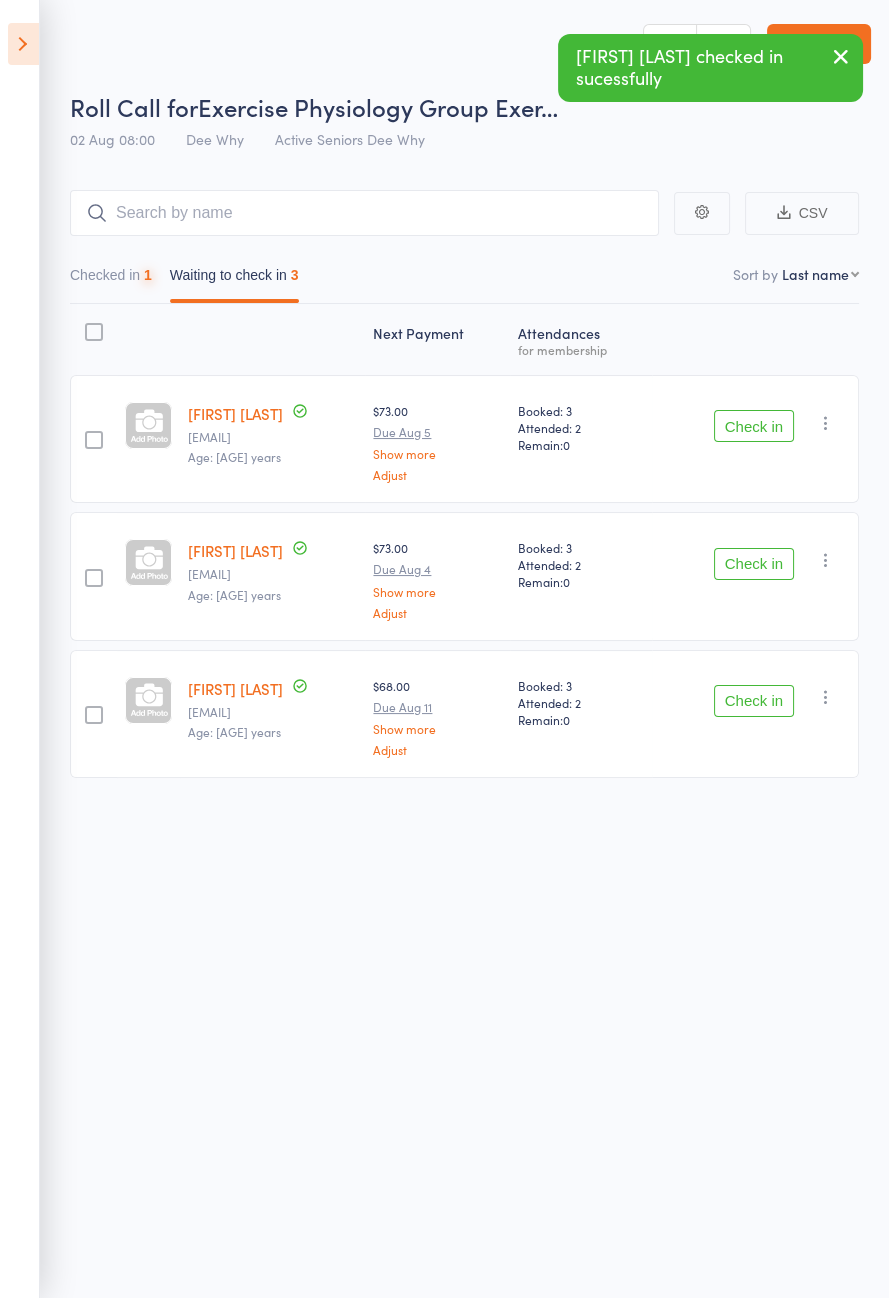 click on "Check in" at bounding box center [754, 426] 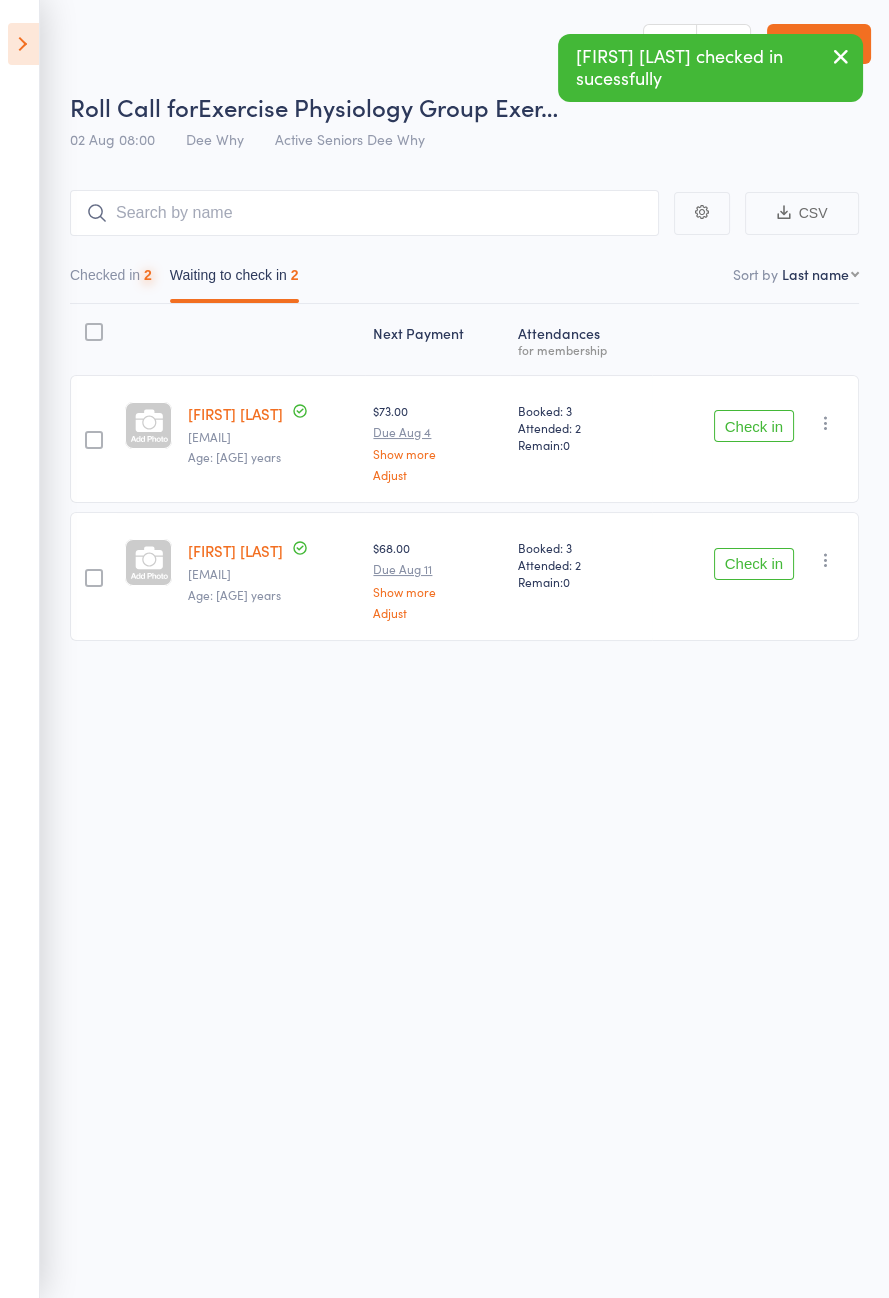 click on "Check in" at bounding box center (754, 426) 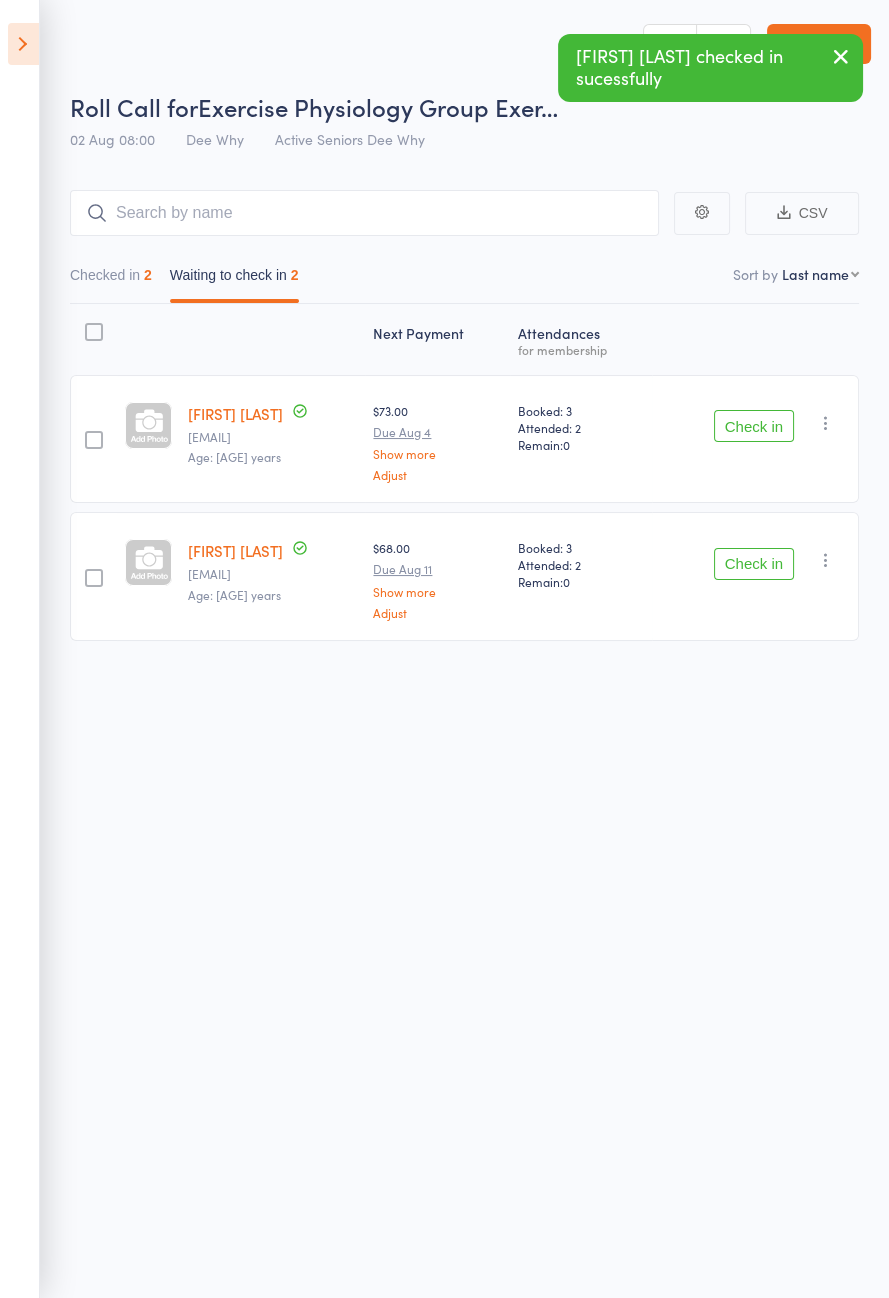 click on "Check in" at bounding box center [754, 426] 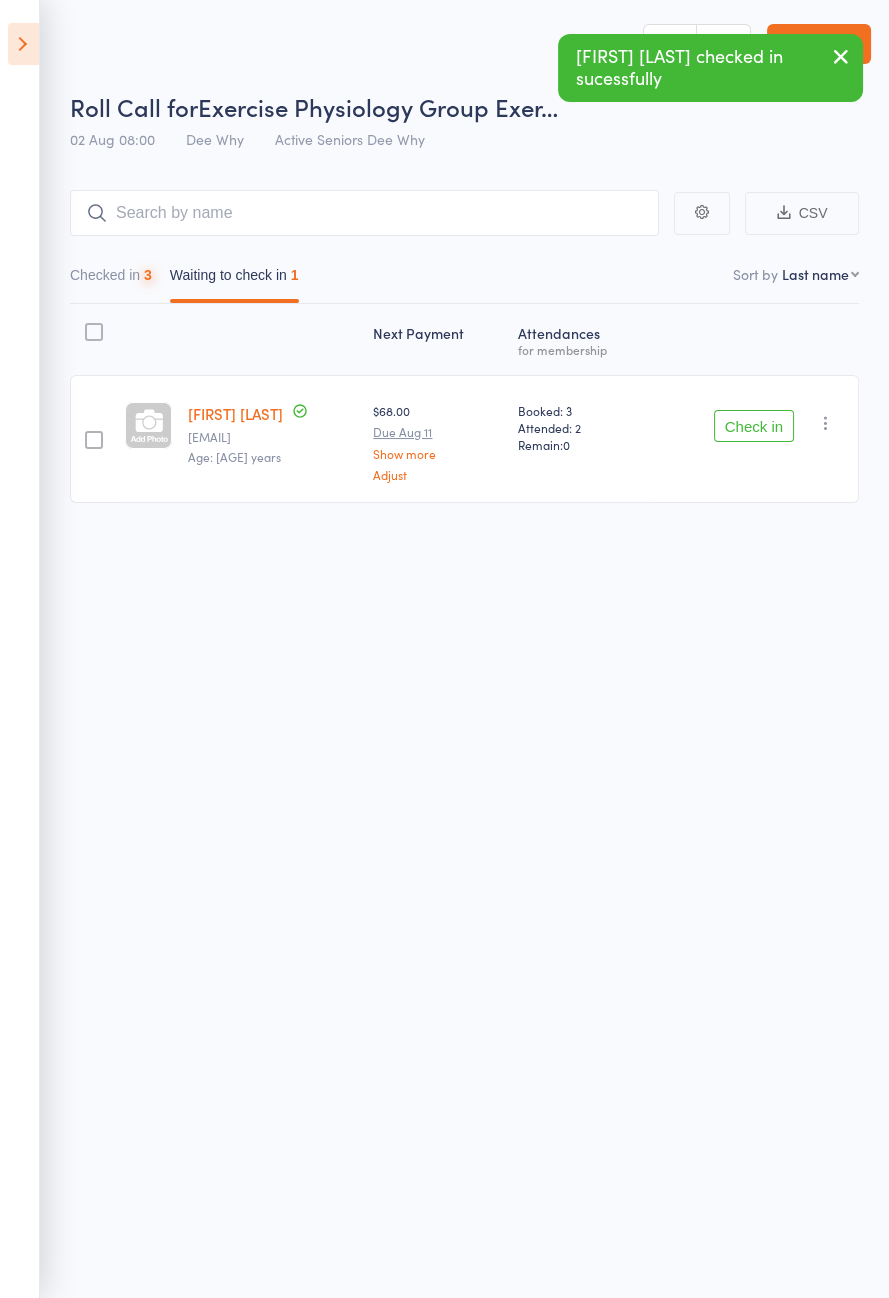 click on "Check in" at bounding box center [754, 426] 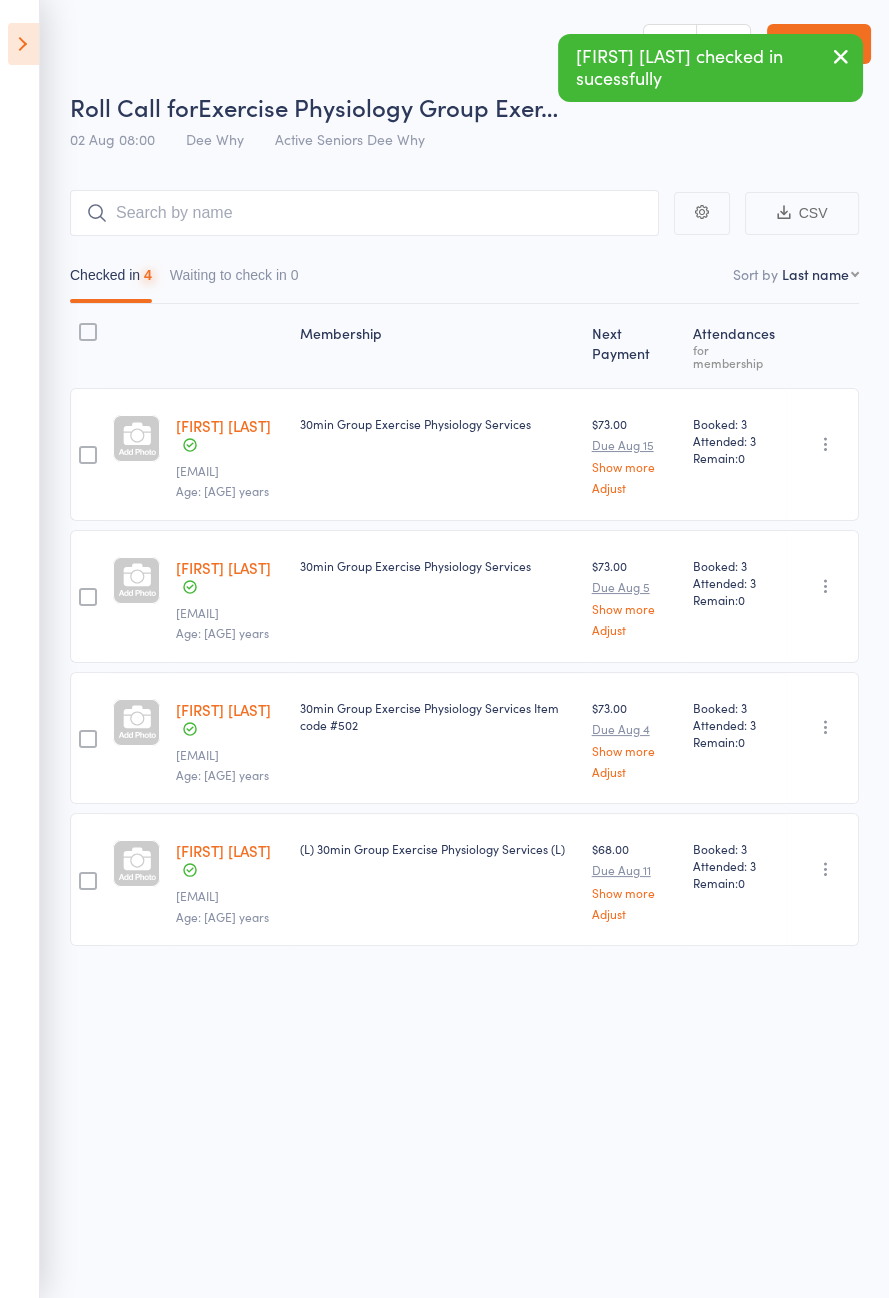 click at bounding box center [23, 44] 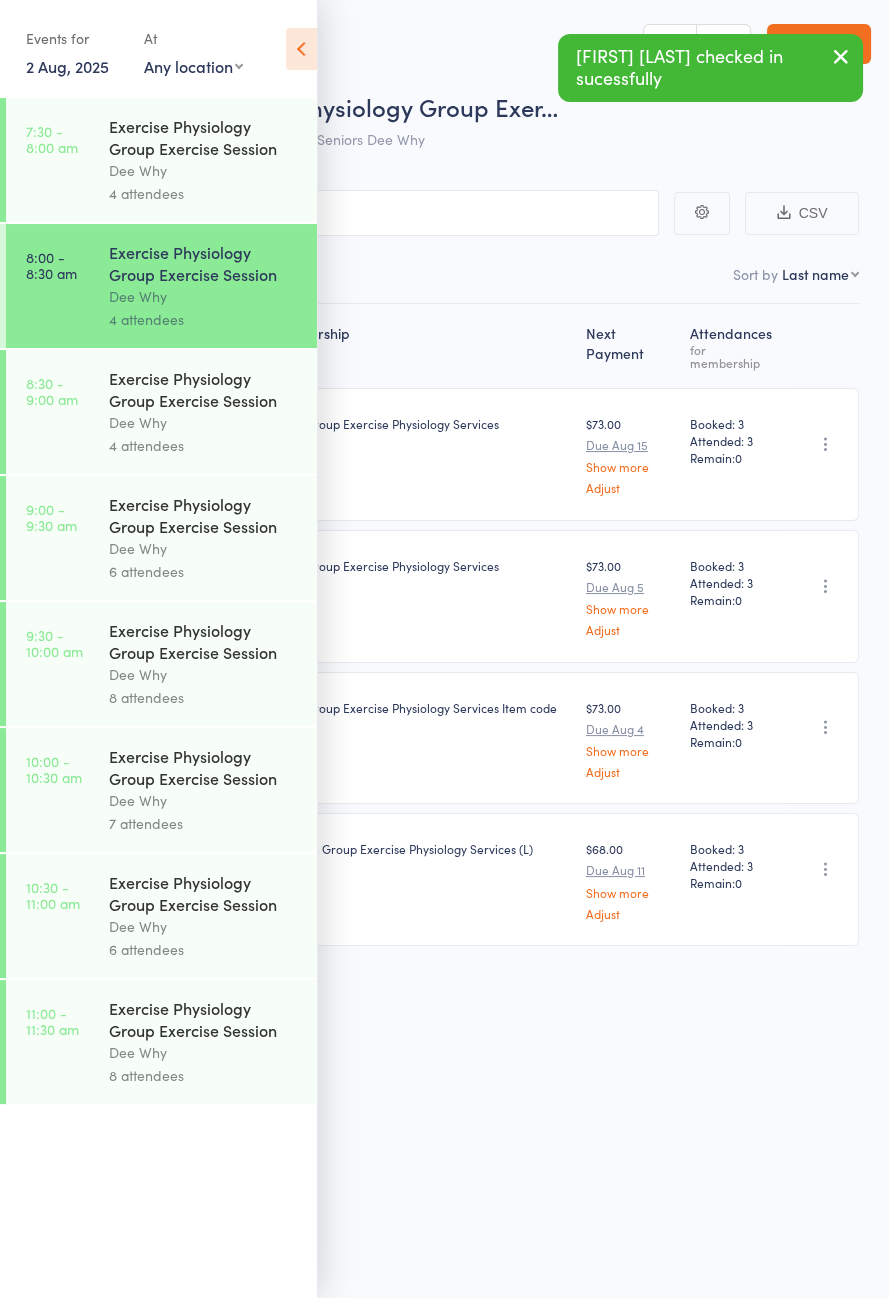 click on "8:30 - 9:00 am Exercise Physiology Group Exercise Session Dee Why 4 attendees" at bounding box center (161, 412) 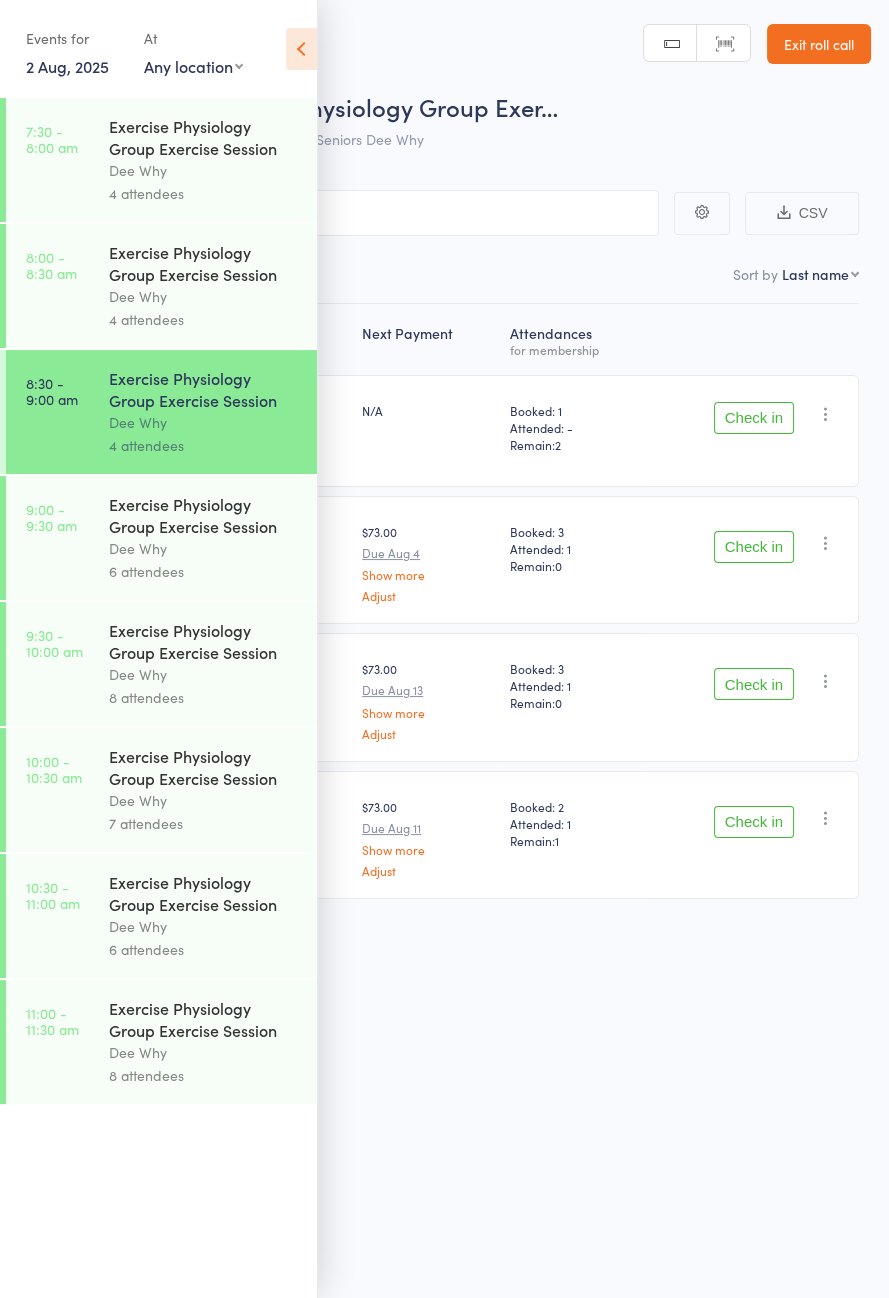 click at bounding box center (301, 49) 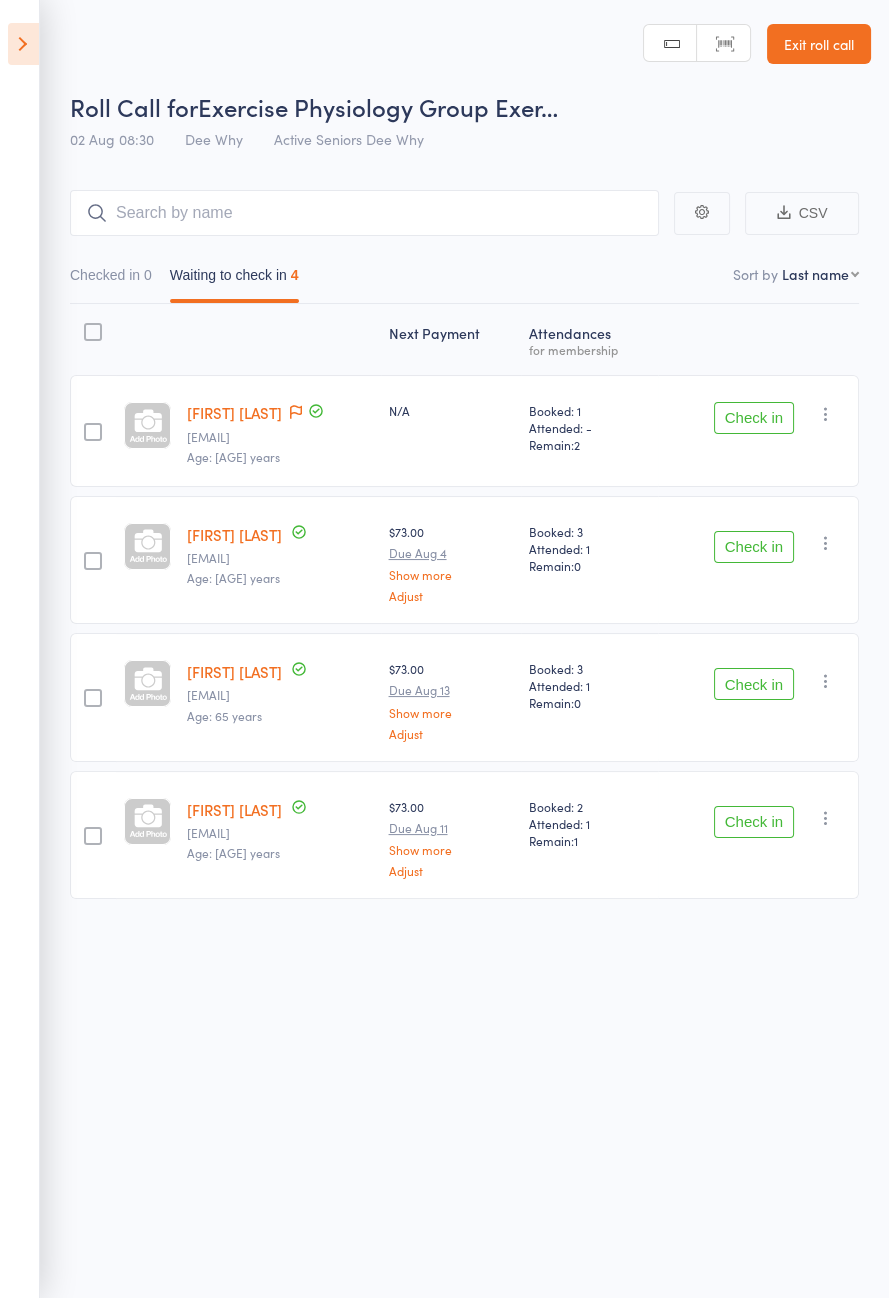 click 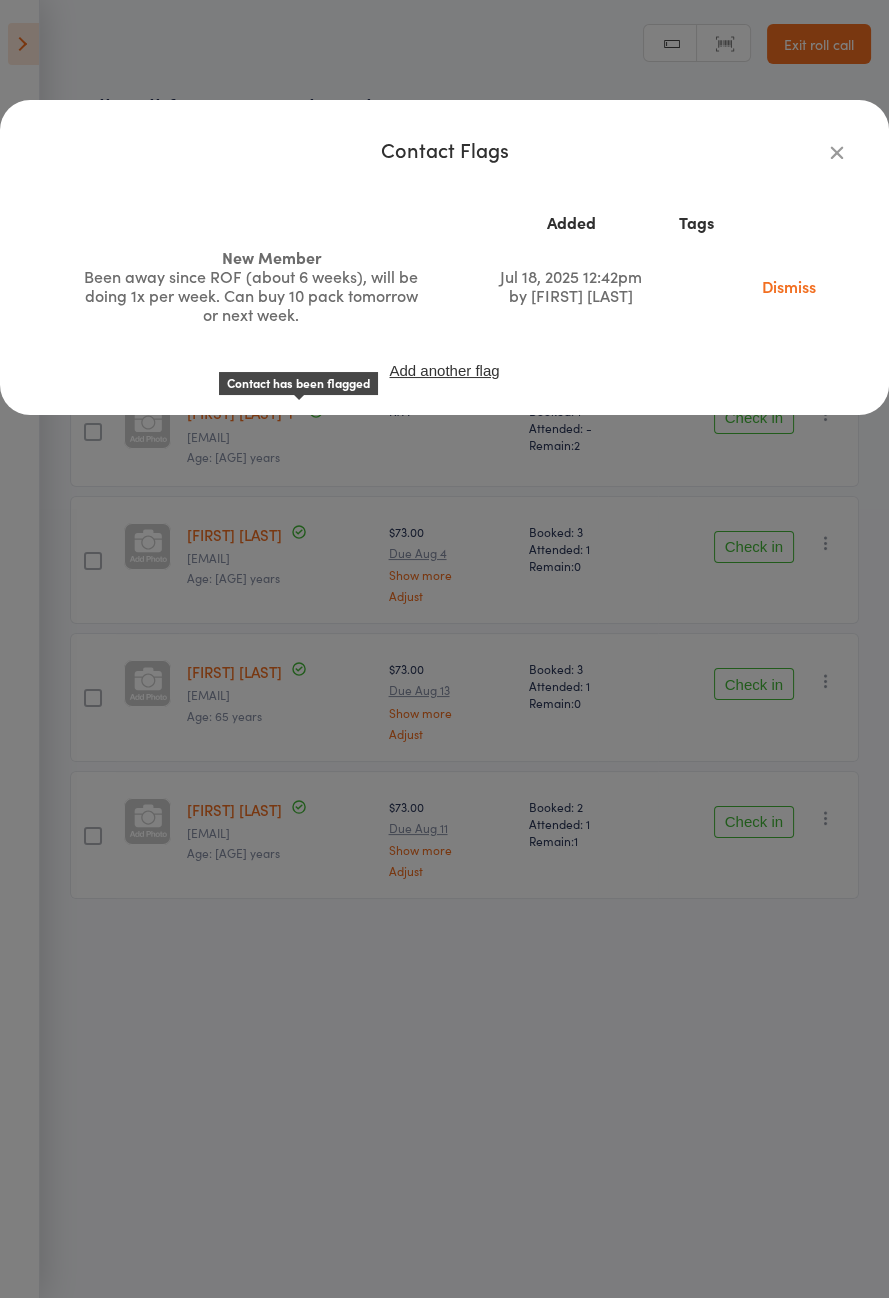 click on "Contact Flags Added Tags New Member
Been away since ROF (about 6 weeks), will be doing 1x per week. Can buy 10 pack tomorrow or next week.
Jul 18, 2025 12:42pm by Emma Cooper-Southam Dismiss Add another flag" at bounding box center (444, 649) 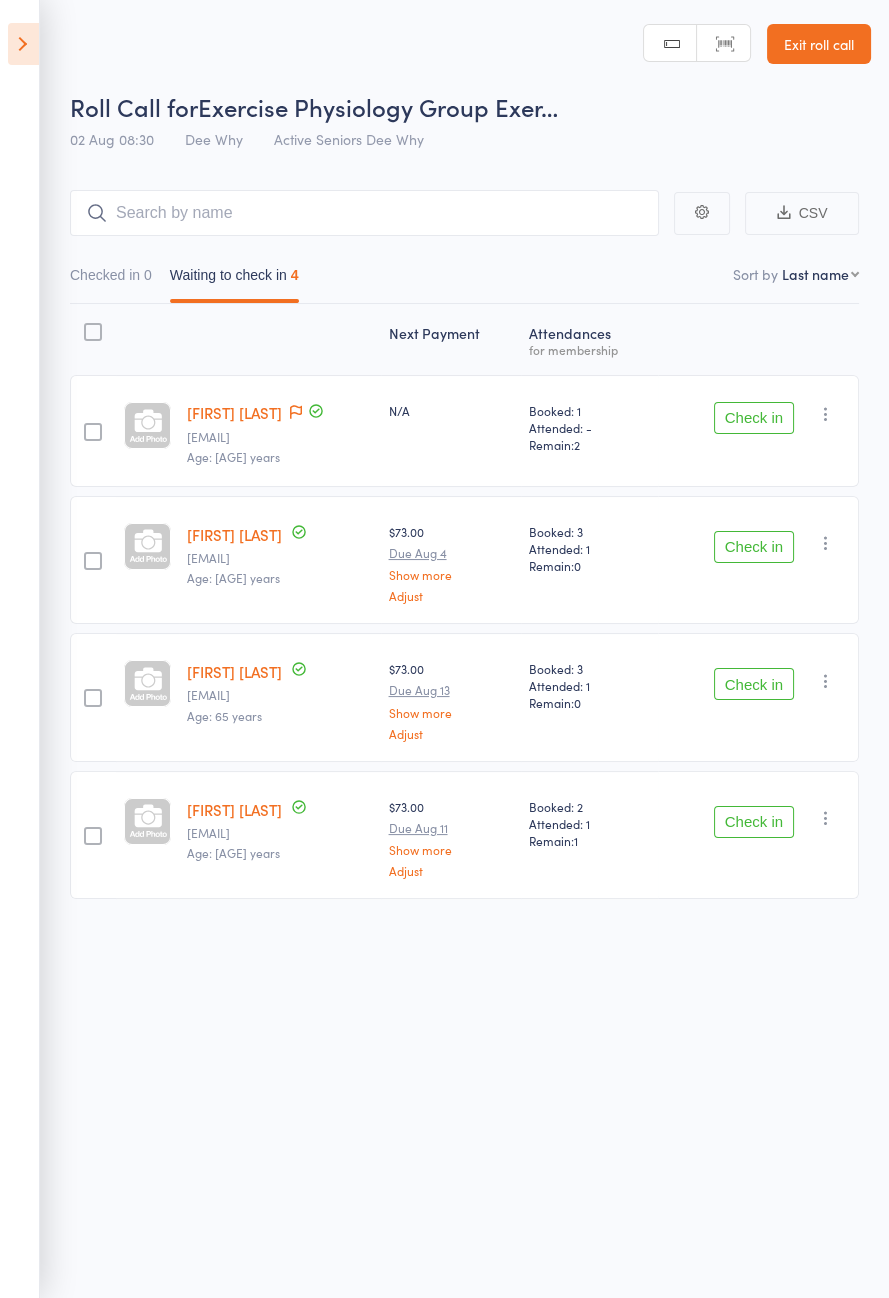 click on "Check in" at bounding box center (754, 418) 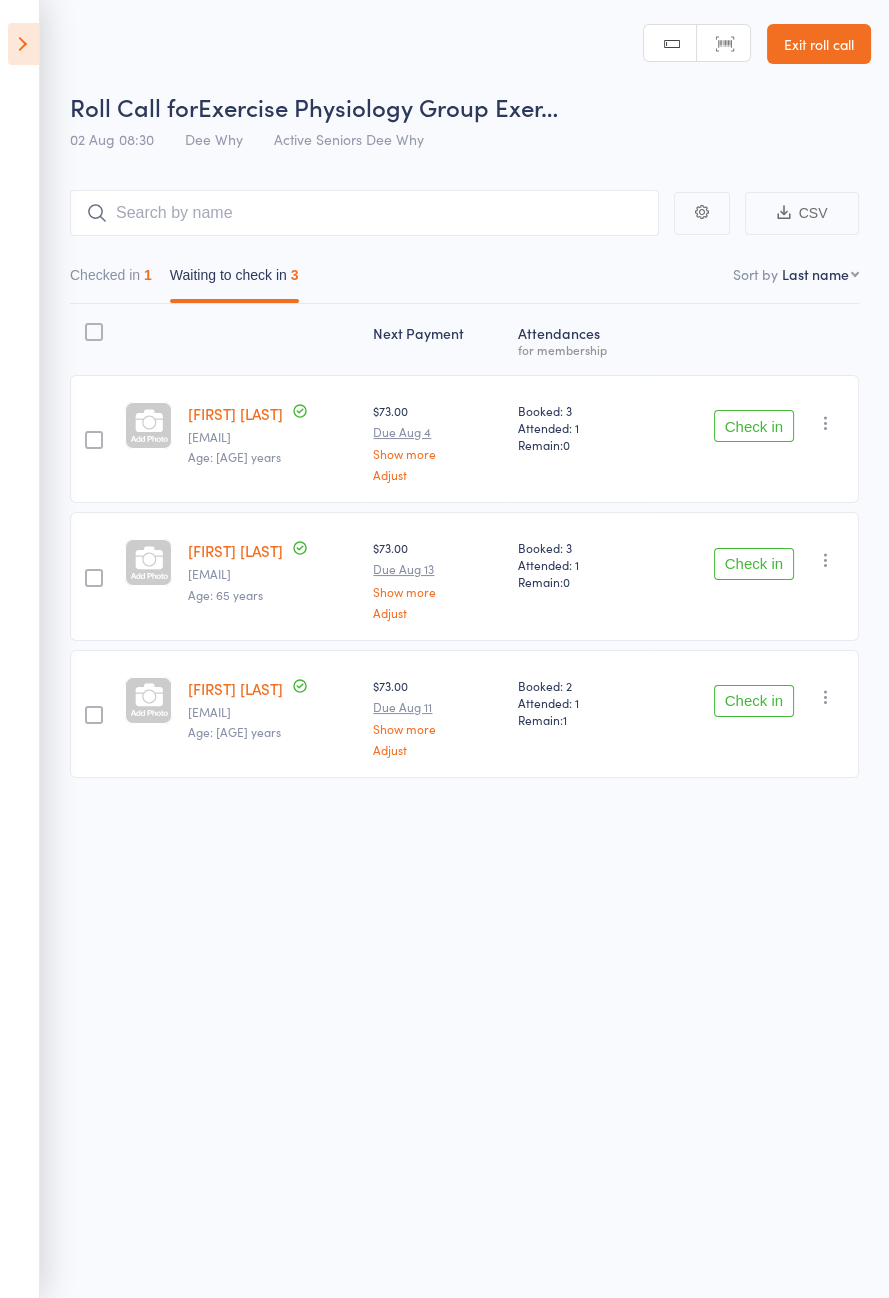 click on "Check in" at bounding box center [754, 426] 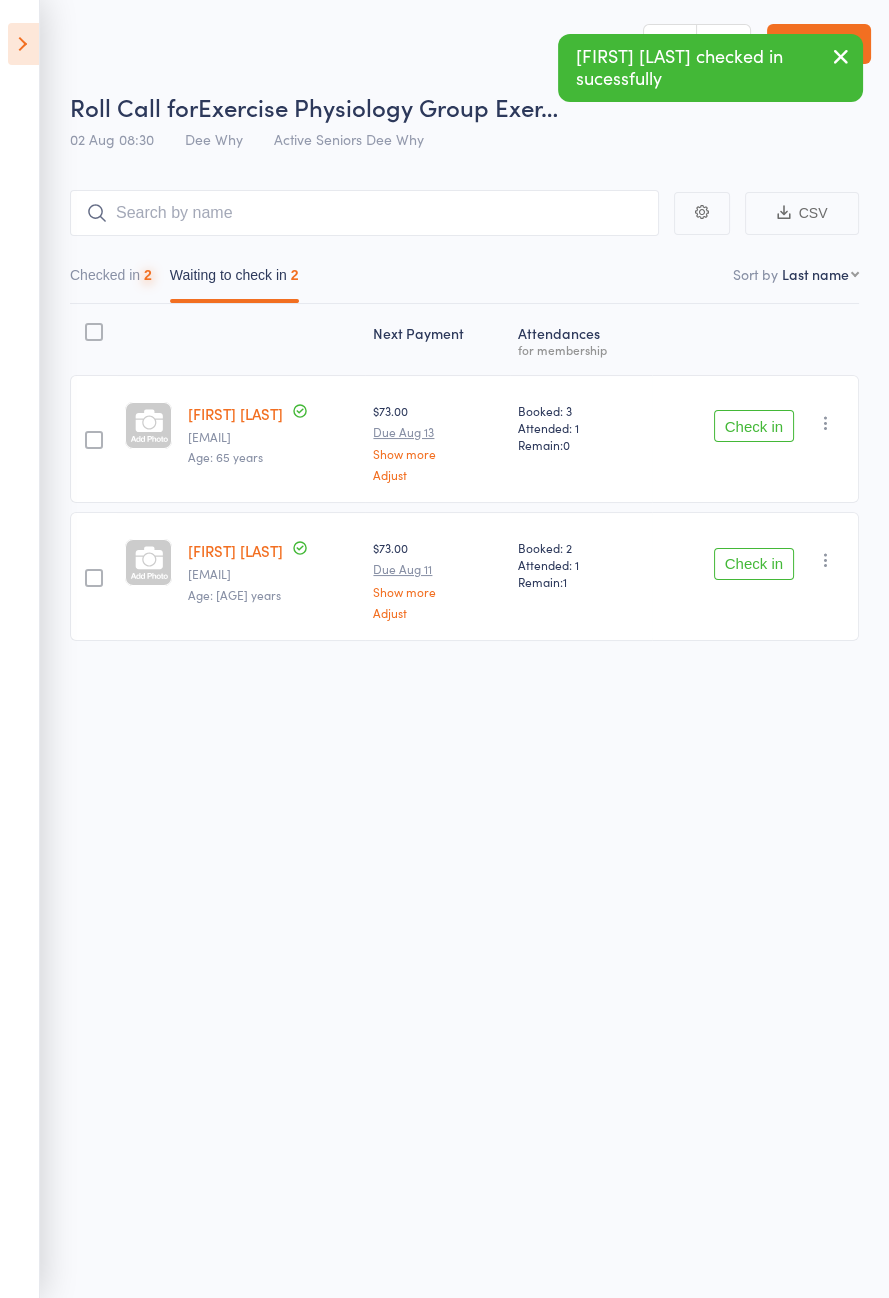 click on "Check in" at bounding box center [754, 426] 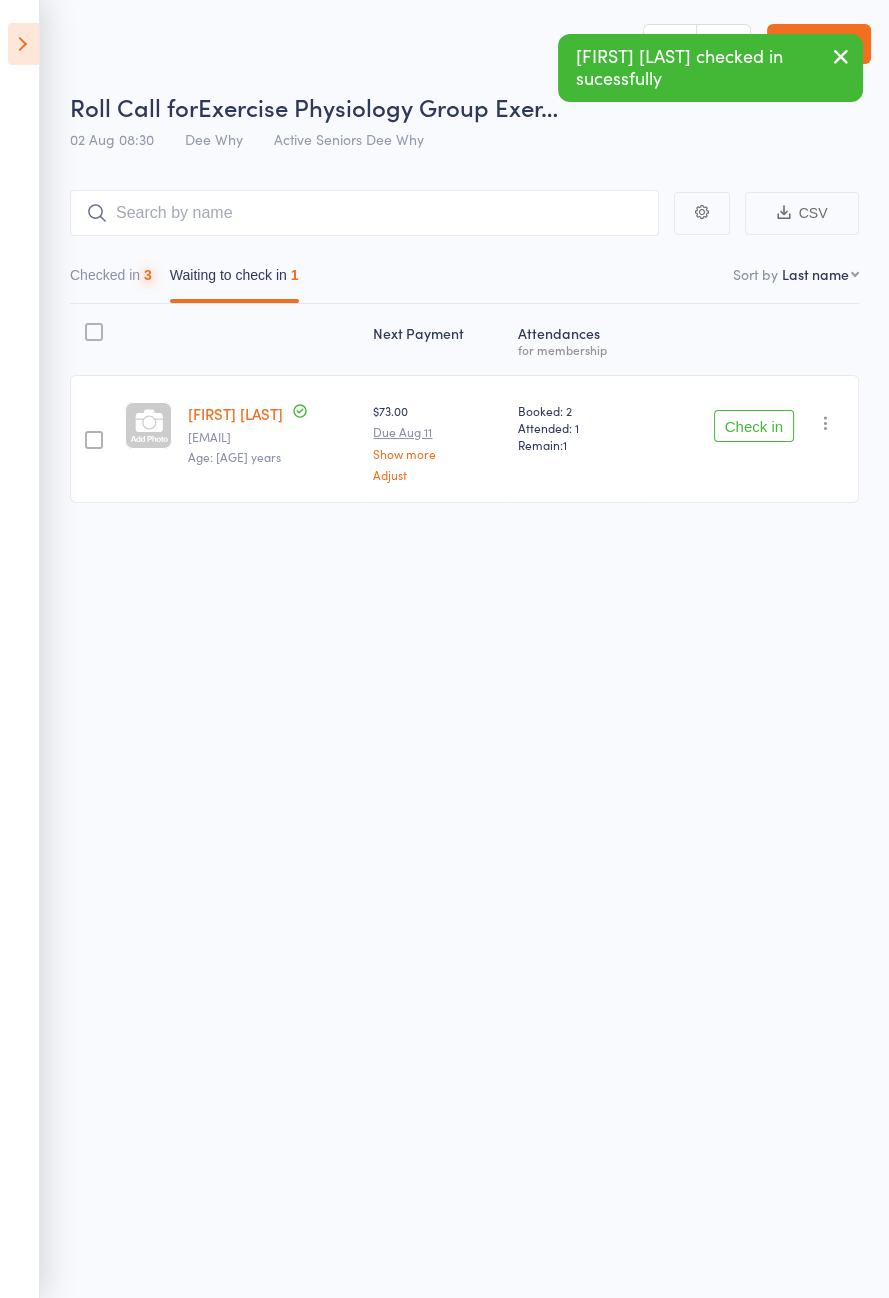 click on "Check in" at bounding box center [754, 426] 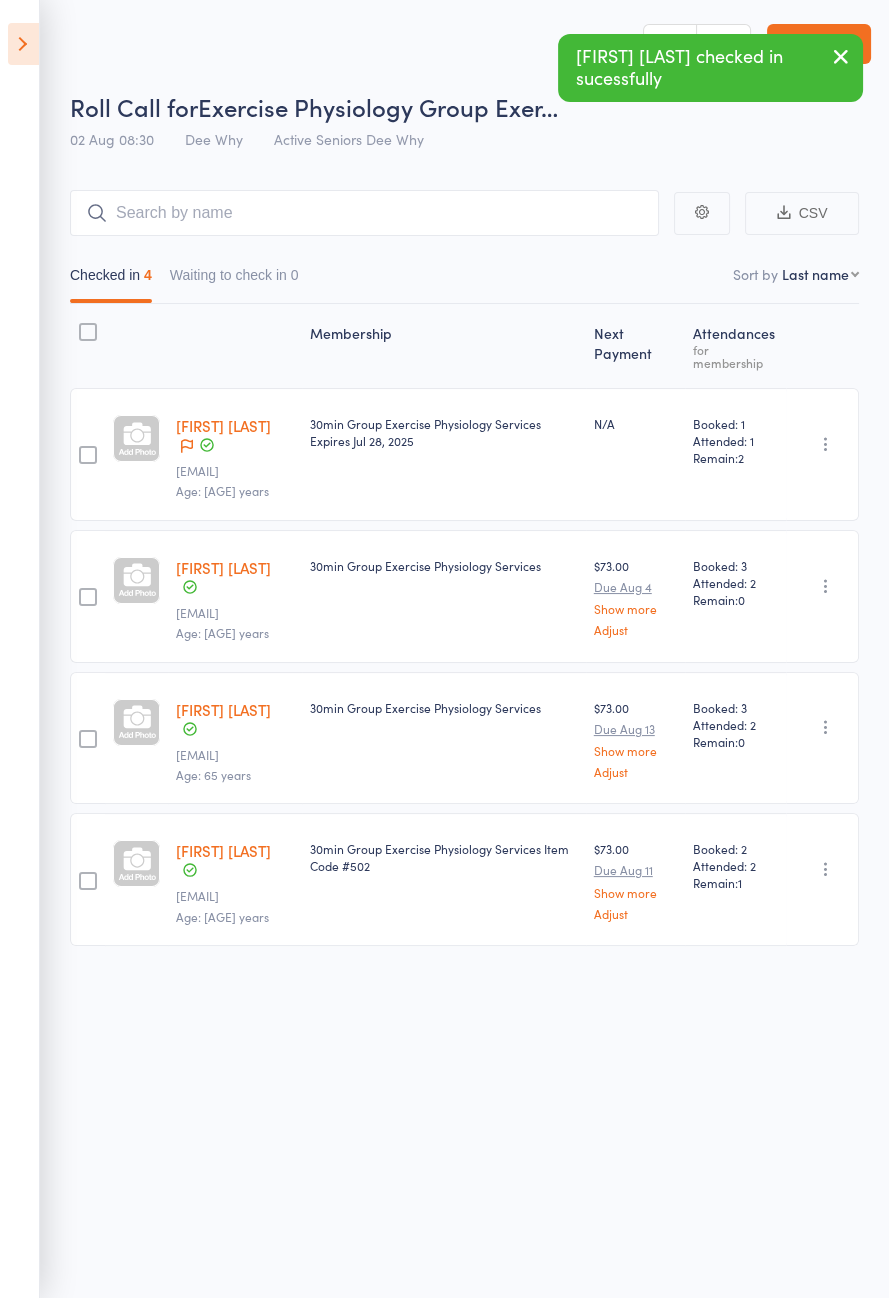 click at bounding box center (23, 44) 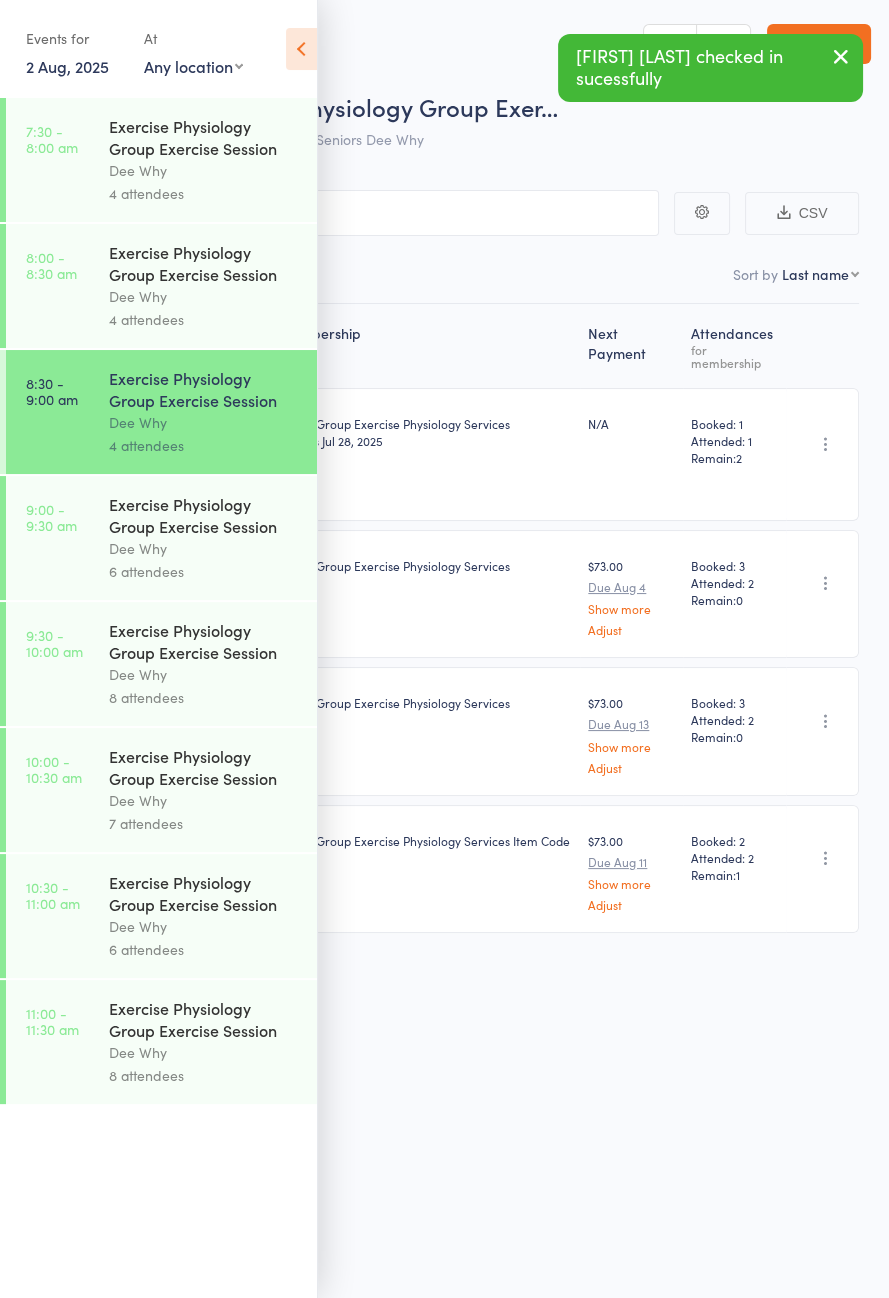 click on "6 attendees" at bounding box center [204, 571] 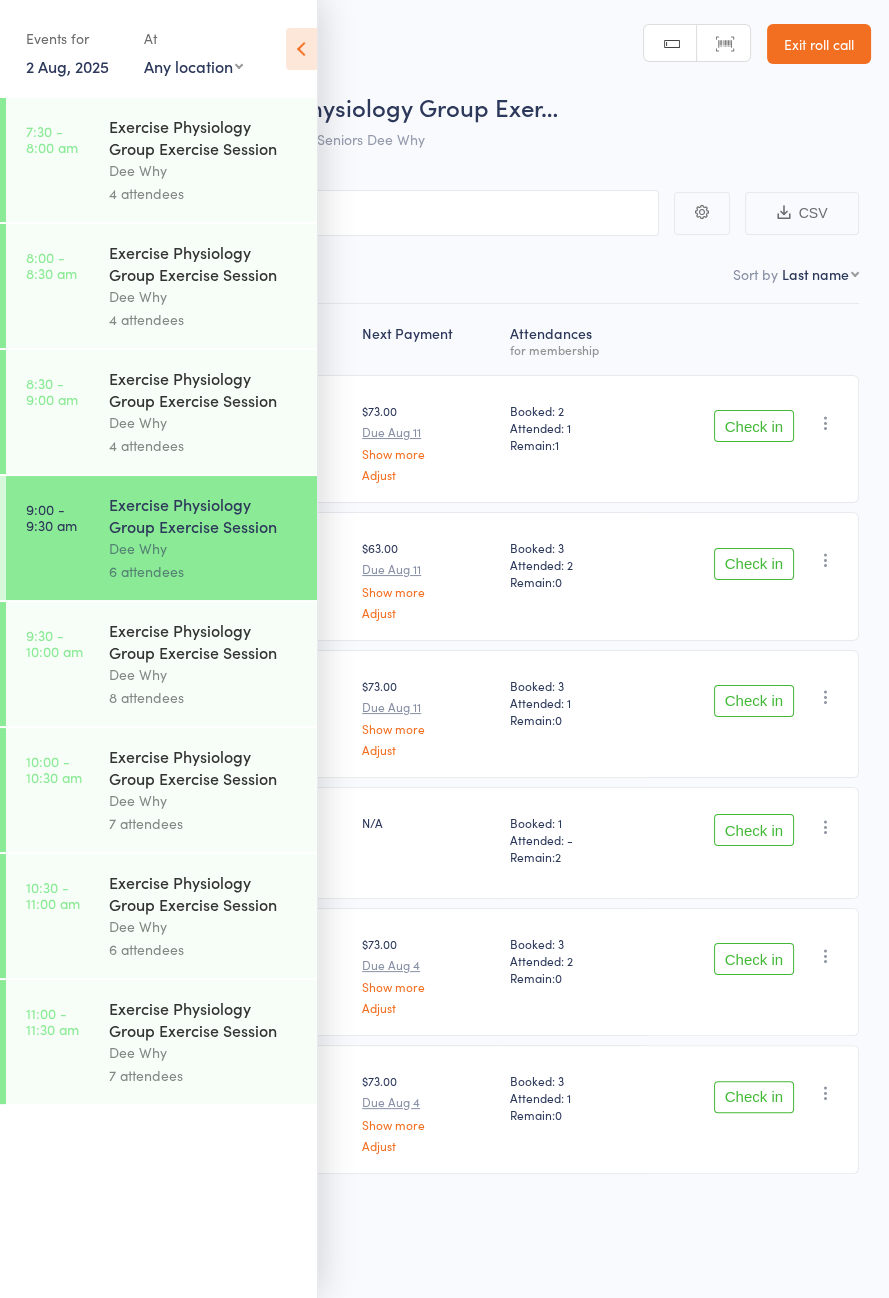 click at bounding box center [301, 49] 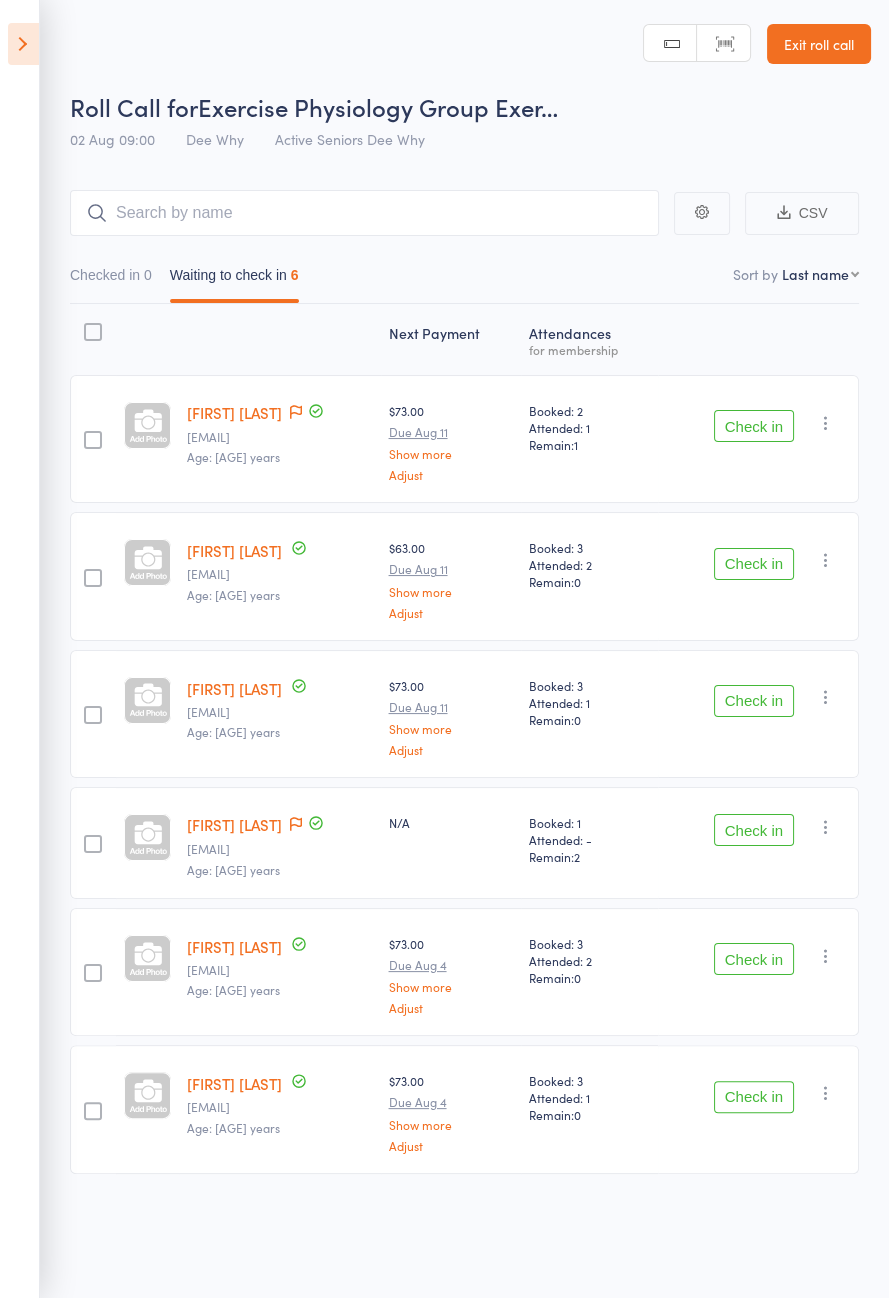 click at bounding box center [23, 44] 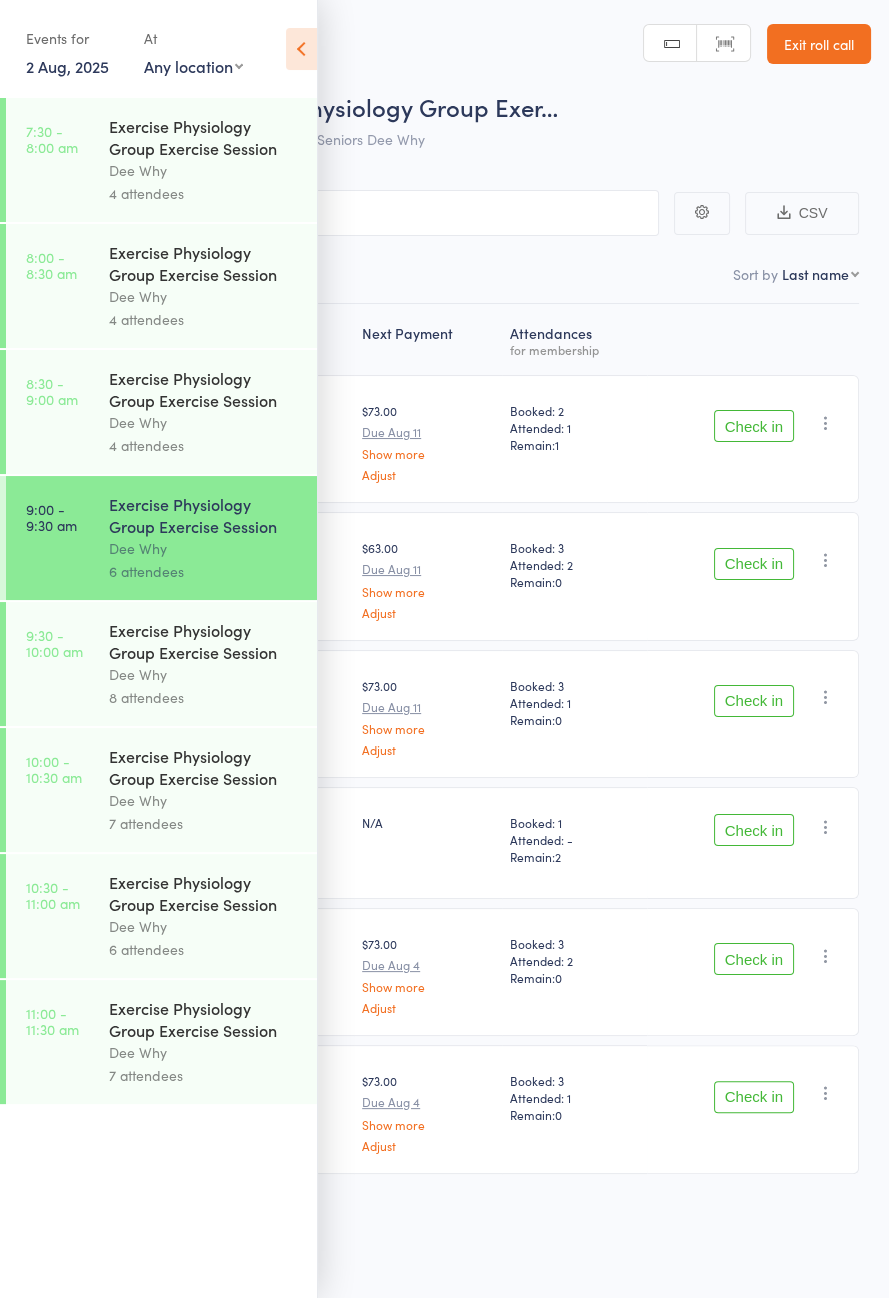 click on "8:00 - 8:30 am Exercise Physiology Group Exercise Session Dee Why 4 attendees" at bounding box center (161, 286) 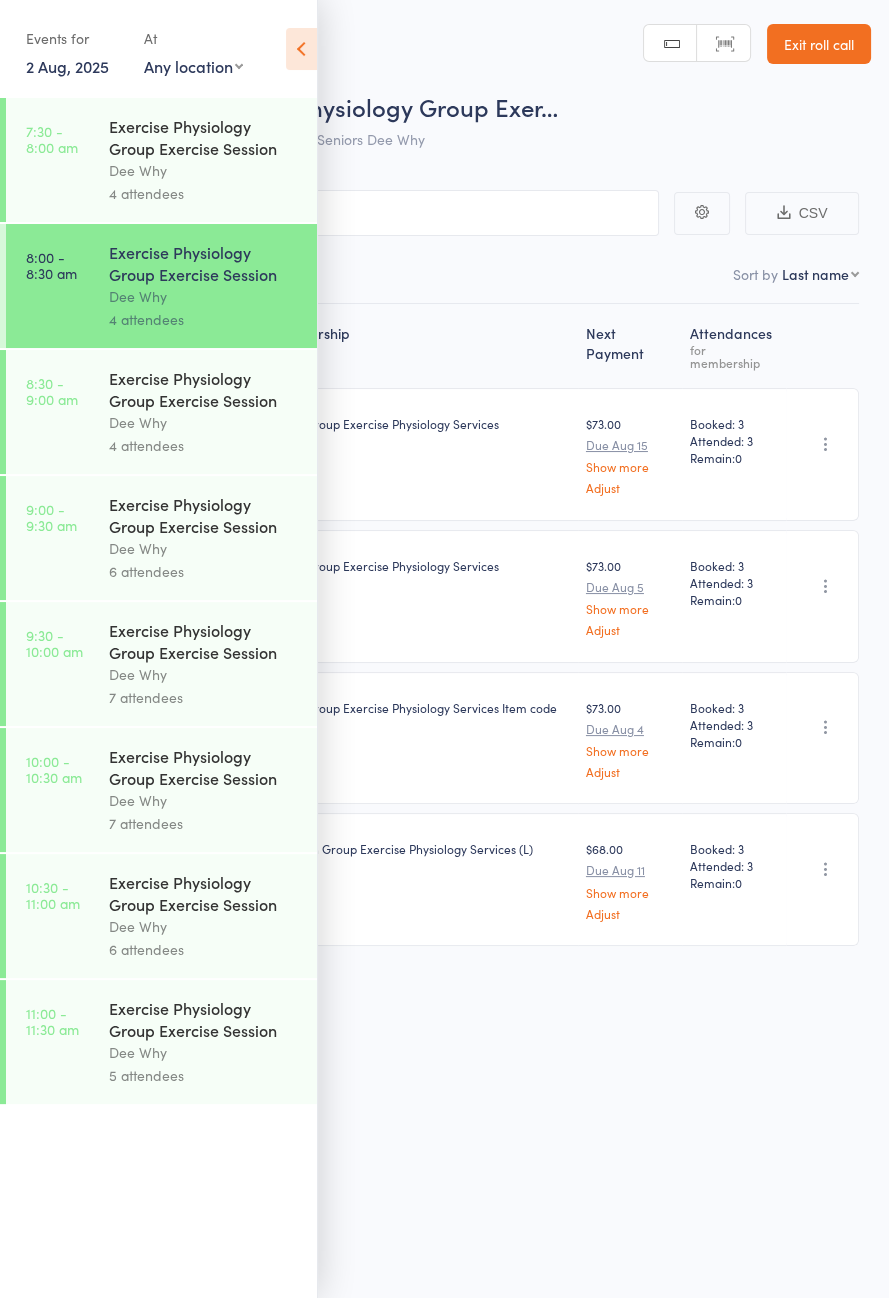 click at bounding box center (301, 49) 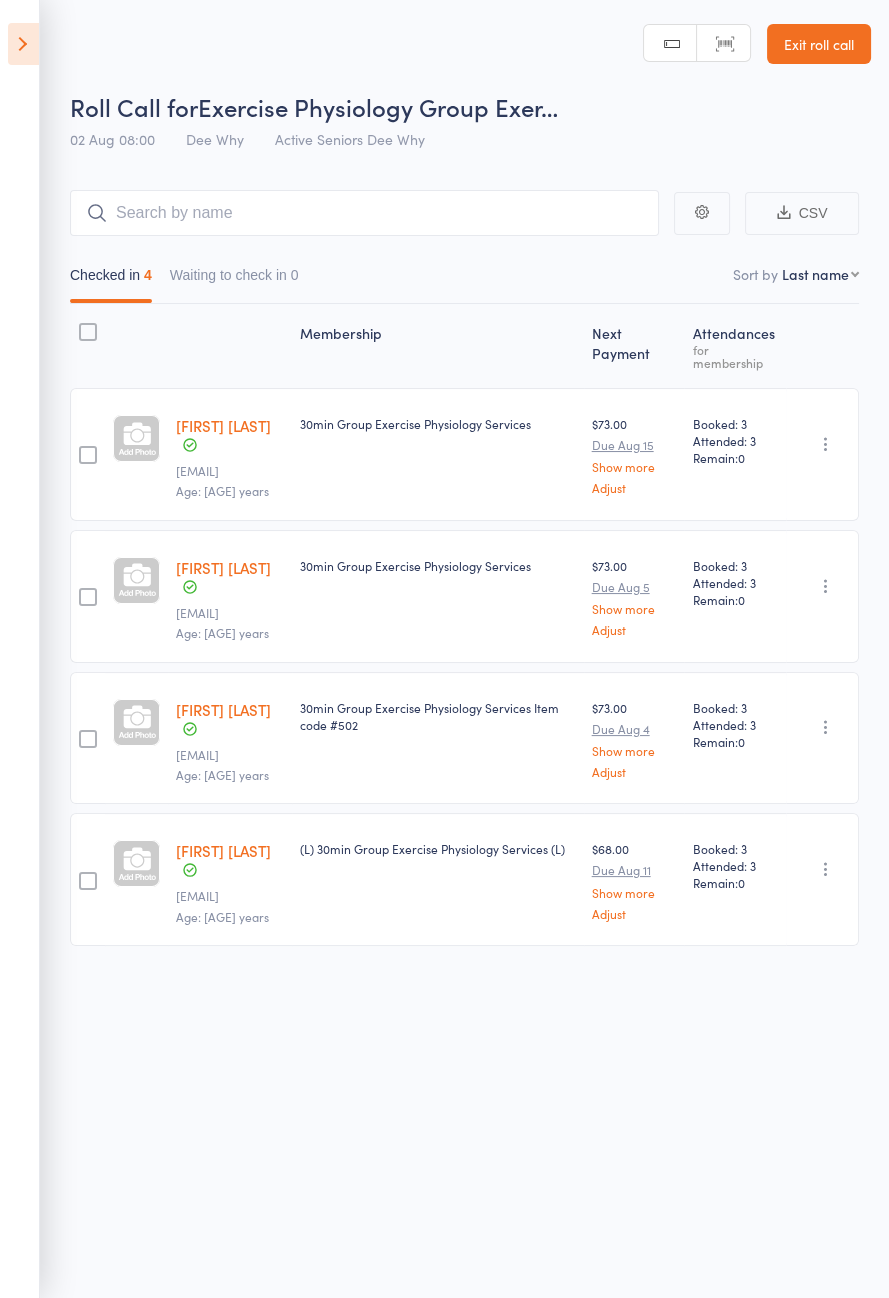 click on "Betty Alexander" at bounding box center (223, 567) 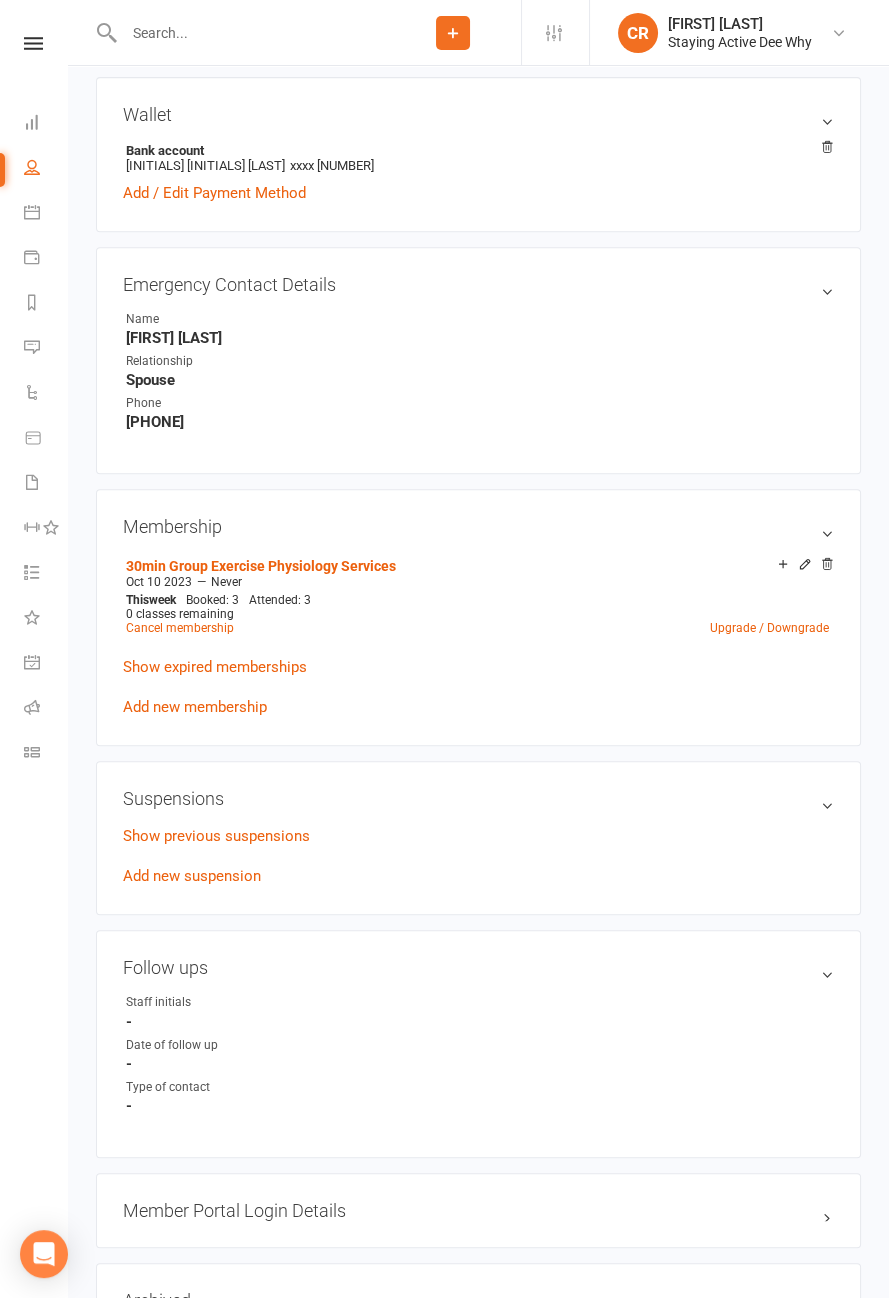 scroll, scrollTop: 0, scrollLeft: 0, axis: both 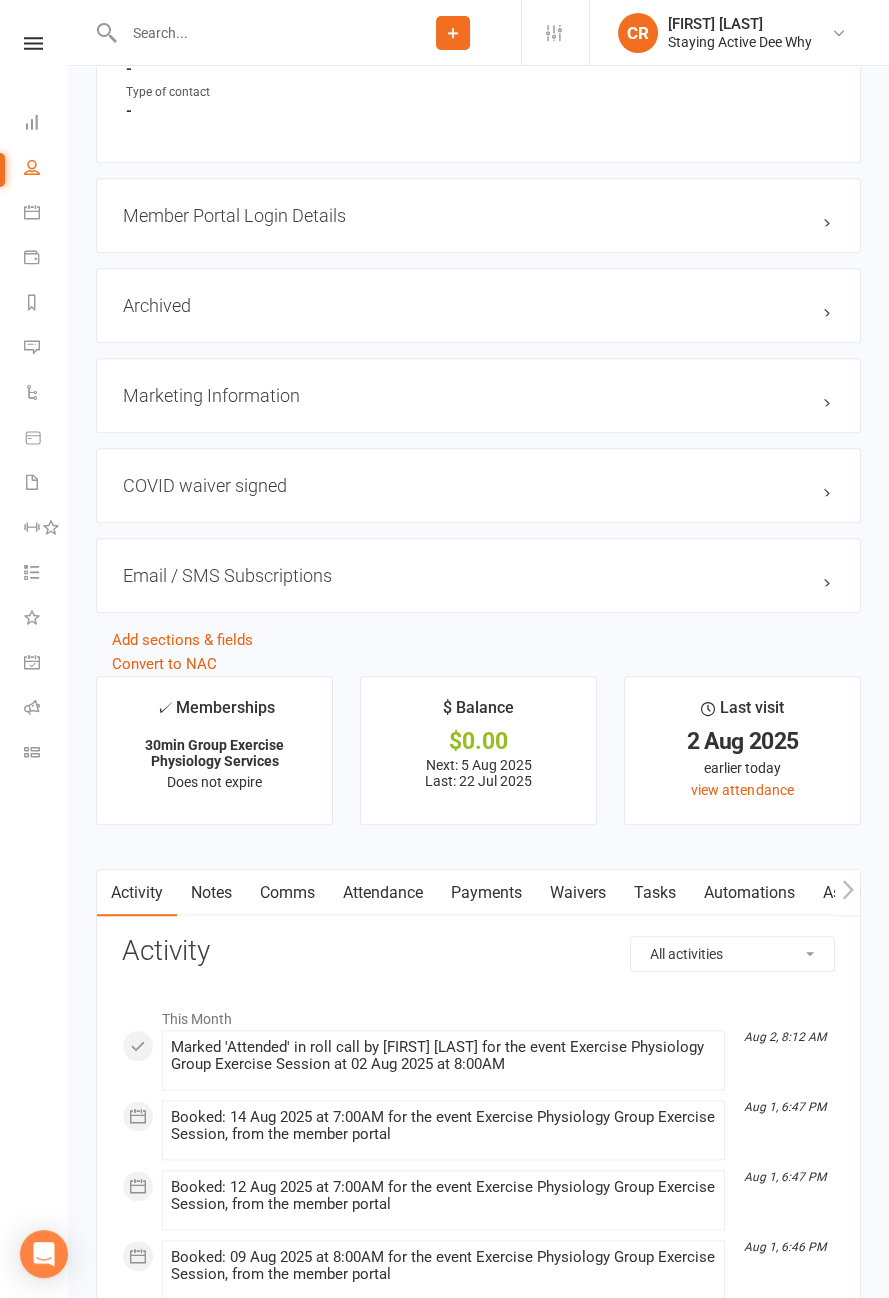 click on "Attendance" at bounding box center [383, 893] 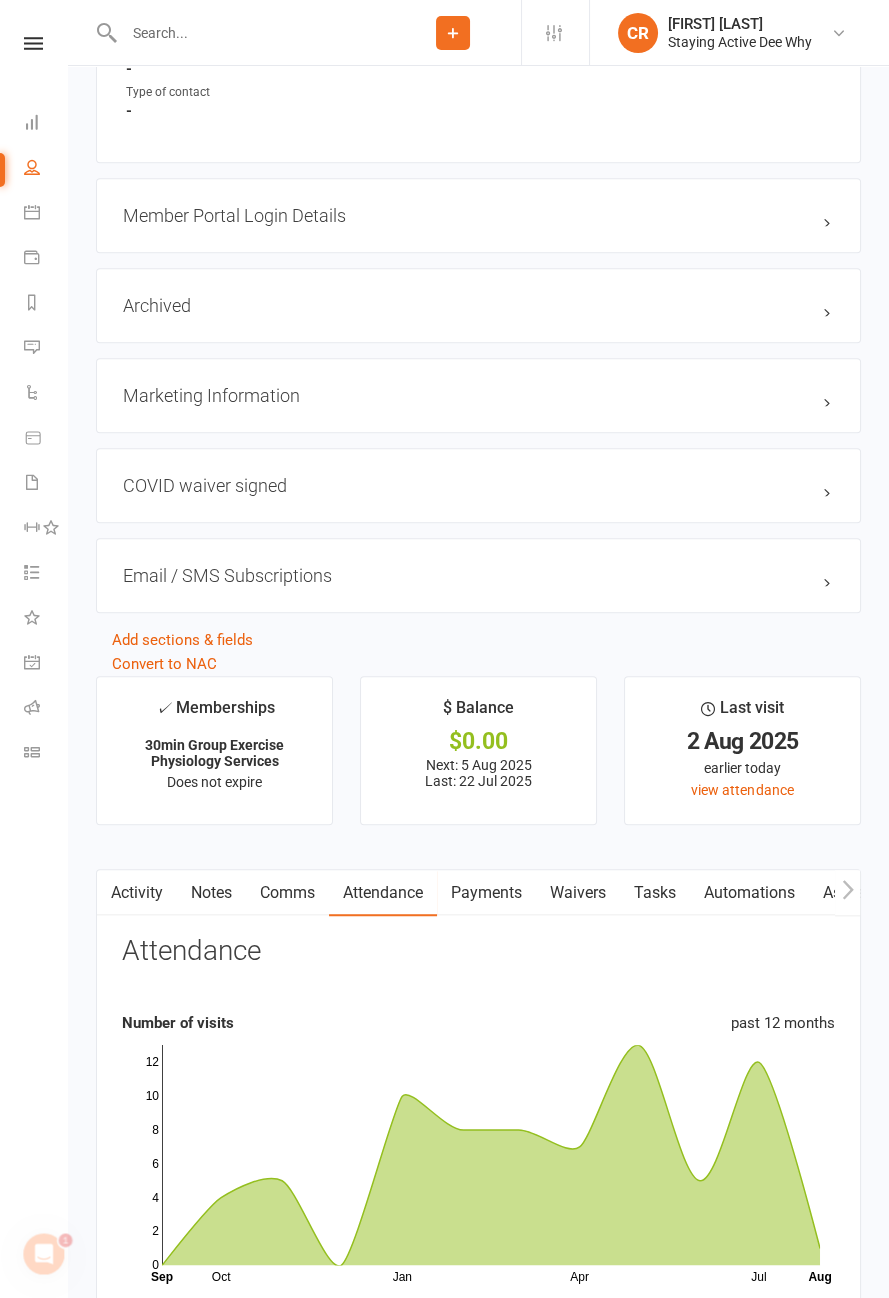 scroll, scrollTop: 0, scrollLeft: 0, axis: both 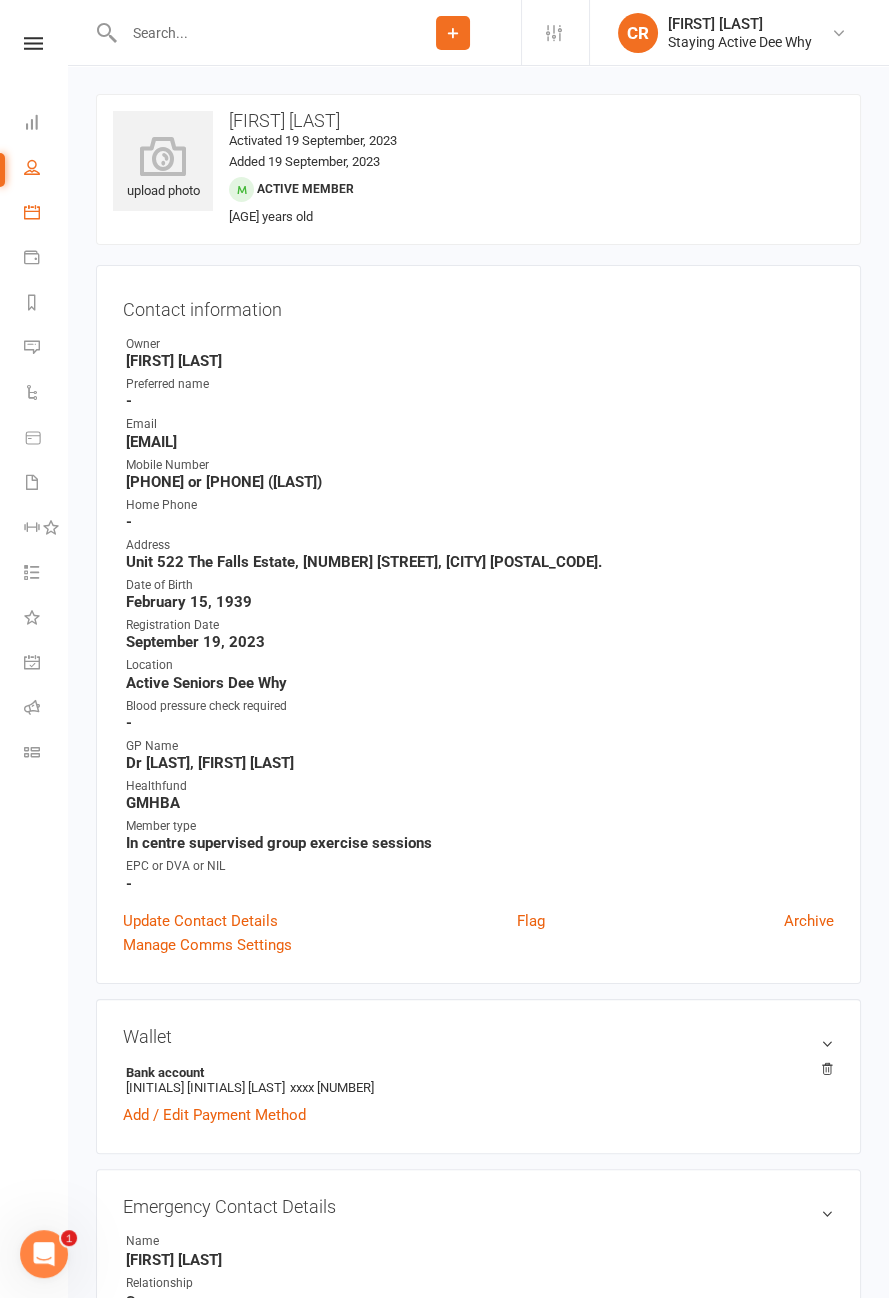 click at bounding box center (32, 212) 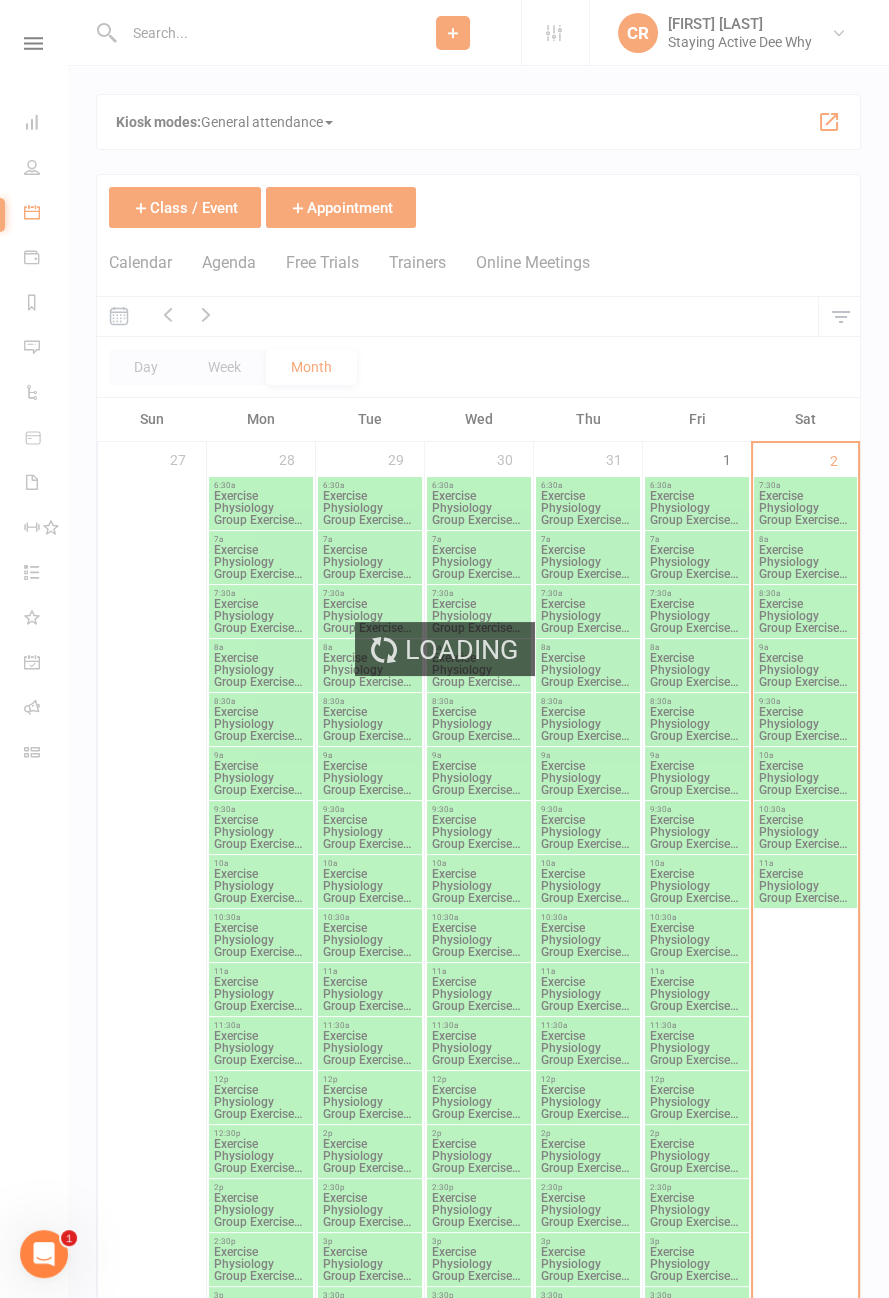 click on "Loading" at bounding box center [444, 649] 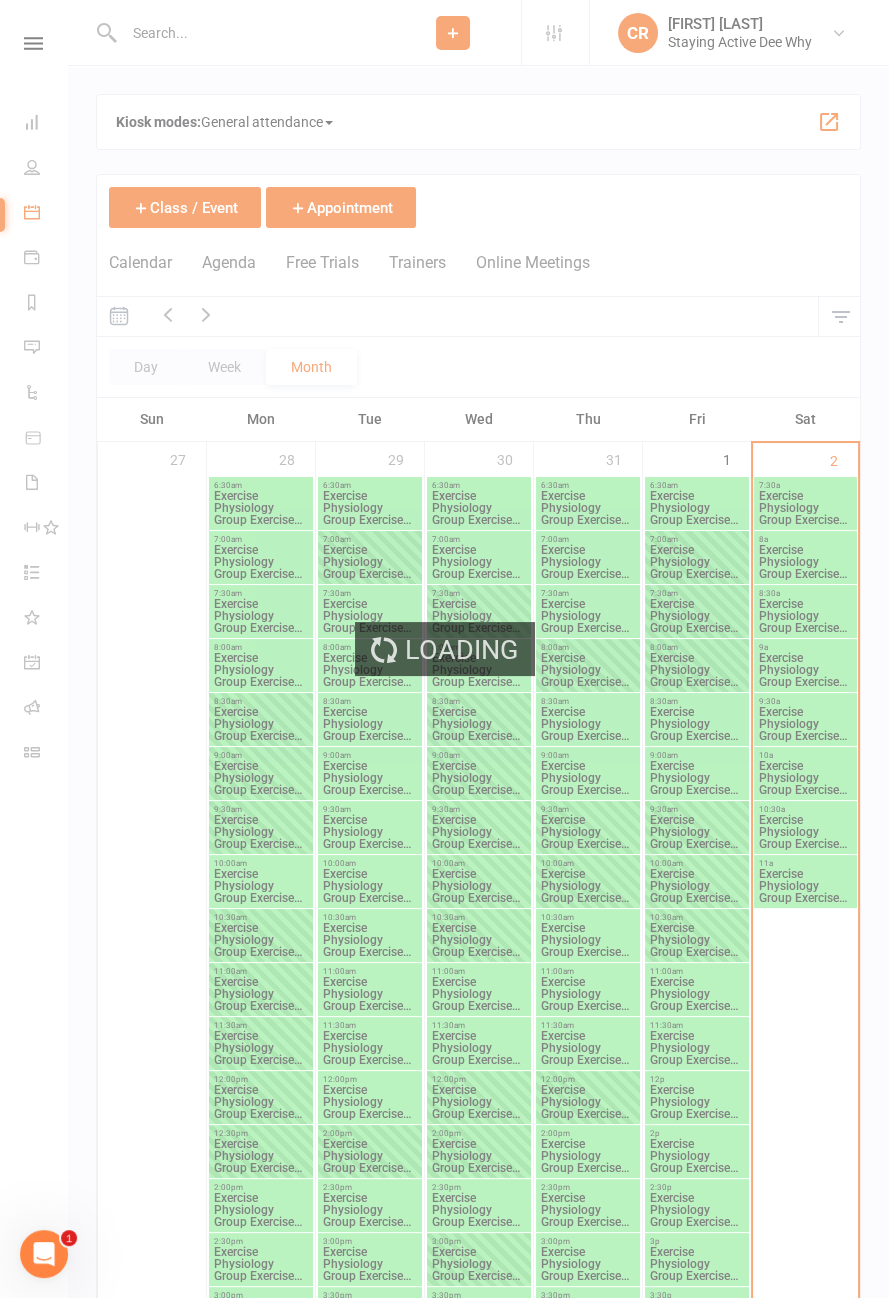 click on "Loading" at bounding box center (444, 649) 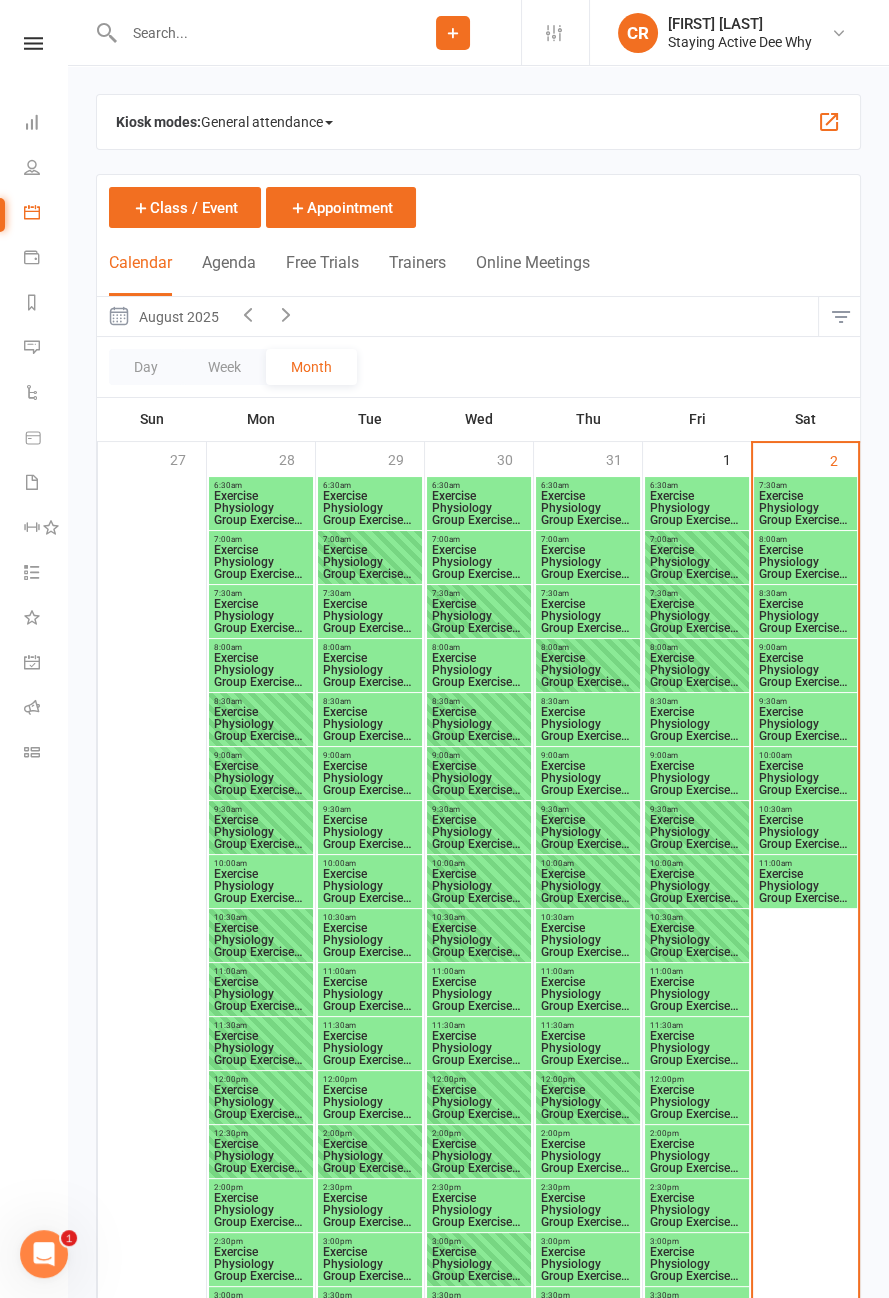 click on "General attendance" at bounding box center [267, 122] 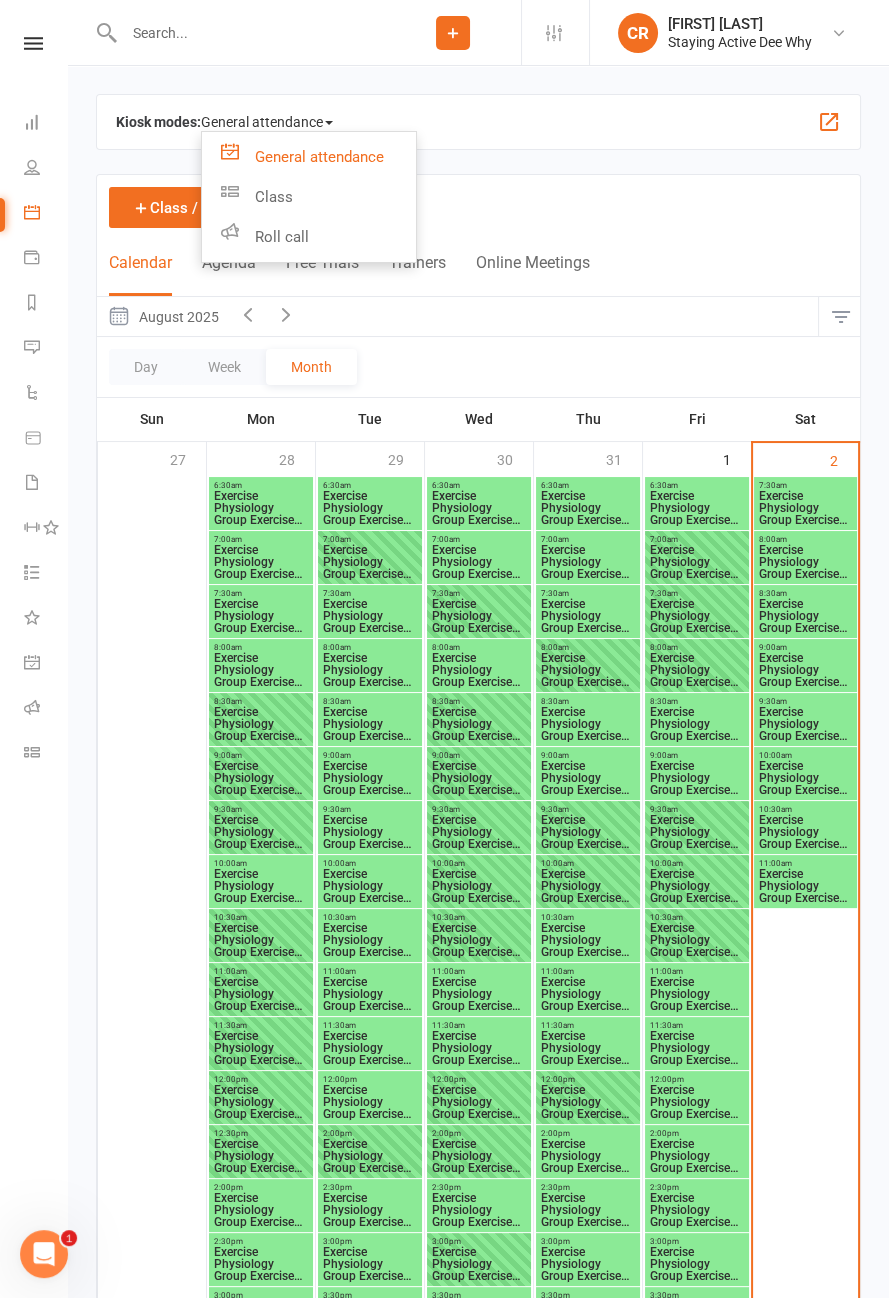 click on "Roll call" at bounding box center [309, 237] 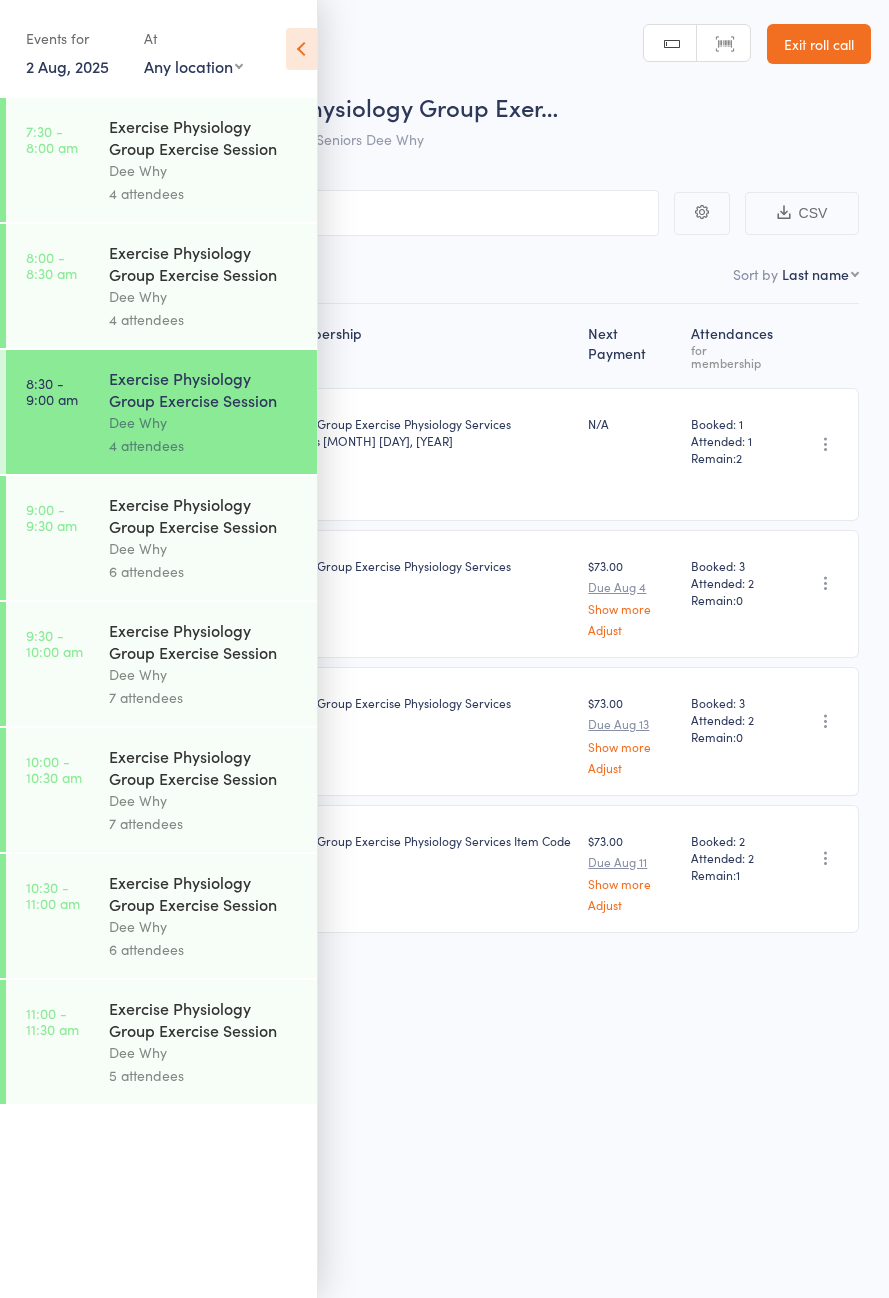 scroll, scrollTop: 0, scrollLeft: 0, axis: both 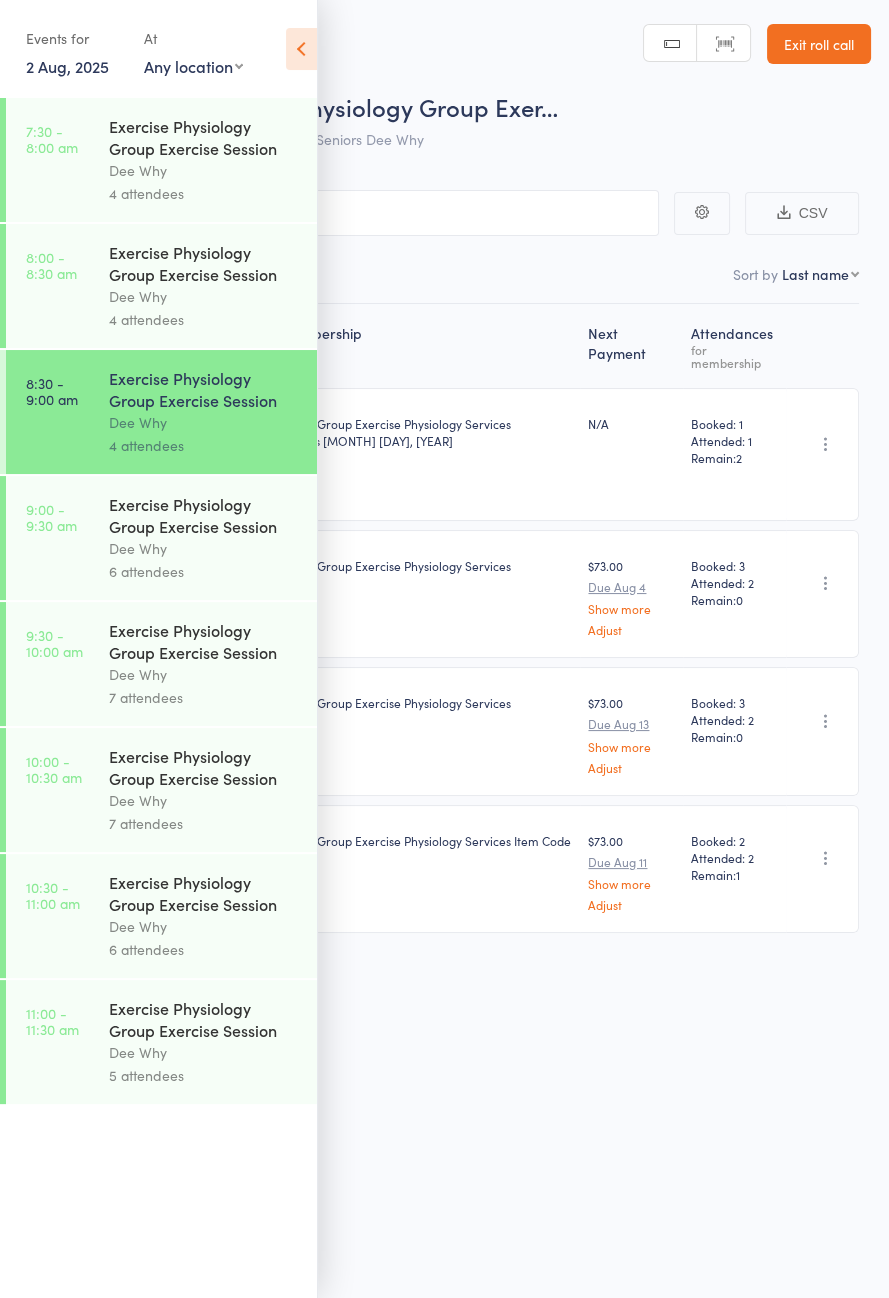 click on "Dee Why" at bounding box center [204, 548] 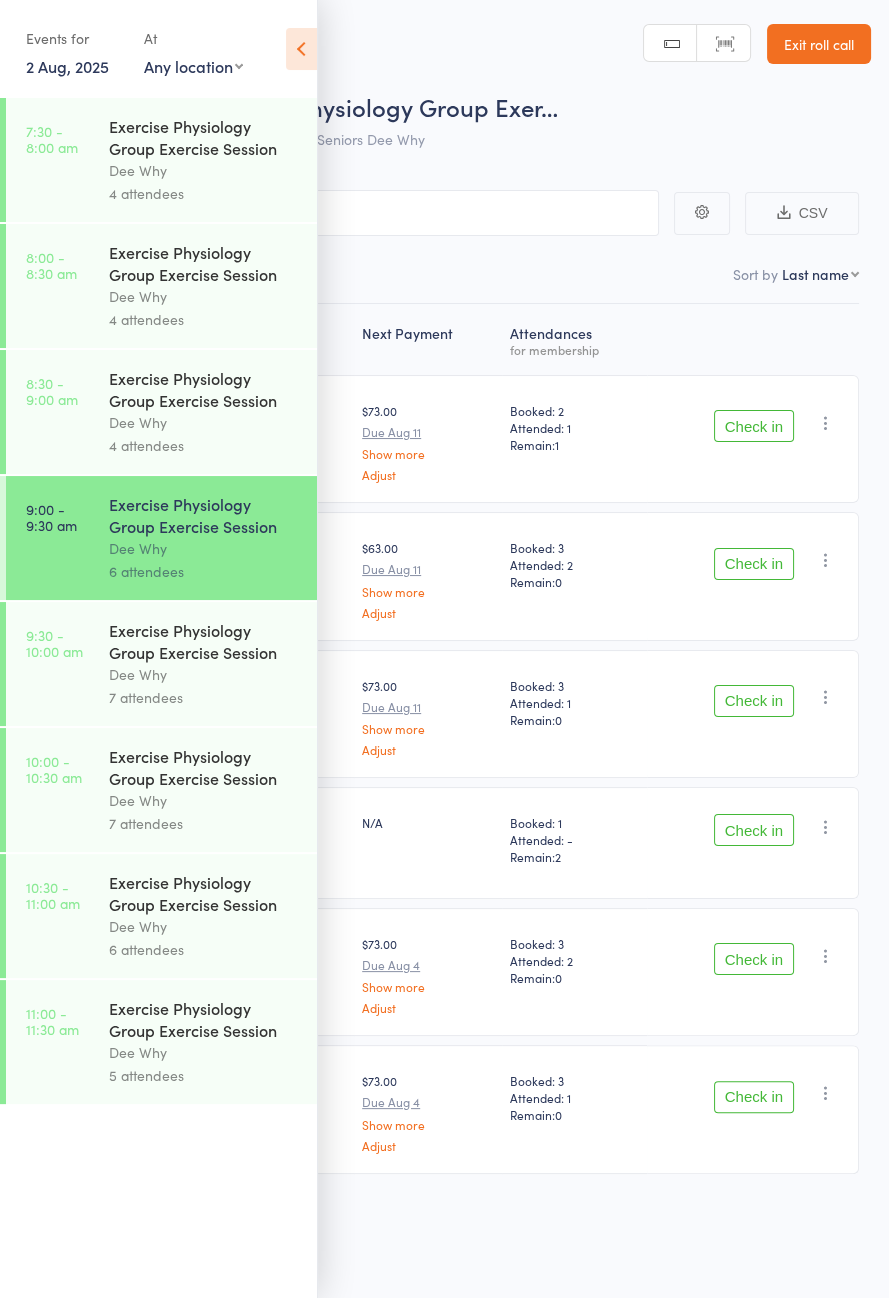 click at bounding box center [301, 49] 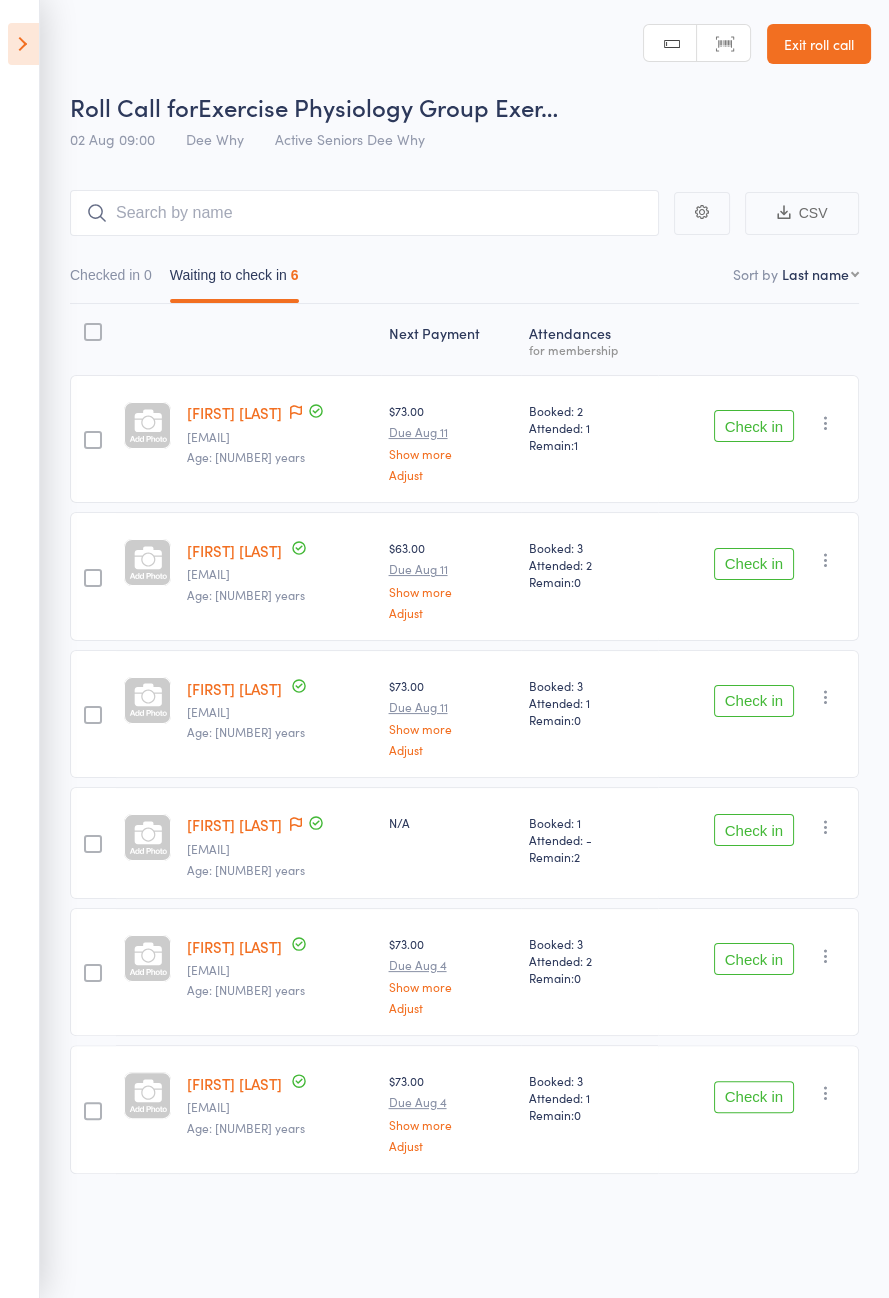 click at bounding box center (296, 413) 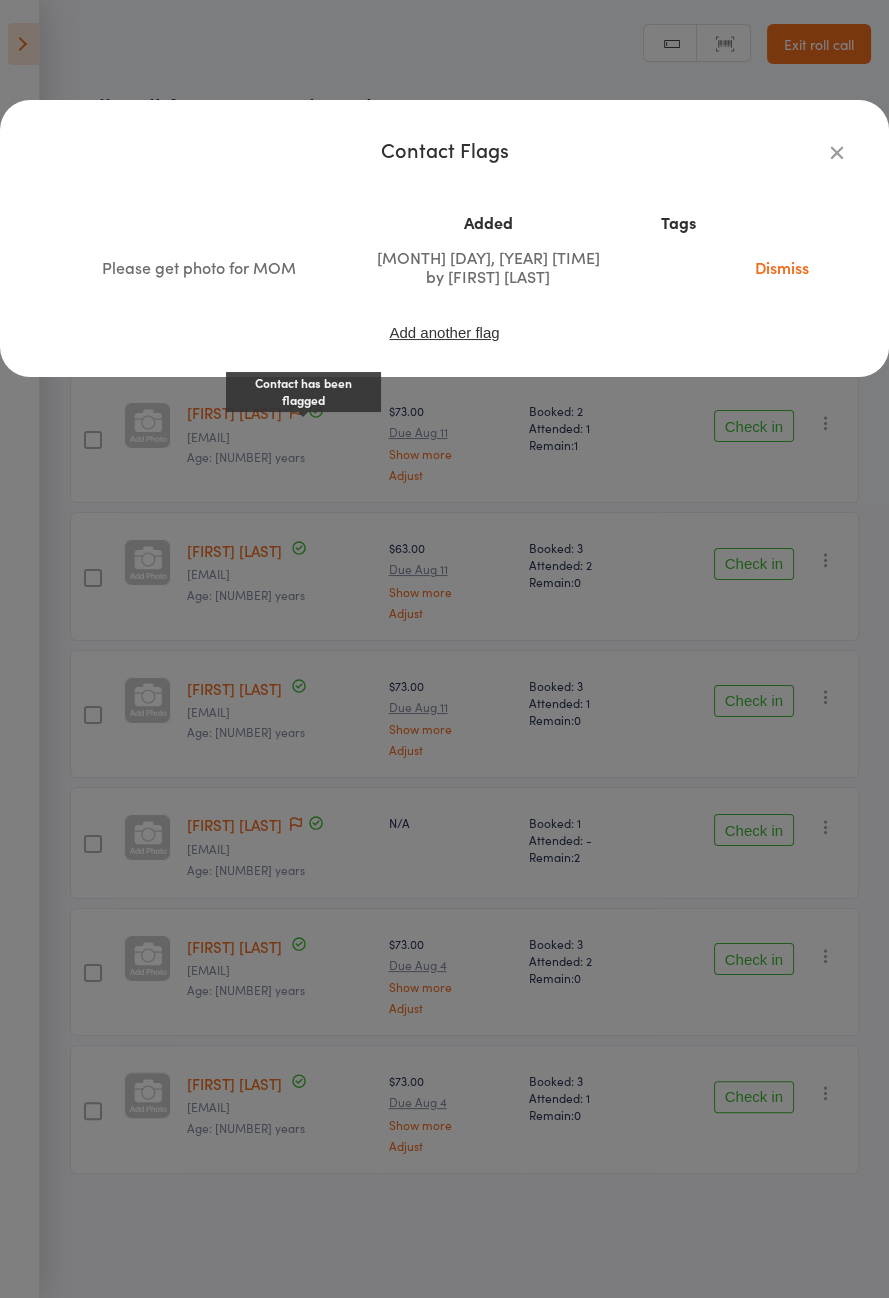 click at bounding box center (837, 152) 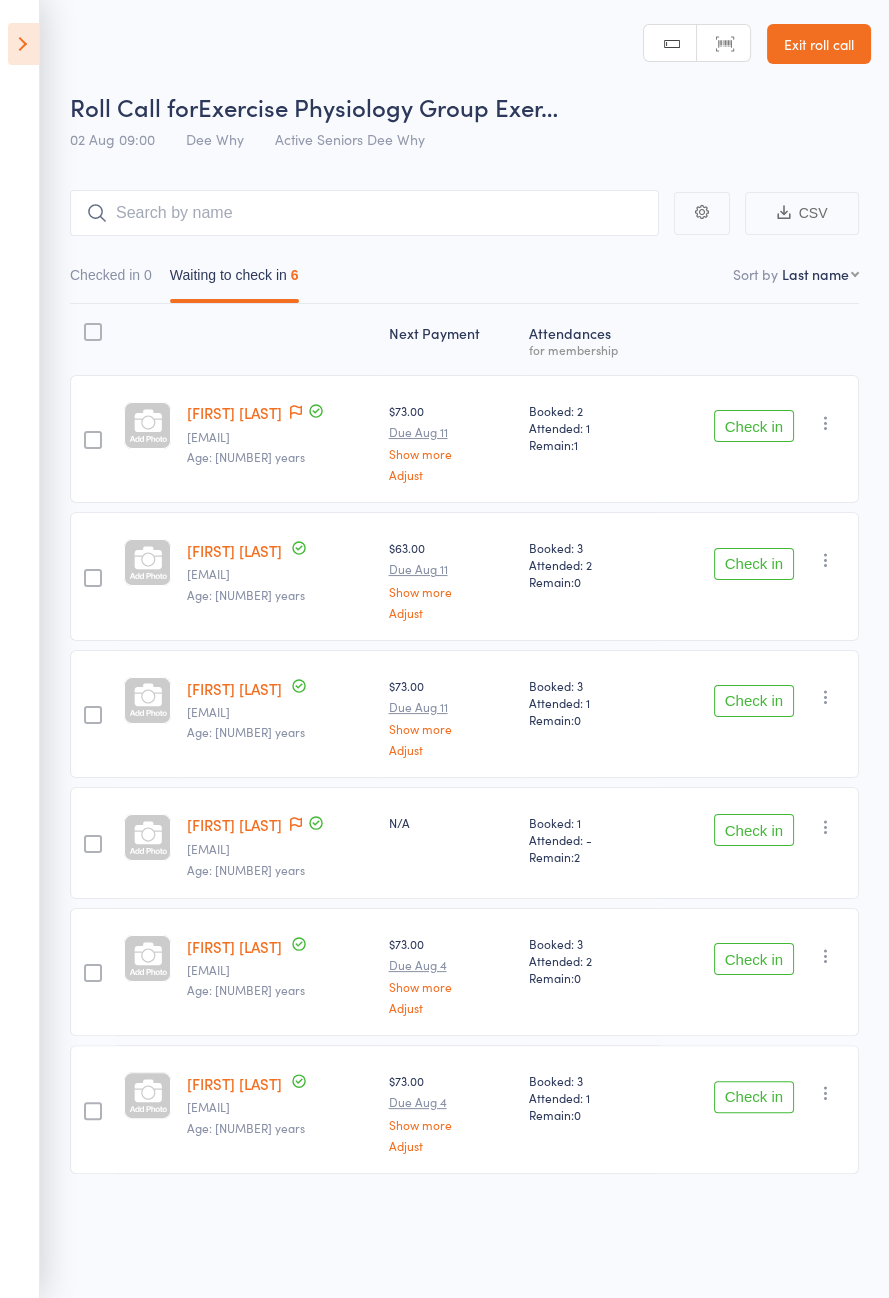 click 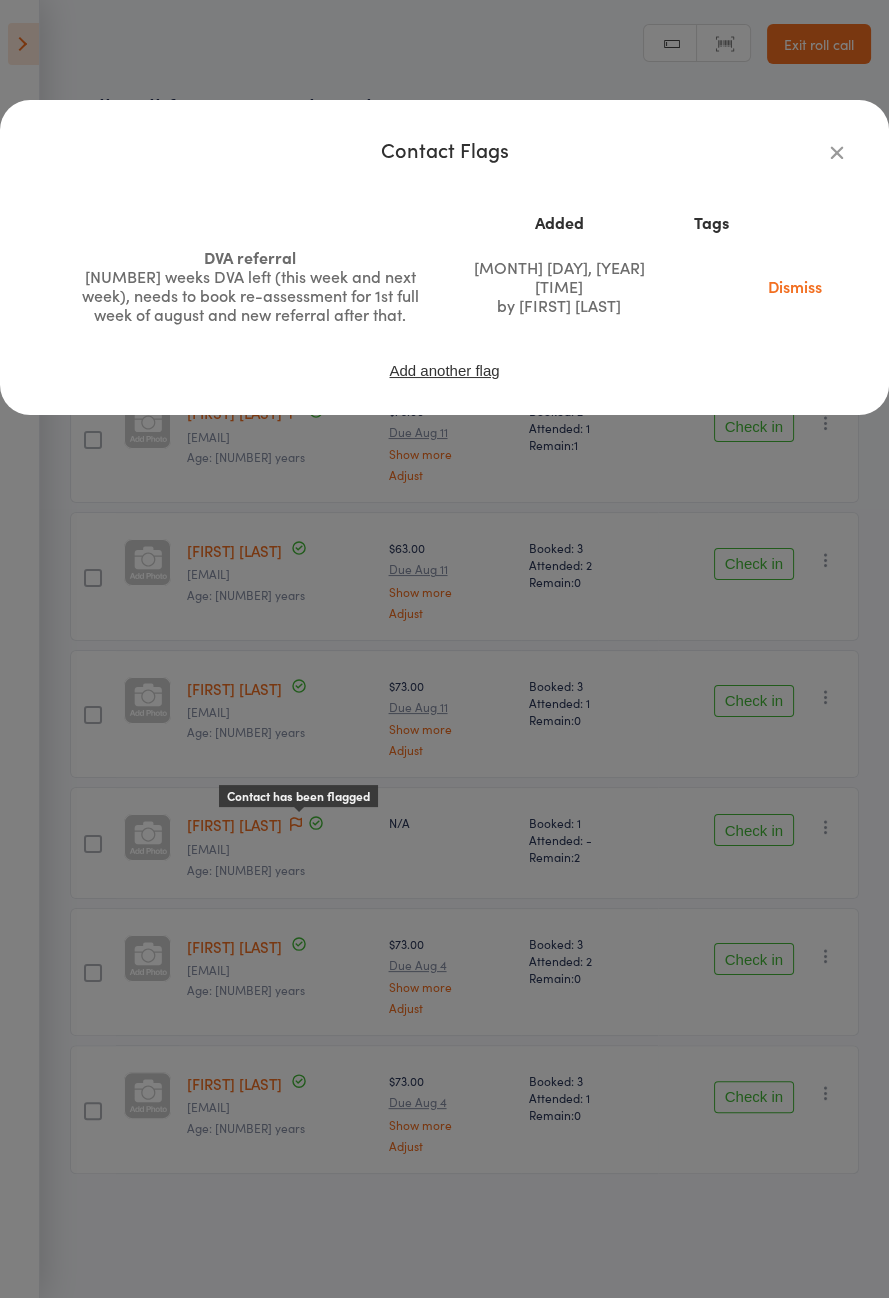 click at bounding box center [837, 152] 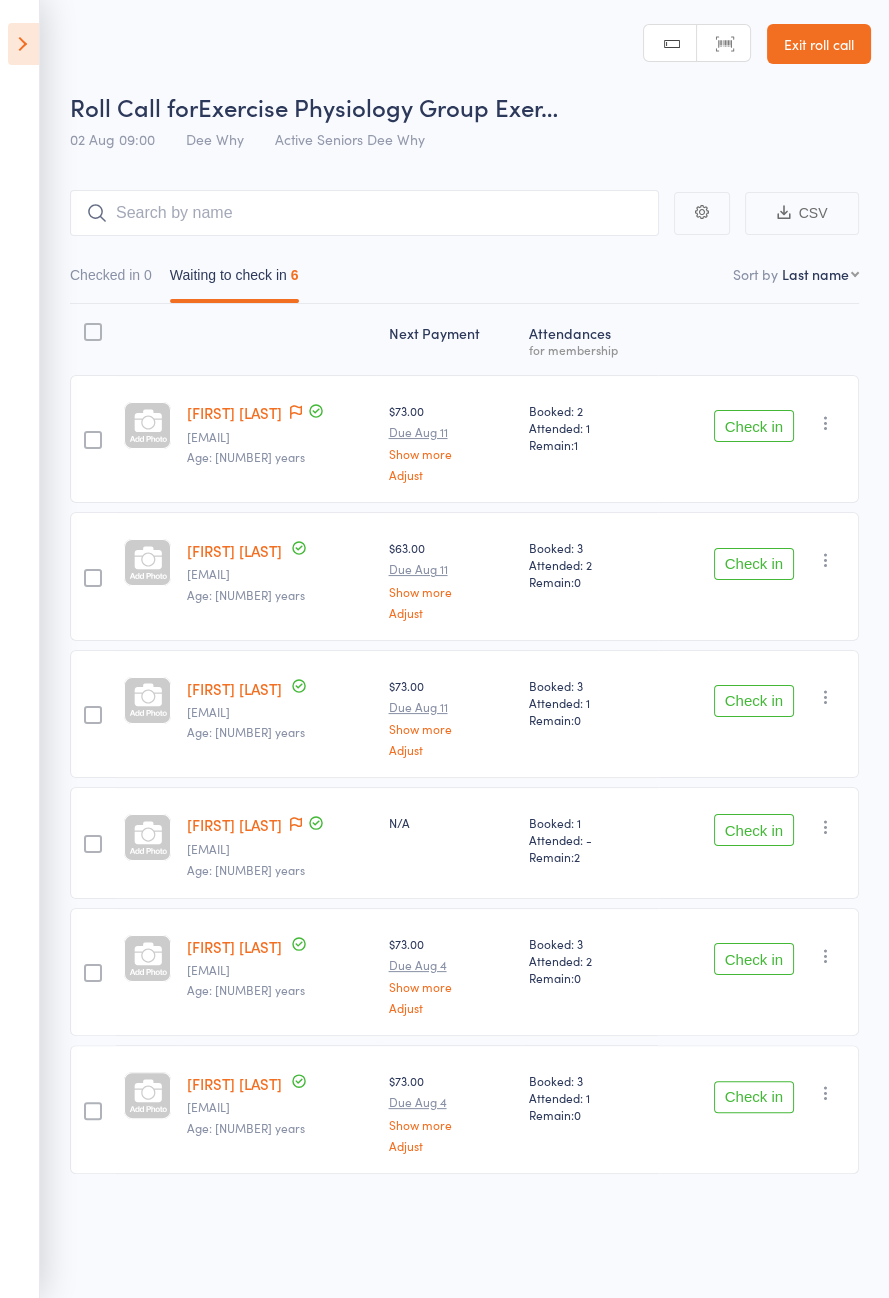 click on "Check in" at bounding box center [754, 830] 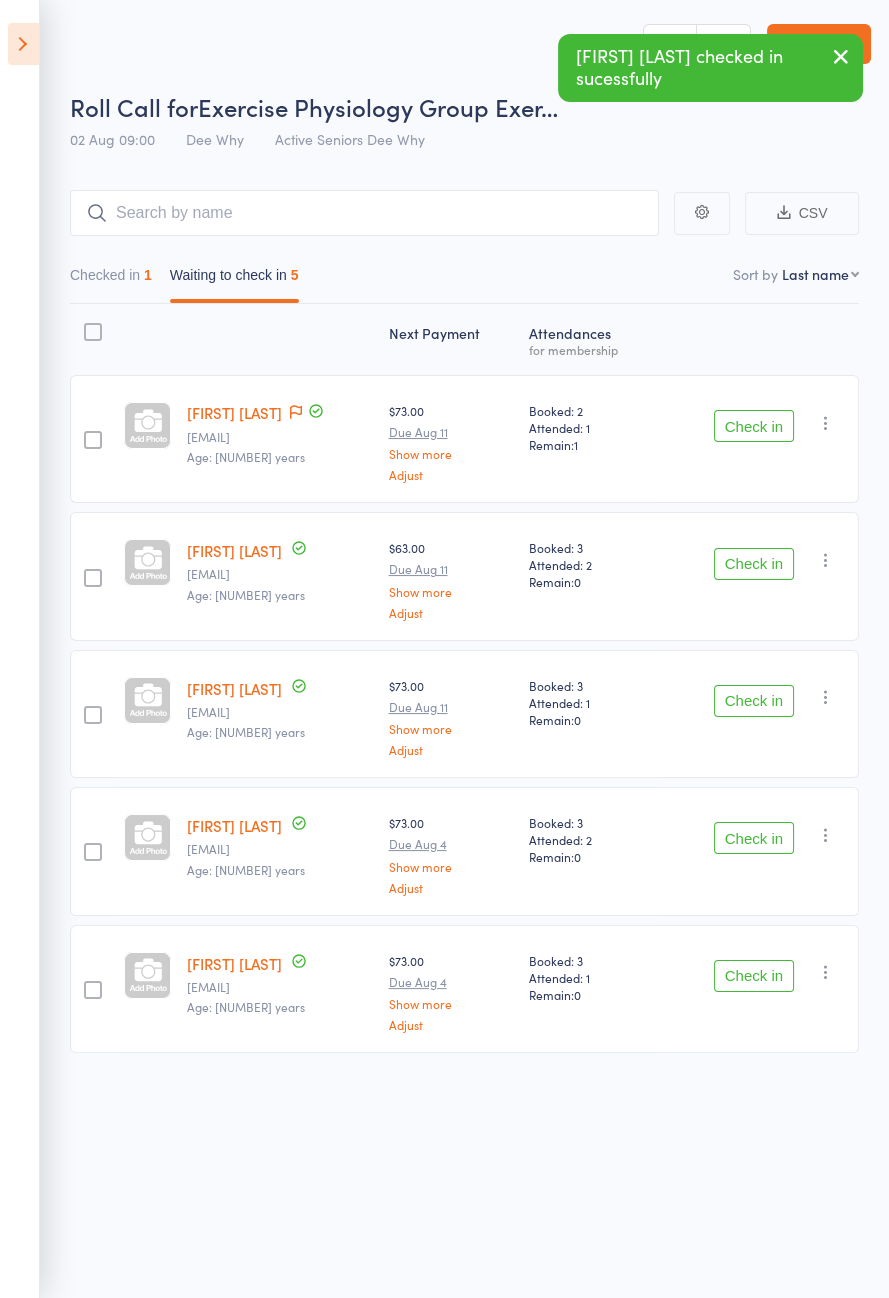 click on "Checked in  1" at bounding box center (111, 280) 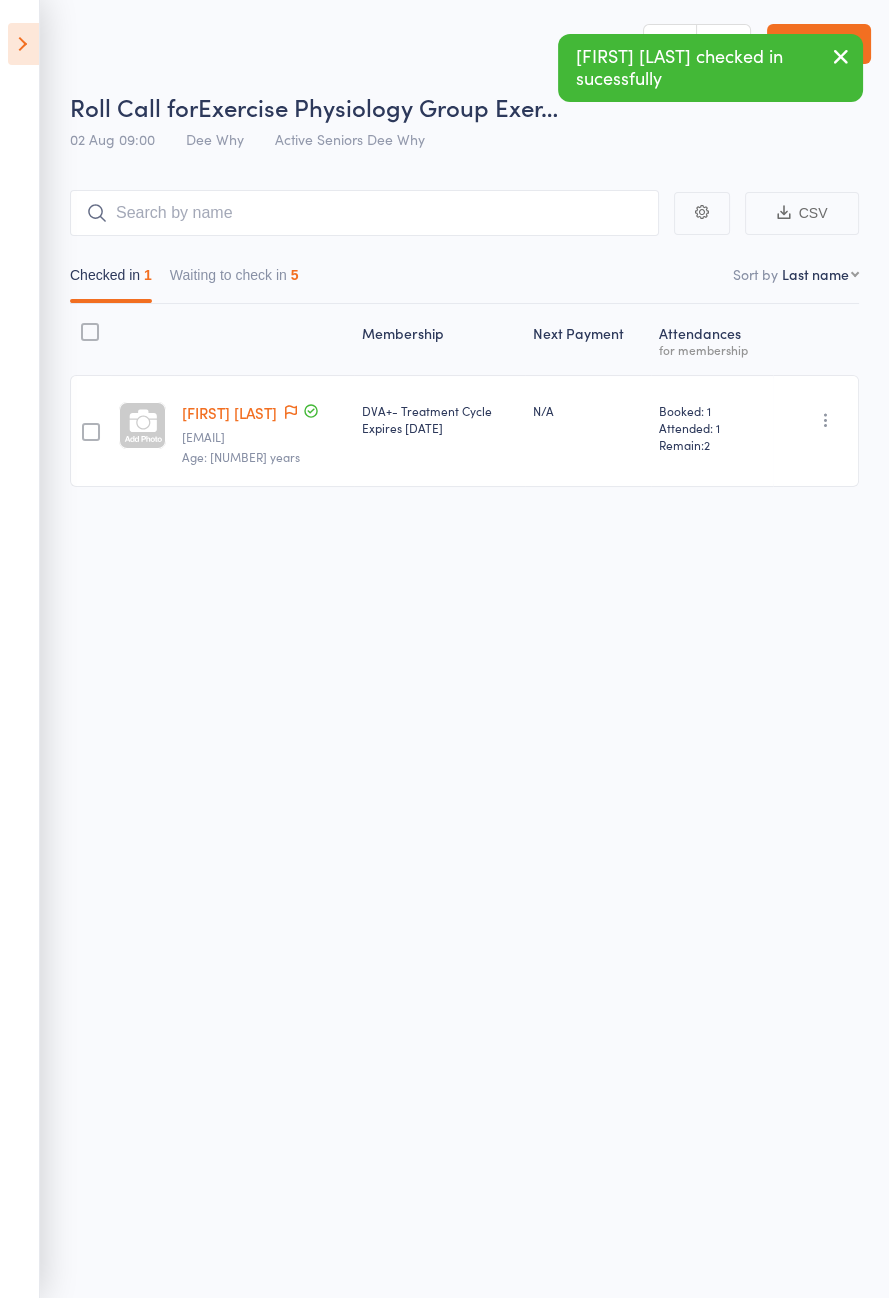 click 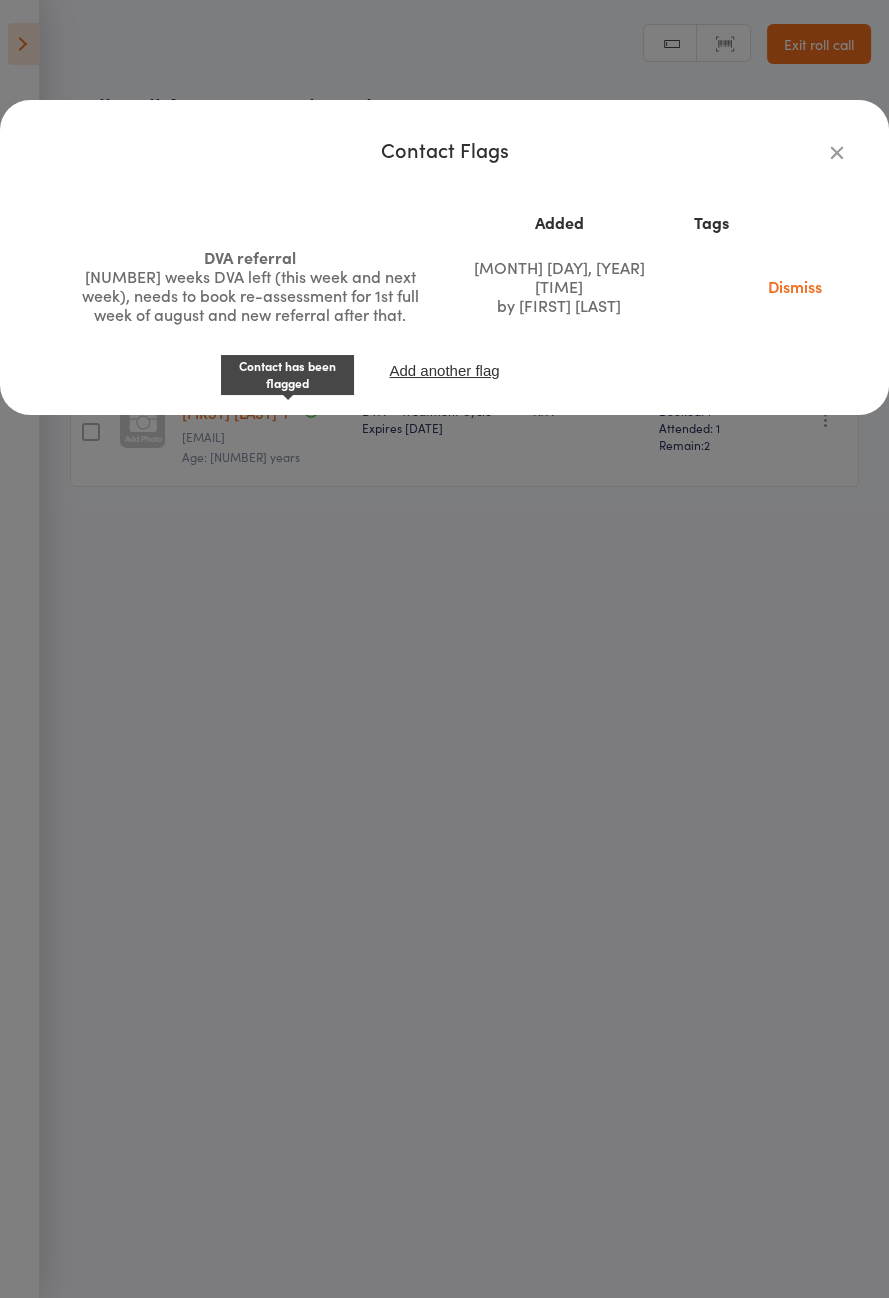 click on "Contact Flags Added Tags DVA referral
2 weeks DVA left (this week and next week), needs to book re-assessment for 1st full week of august and new referral after that.
Jul 22, 2025 10:46am by Emma Cooper-Southam Dismiss Add another flag" at bounding box center (444, 649) 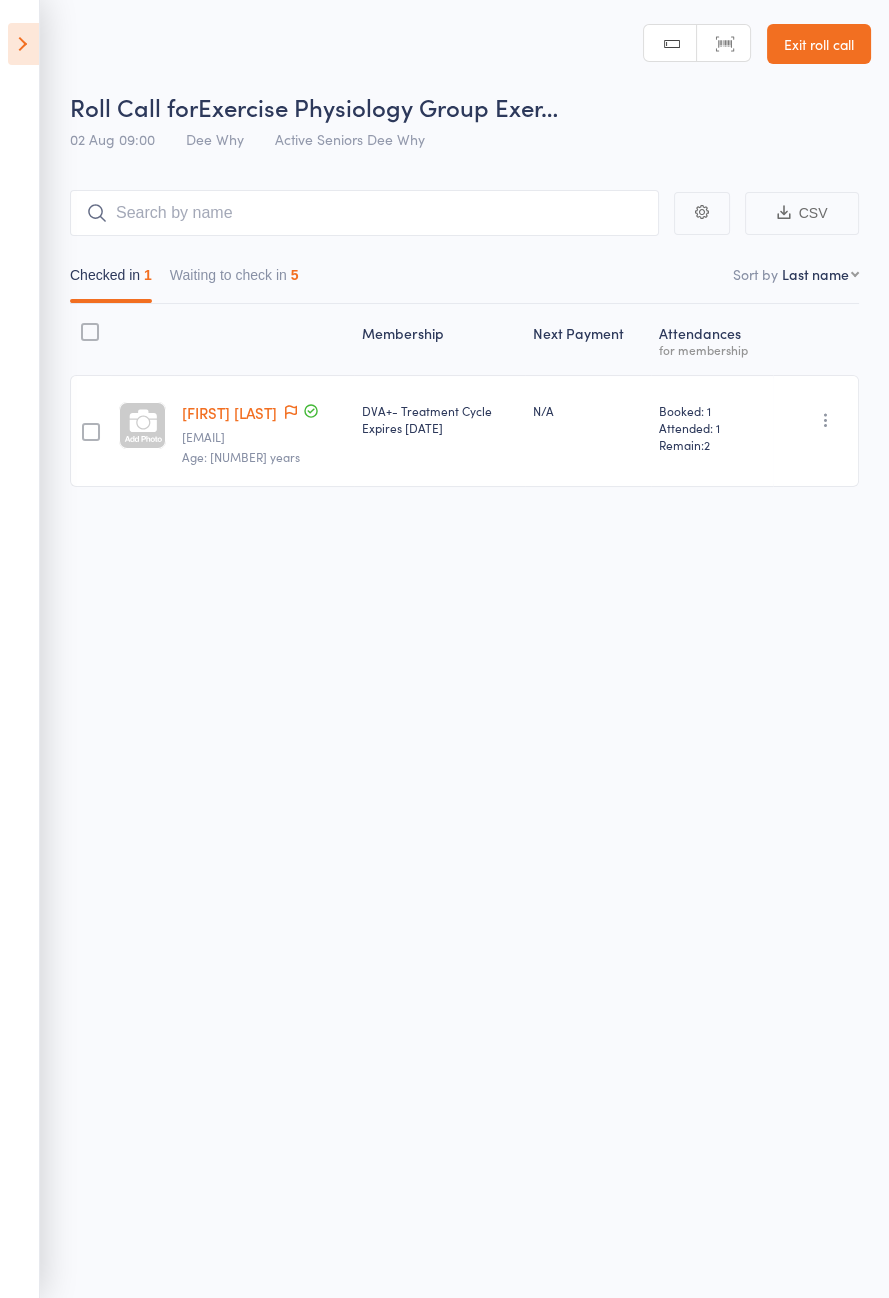 click on "Waiting to check in  5" at bounding box center (234, 280) 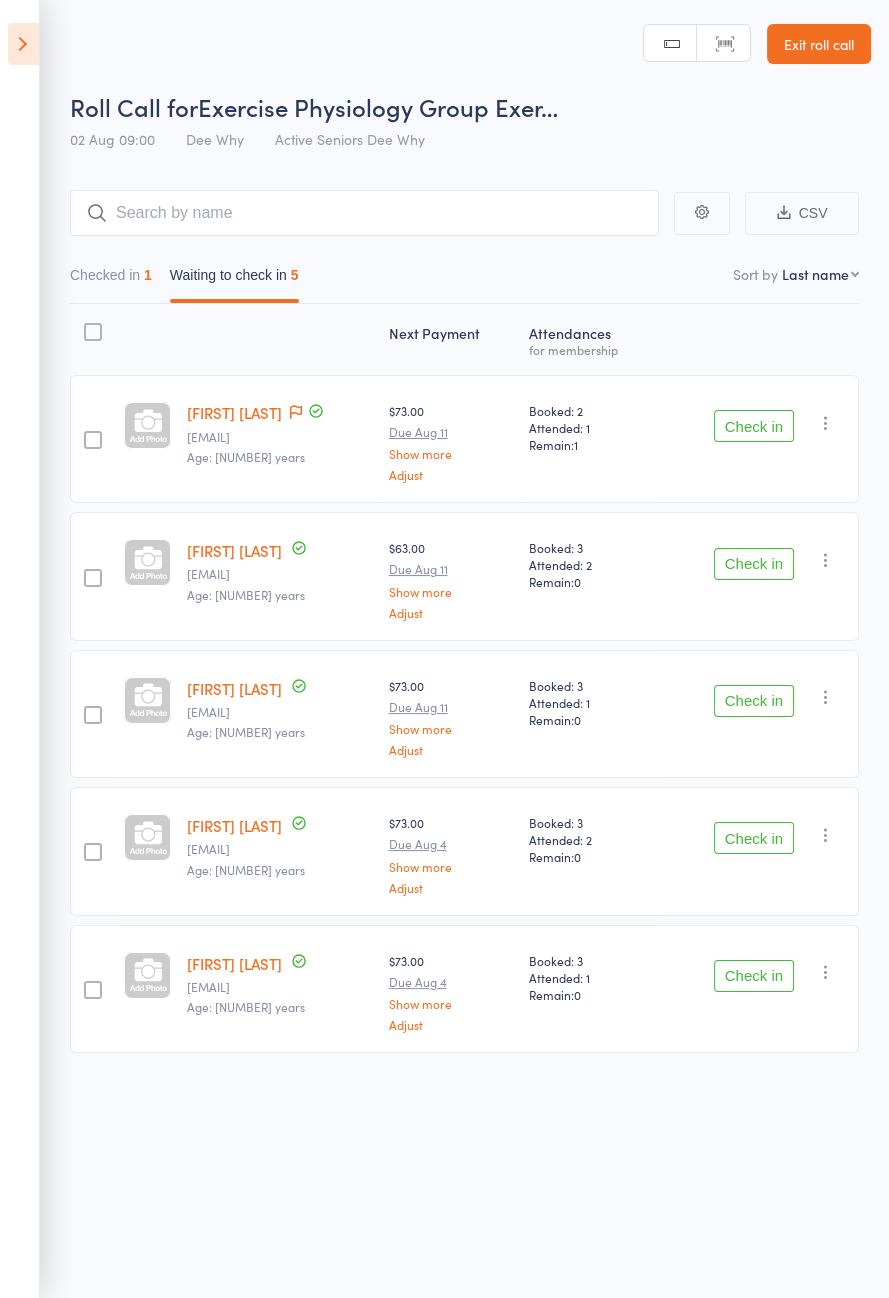 click at bounding box center (296, 413) 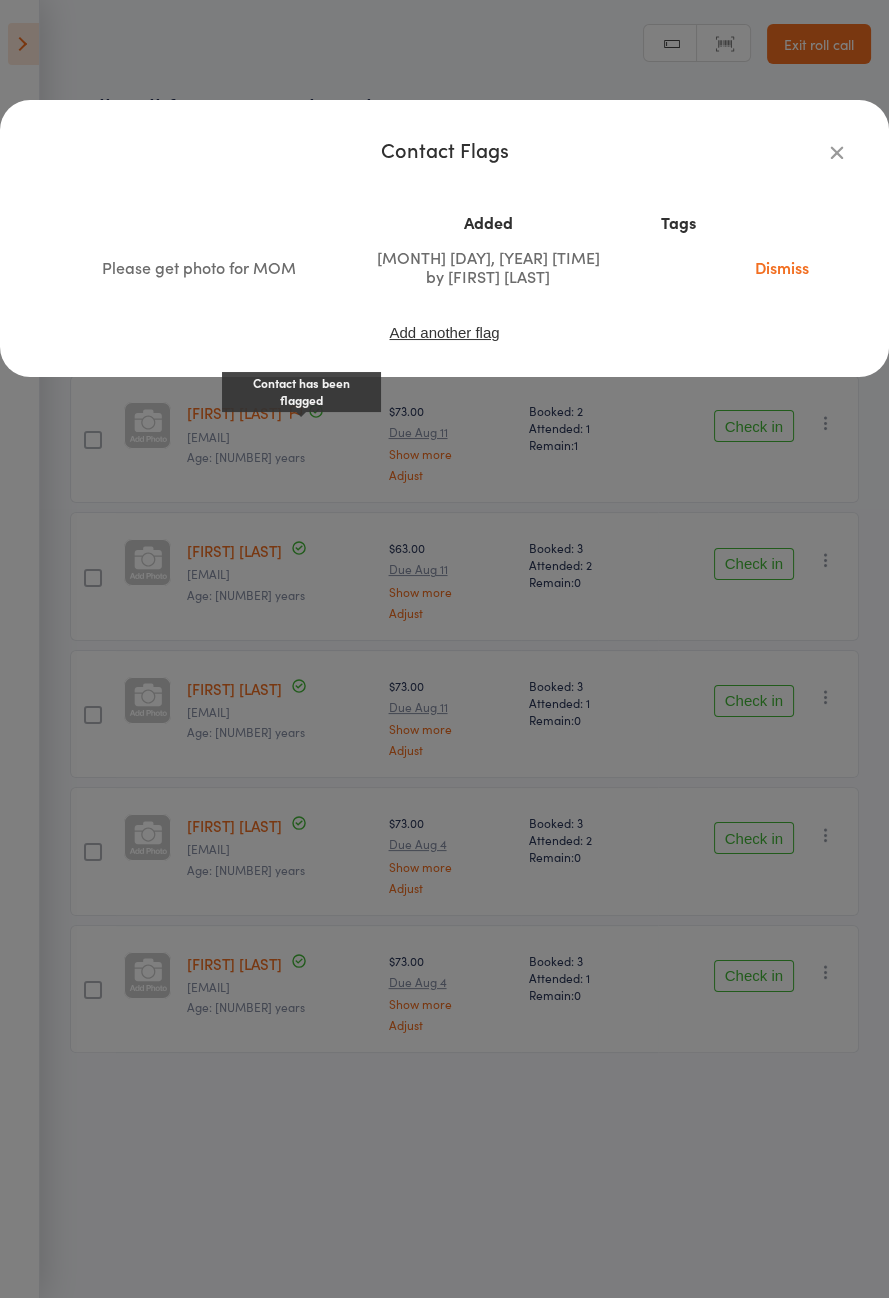 click on "Dismiss" at bounding box center (782, 267) 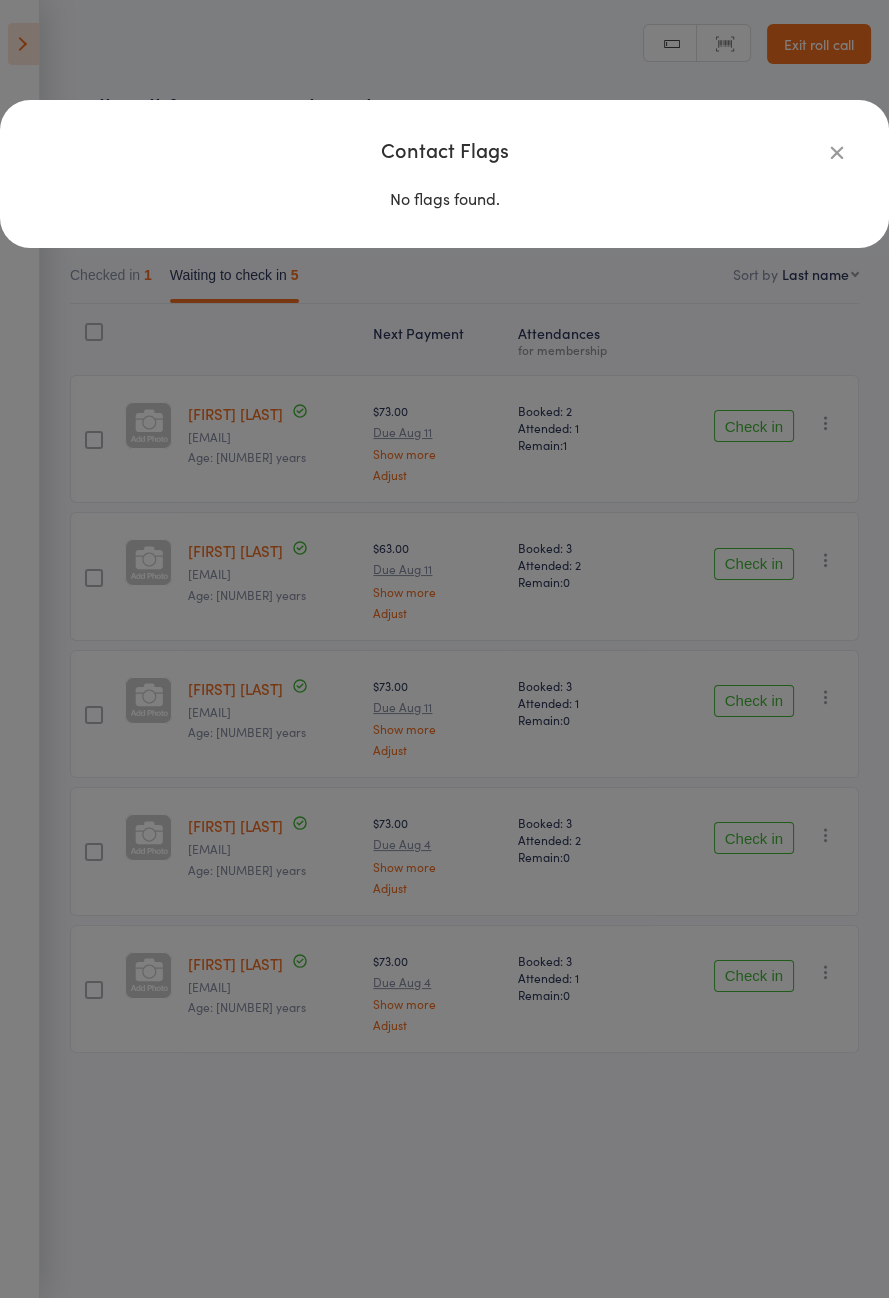 click on "Contact Flags No flags found." at bounding box center [444, 649] 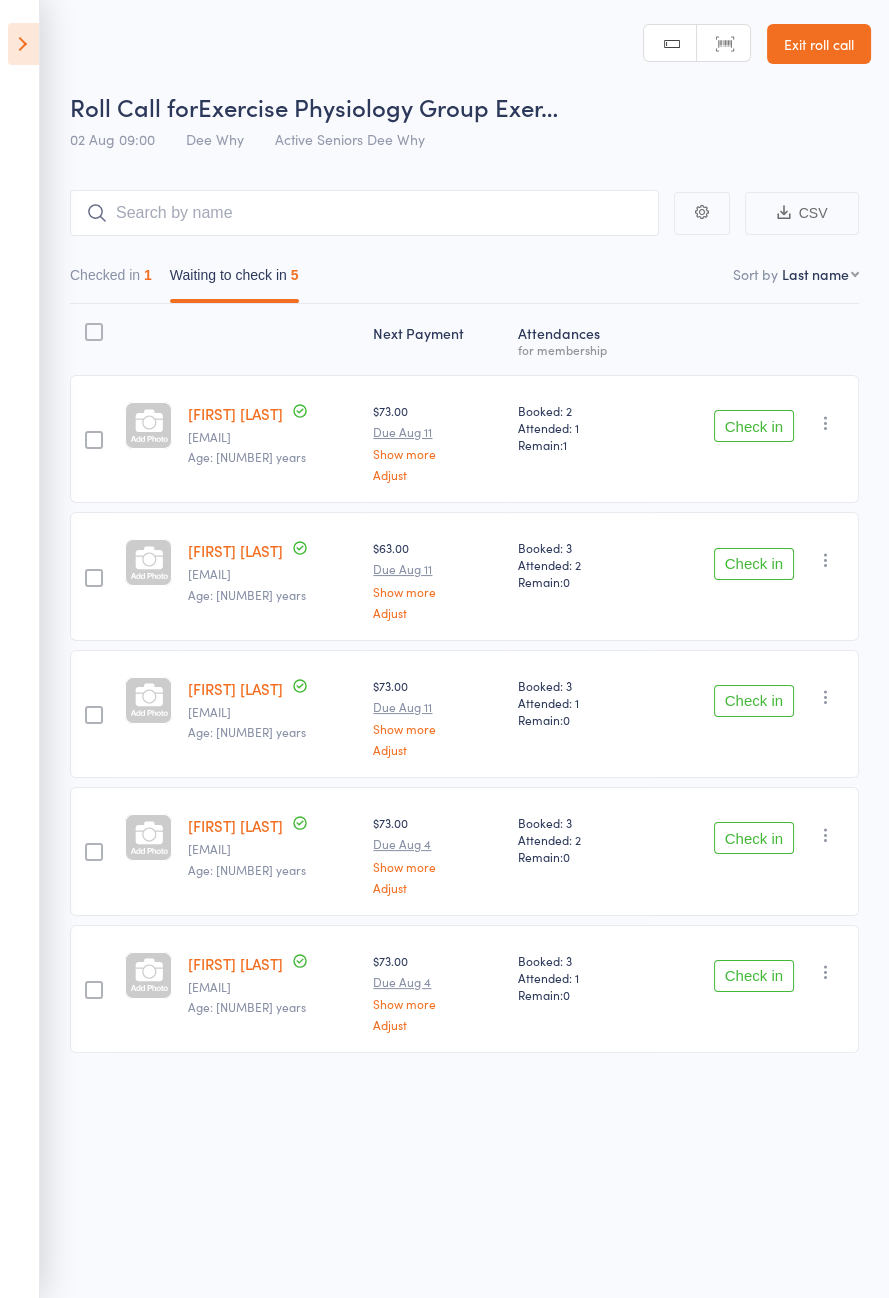 click on "Check in" at bounding box center [754, 426] 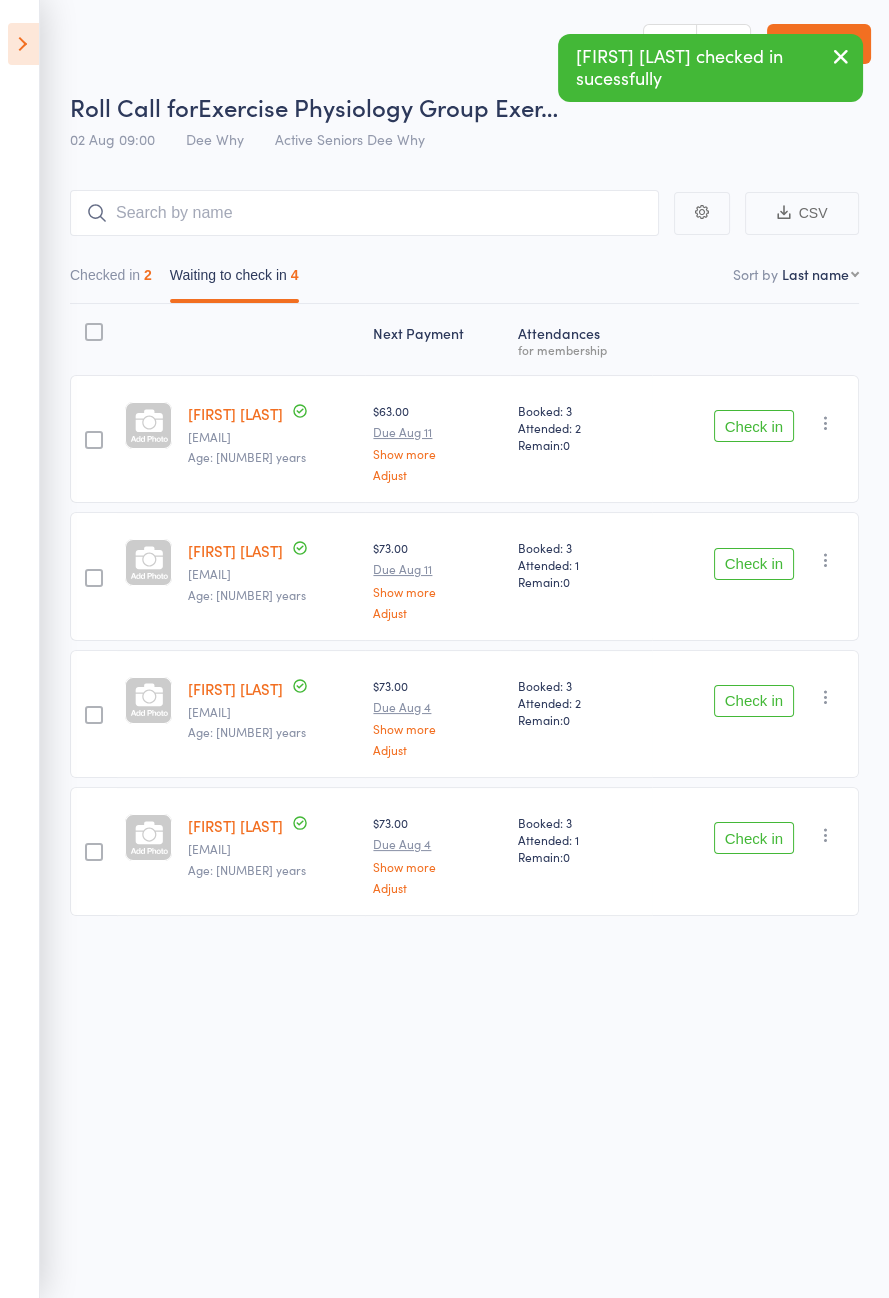 click on "Check in" at bounding box center [754, 701] 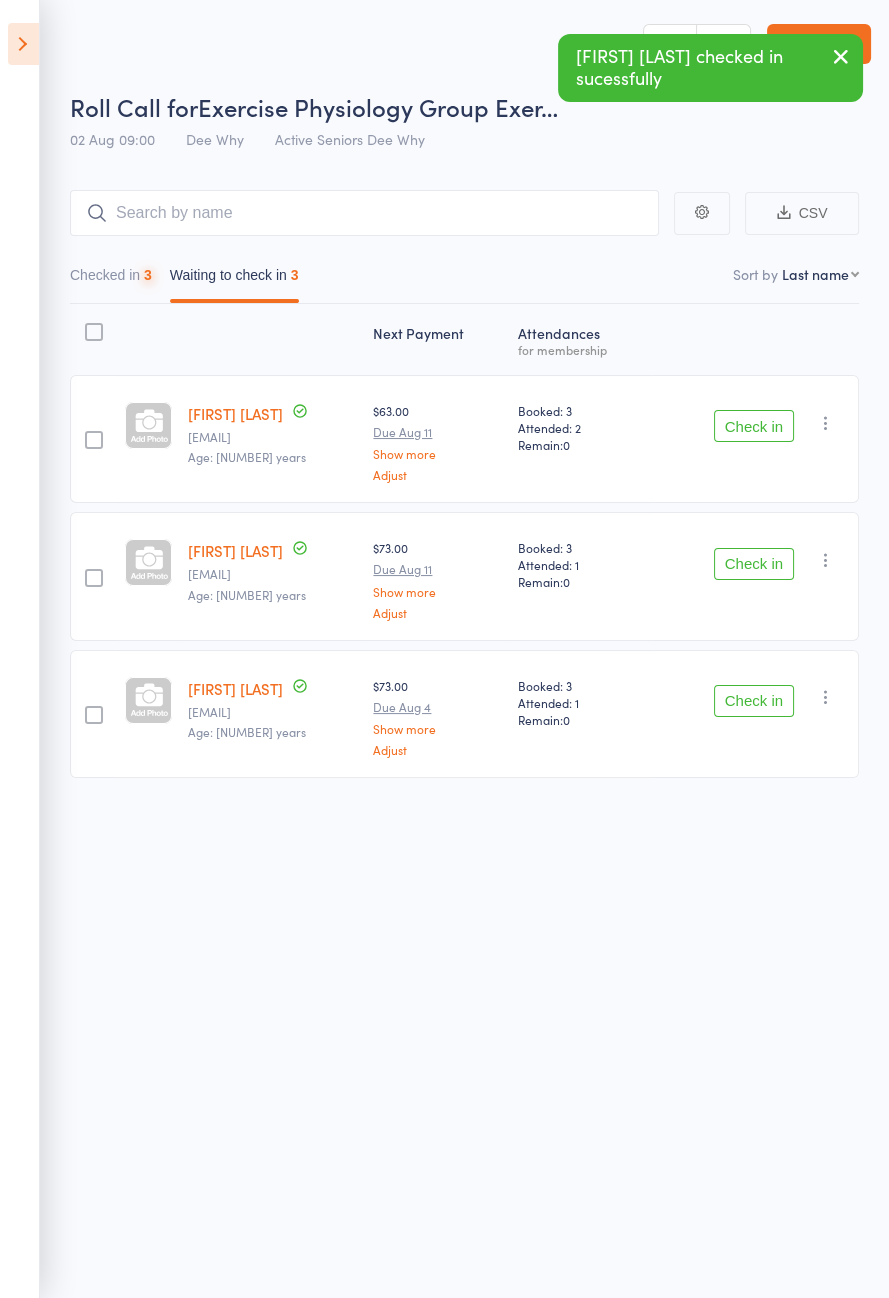 click on "Next Payment Atten­dances for membership Francesco Messina    frank.messina@gmail.com Age: 74 years $63.00 Due Aug 11  Show more Adjust Booked: 3 Attended: 2 Remain:  0 Check in Check in Send message Add Note Add Task Add Flag Remove Mark absent
Manooshad Nazarian    manooshag.nazarian@bigpond.com Age: 77 years $73.00 Due Aug 11  Show more Adjust Booked: 3 Attended: 1 Remain:  0 Check in Check in Send message Add Note Add Task Add Flag Remove Mark absent
Paula Sturrock    paulasturrock@outlook.com Age: 67 years $73.00 Due Aug 4  Show more Adjust Booked: 3 Attended: 1 Remain:  0 Check in Check in Send message Add Note Add Task Add Flag Remove Mark absent" at bounding box center [464, 585] 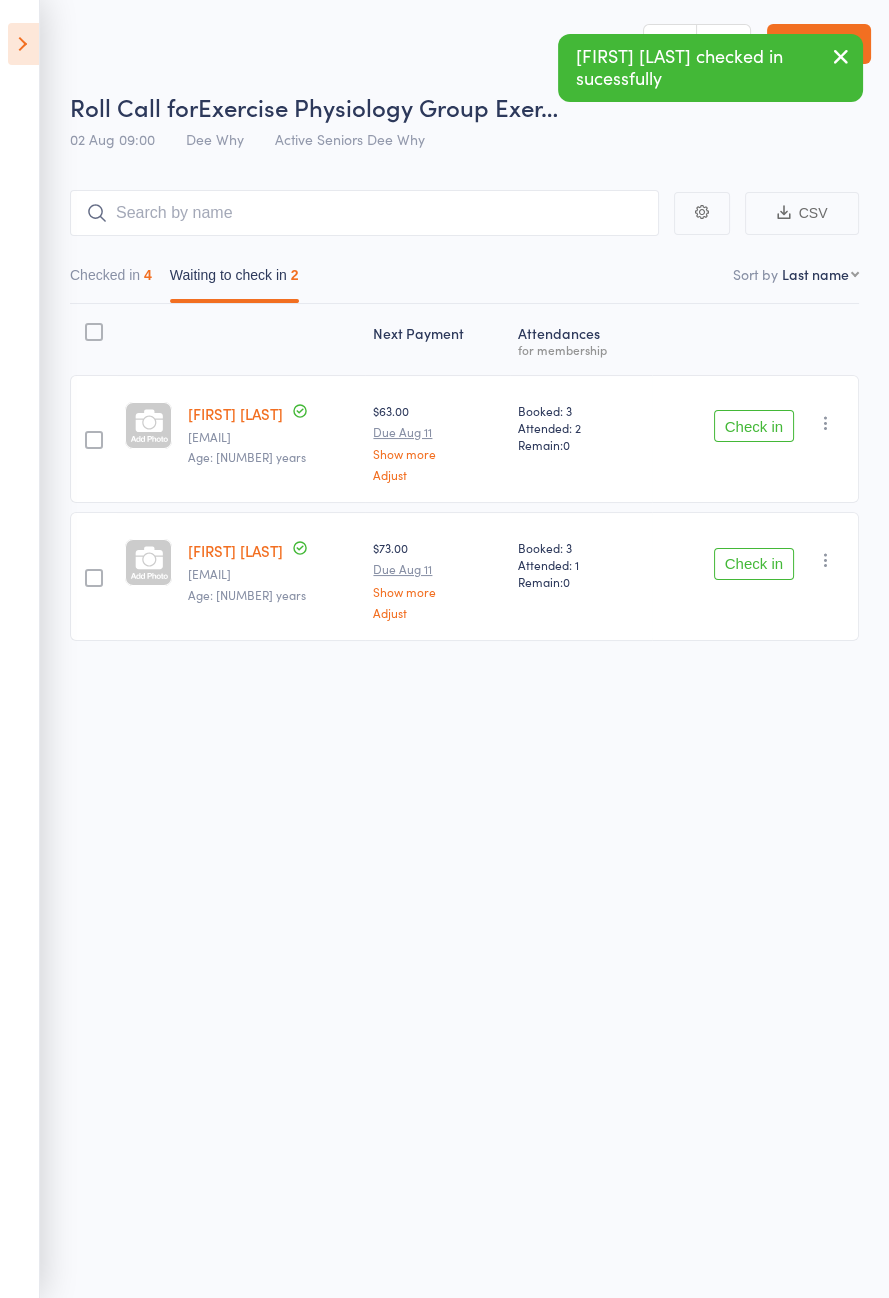 click at bounding box center [23, 44] 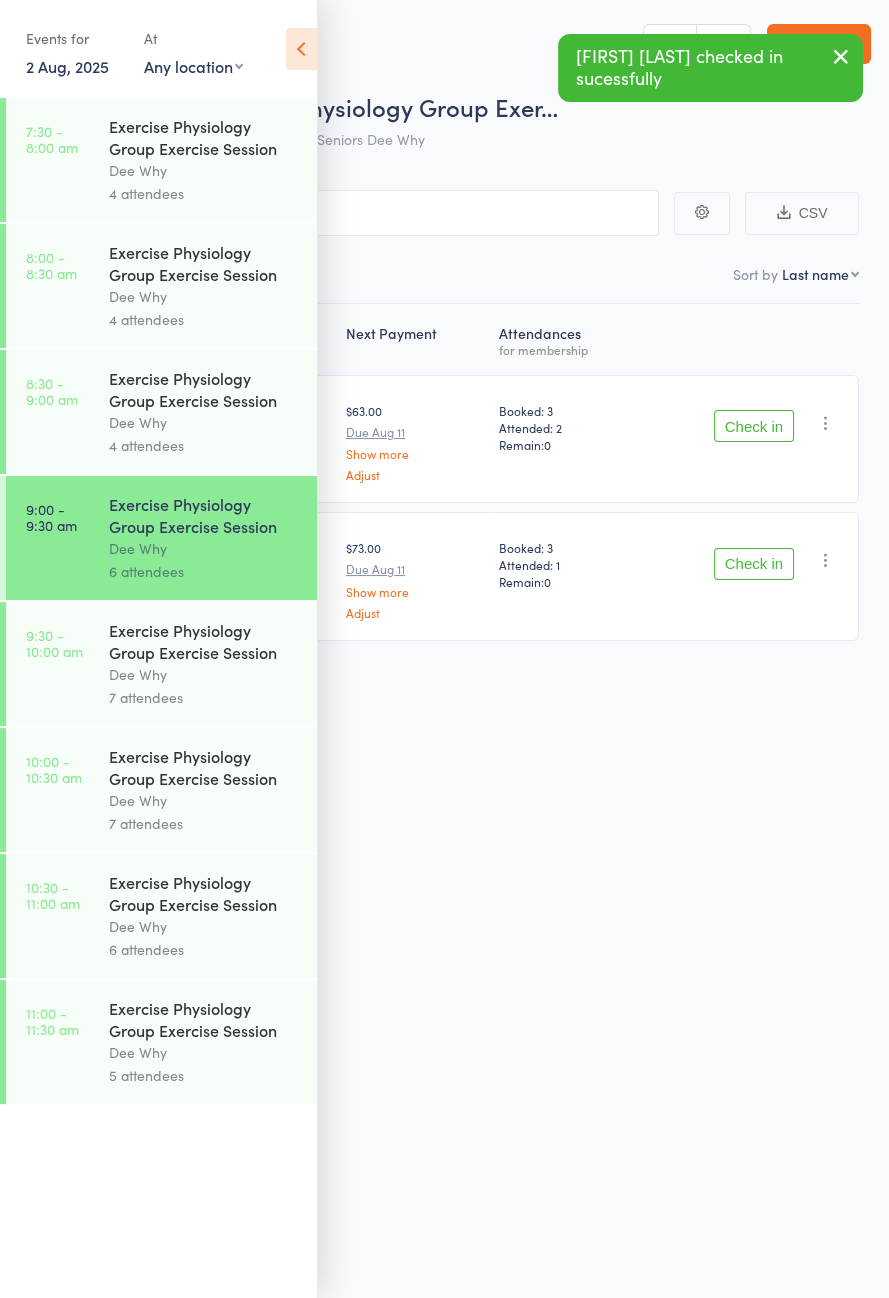 click on "9:30 - 10:00 am Exercise Physiology Group Exercise Session Dee Why 7 attendees" at bounding box center [161, 664] 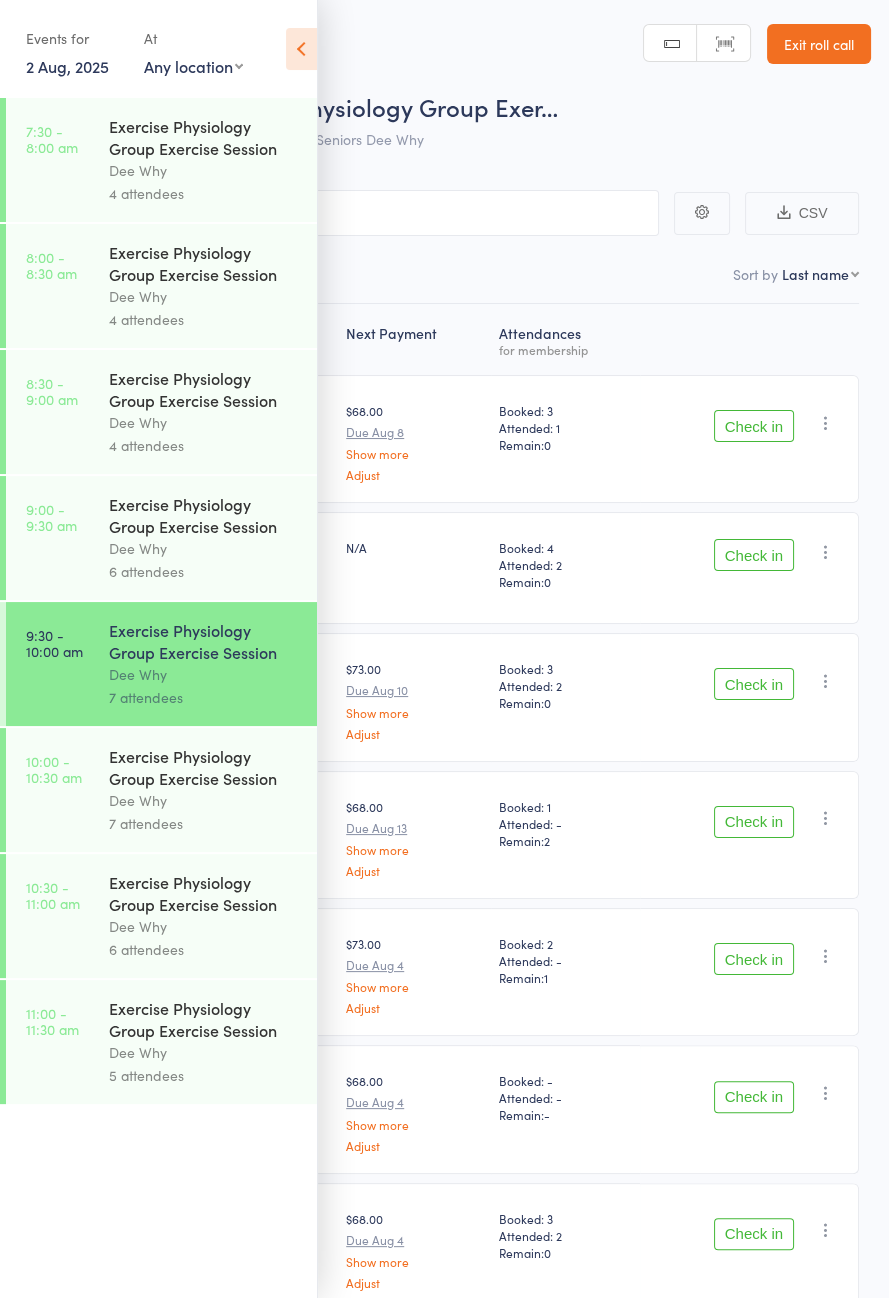click at bounding box center [301, 49] 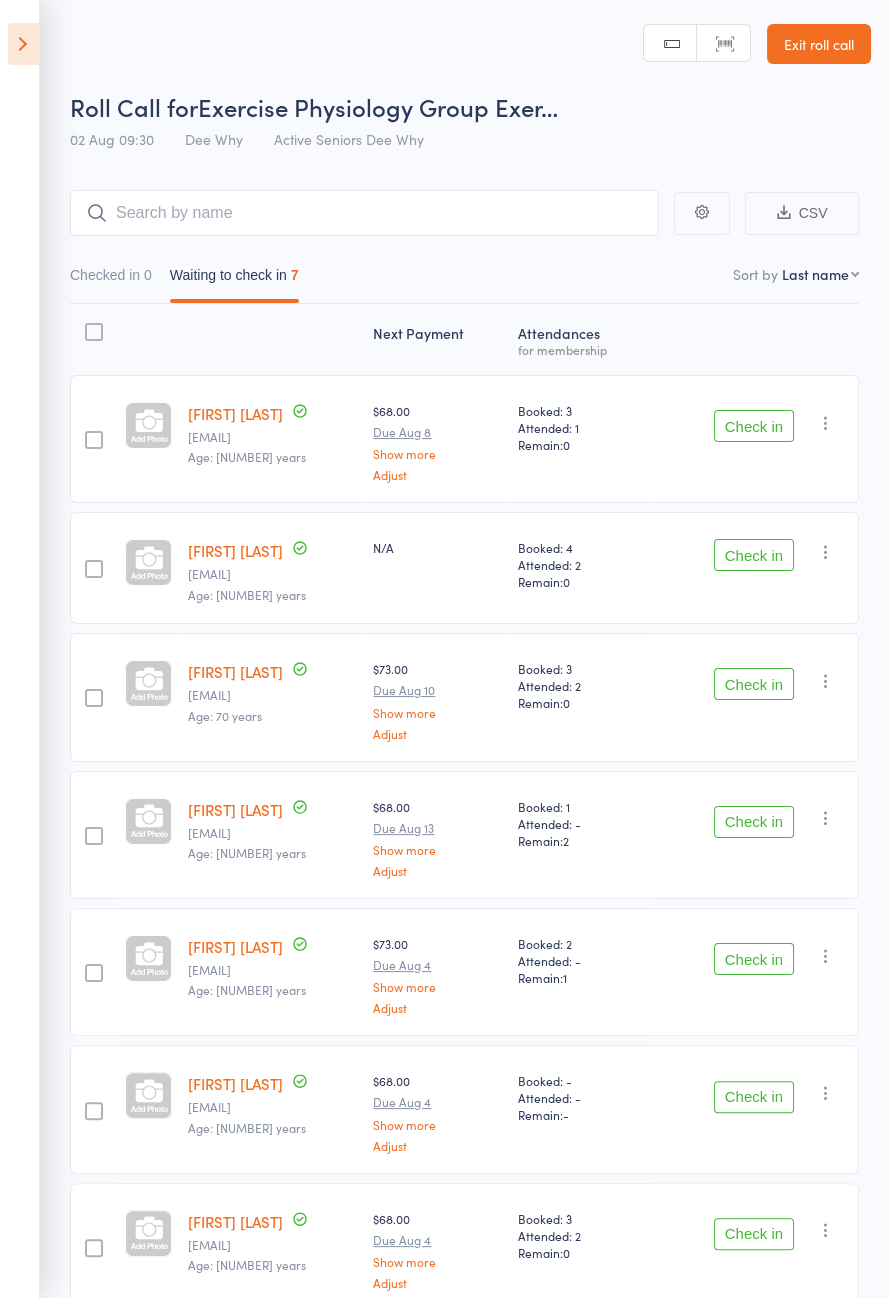 click at bounding box center [23, 44] 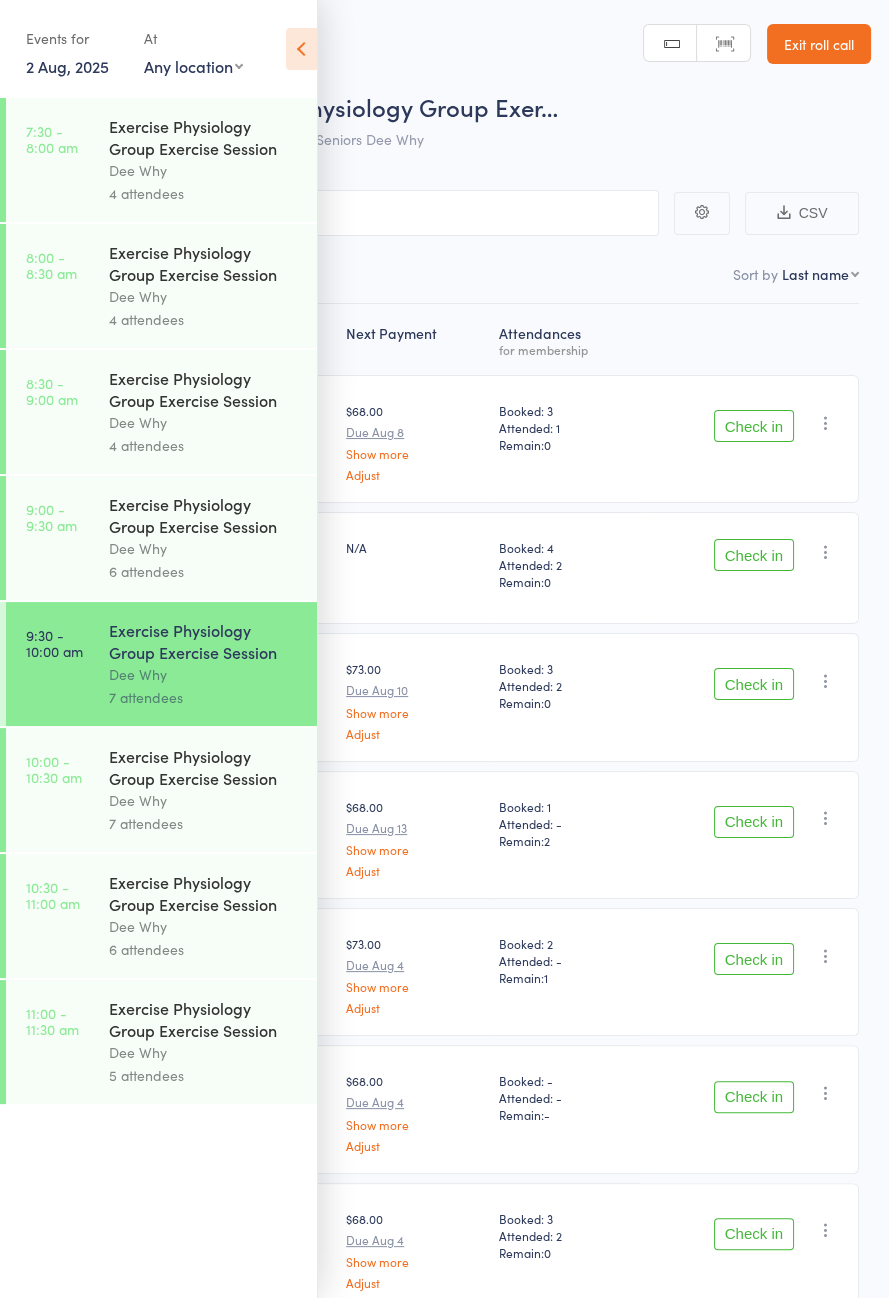 click on "10:00 - 10:30 am Exercise Physiology Group Exercise Session Dee Why 7 attendees" at bounding box center (161, 790) 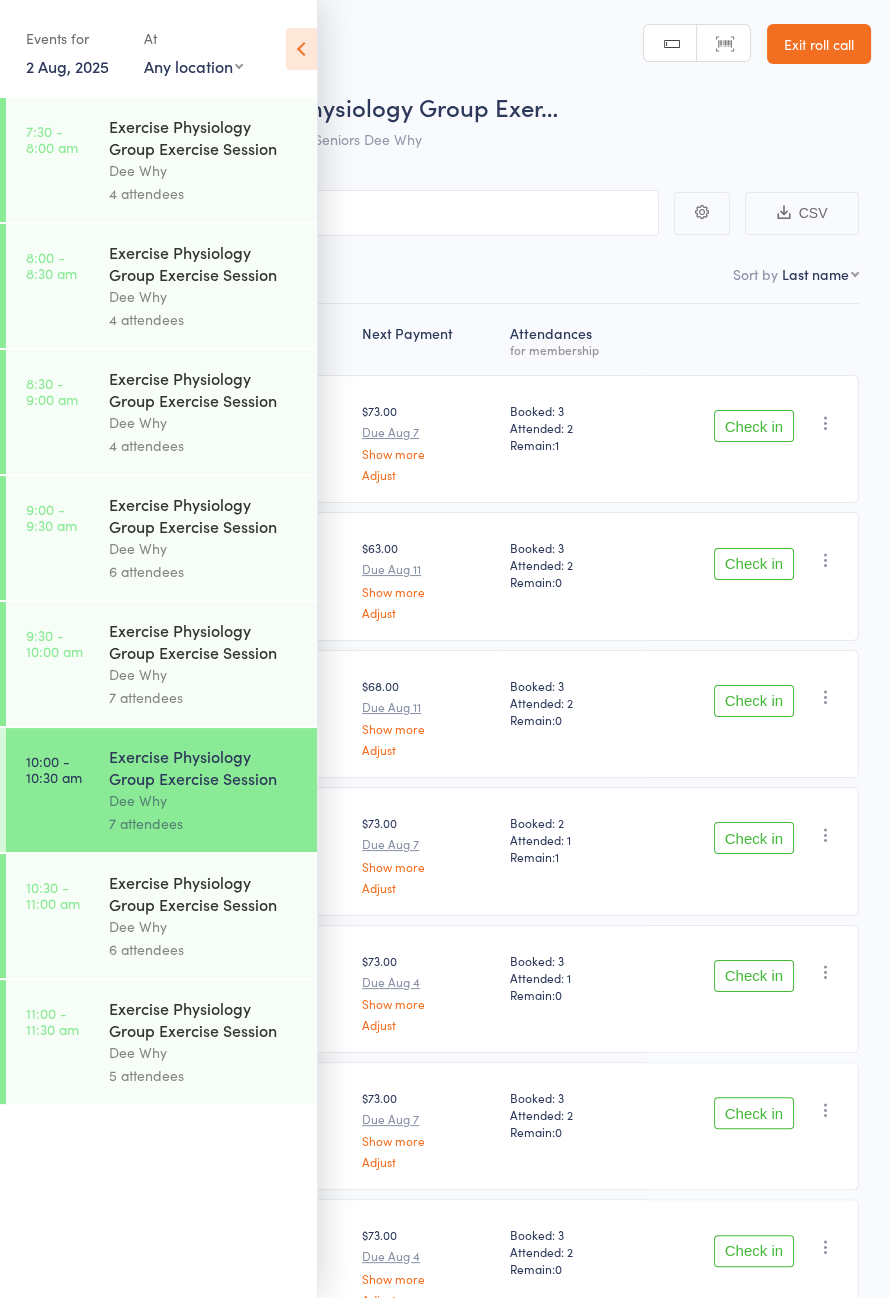 click at bounding box center (301, 49) 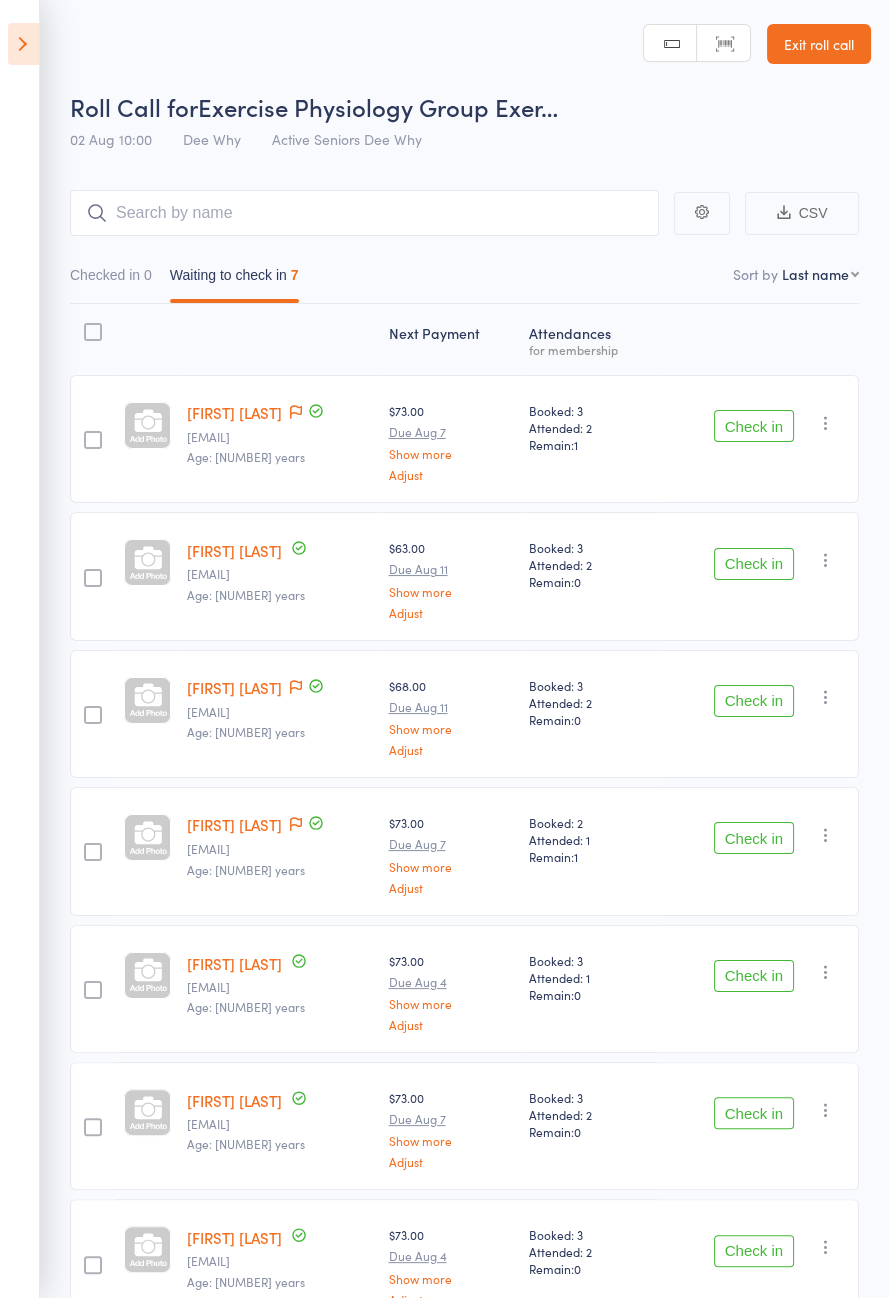 click at bounding box center [23, 44] 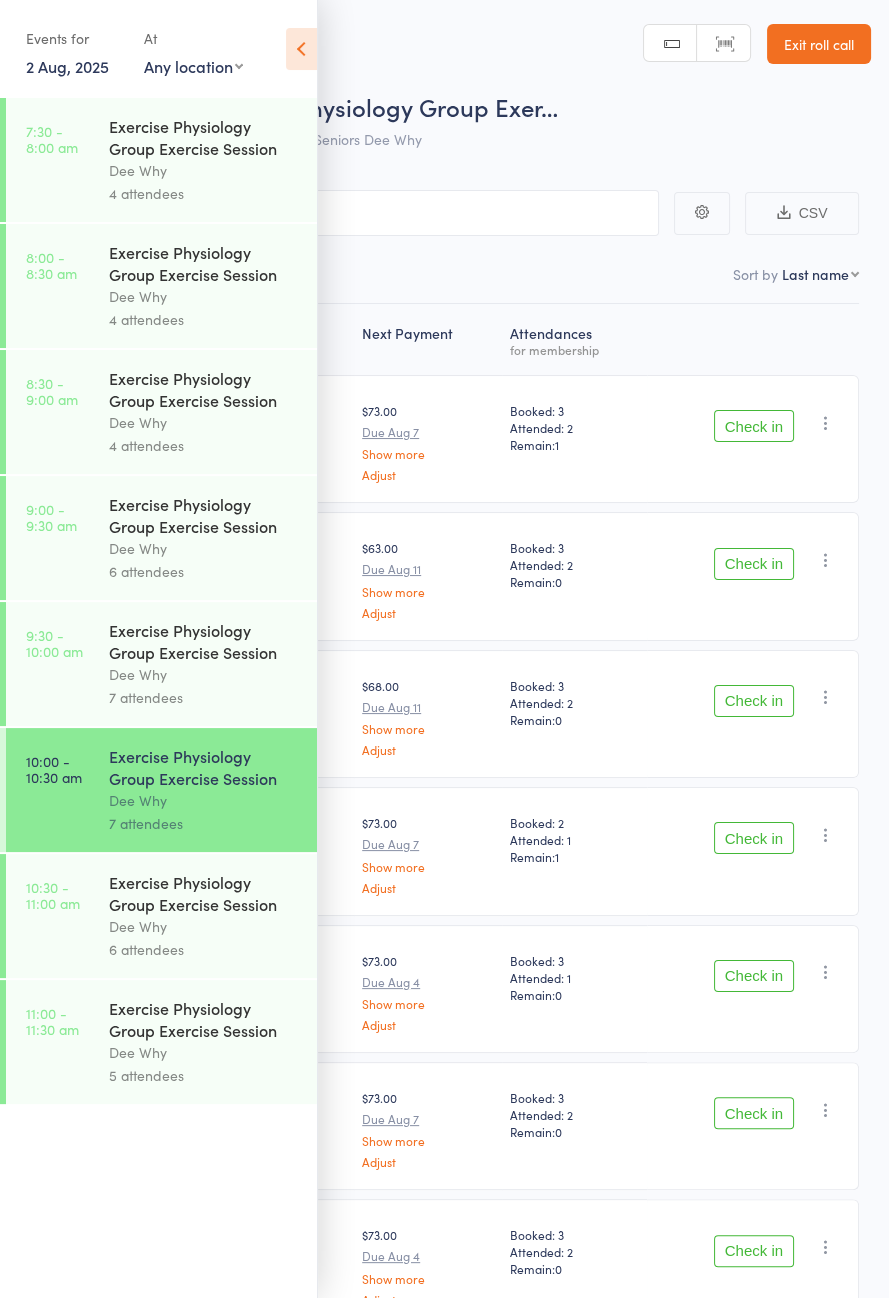 click on "9:30 - 10:00 am Exercise Physiology Group Exercise Session Dee Why 7 attendees" at bounding box center [161, 664] 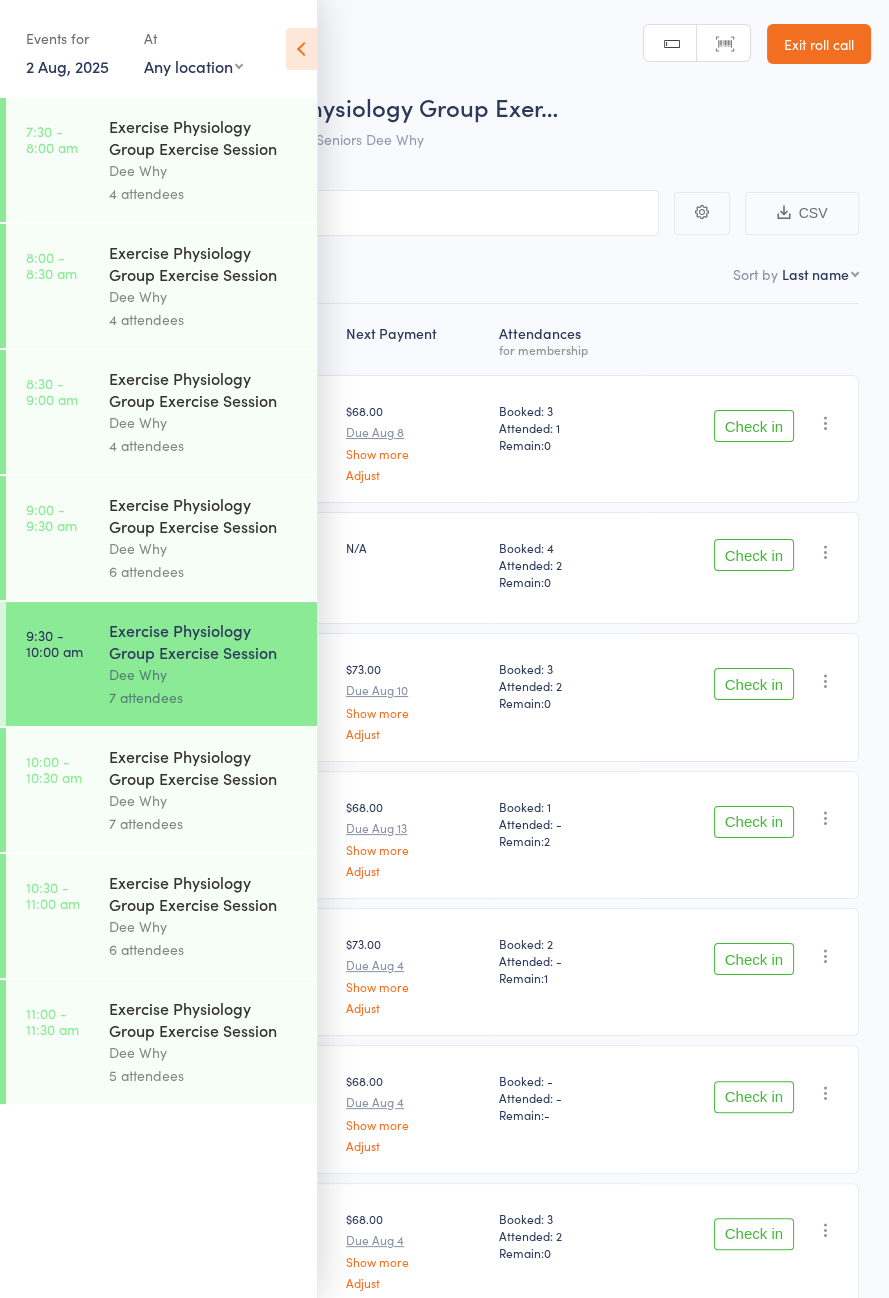 click at bounding box center (301, 49) 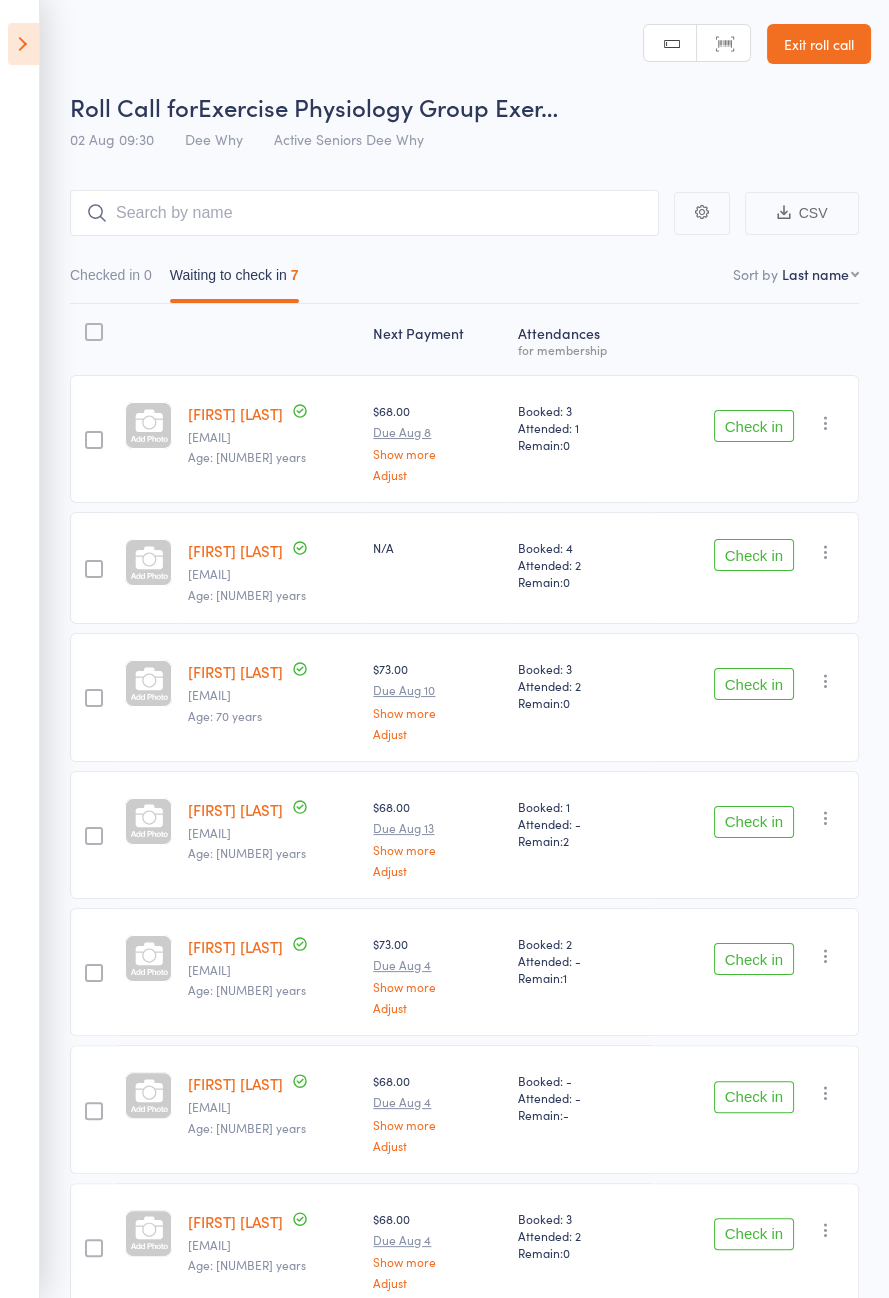 click on "Check in" at bounding box center [754, 426] 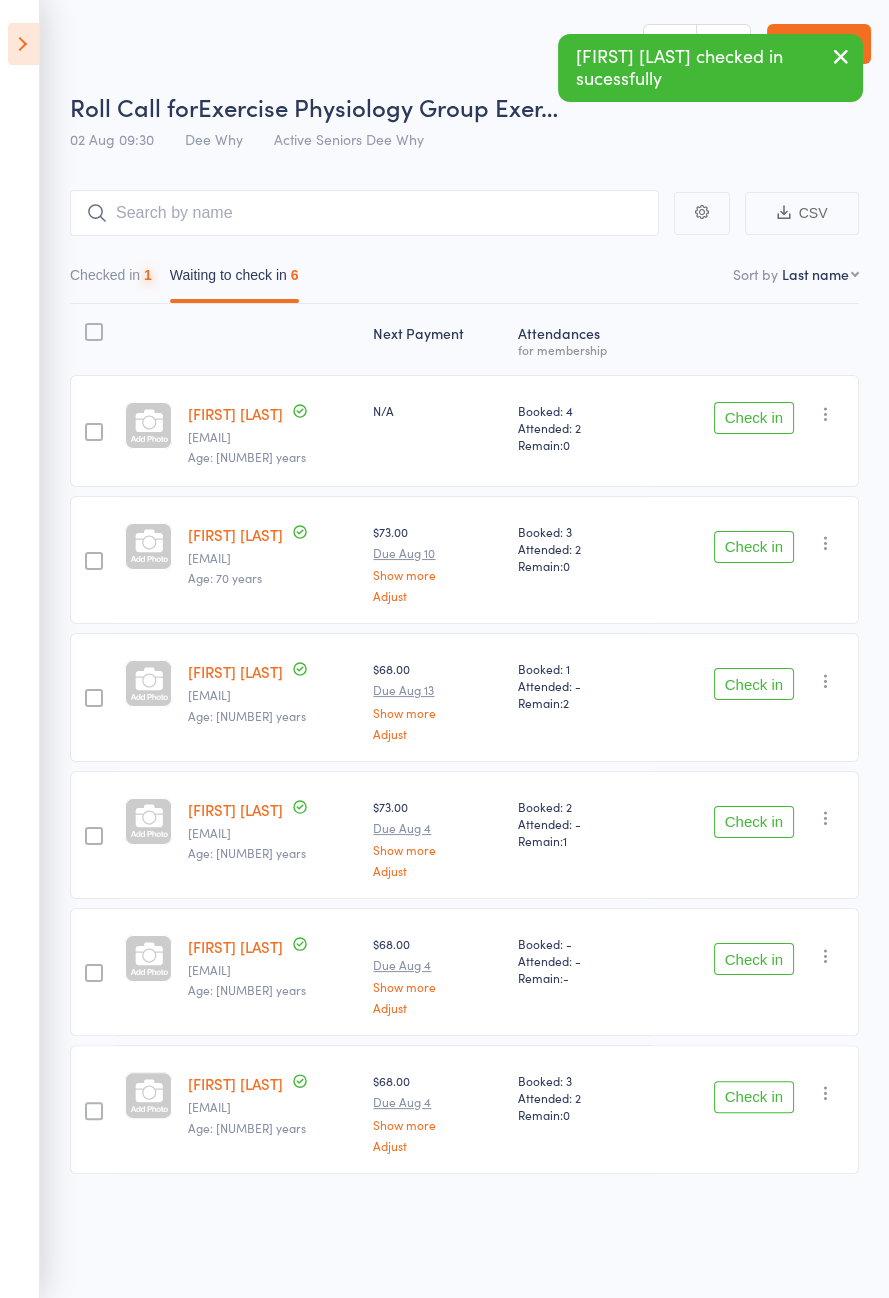 click on "Check in" at bounding box center [754, 418] 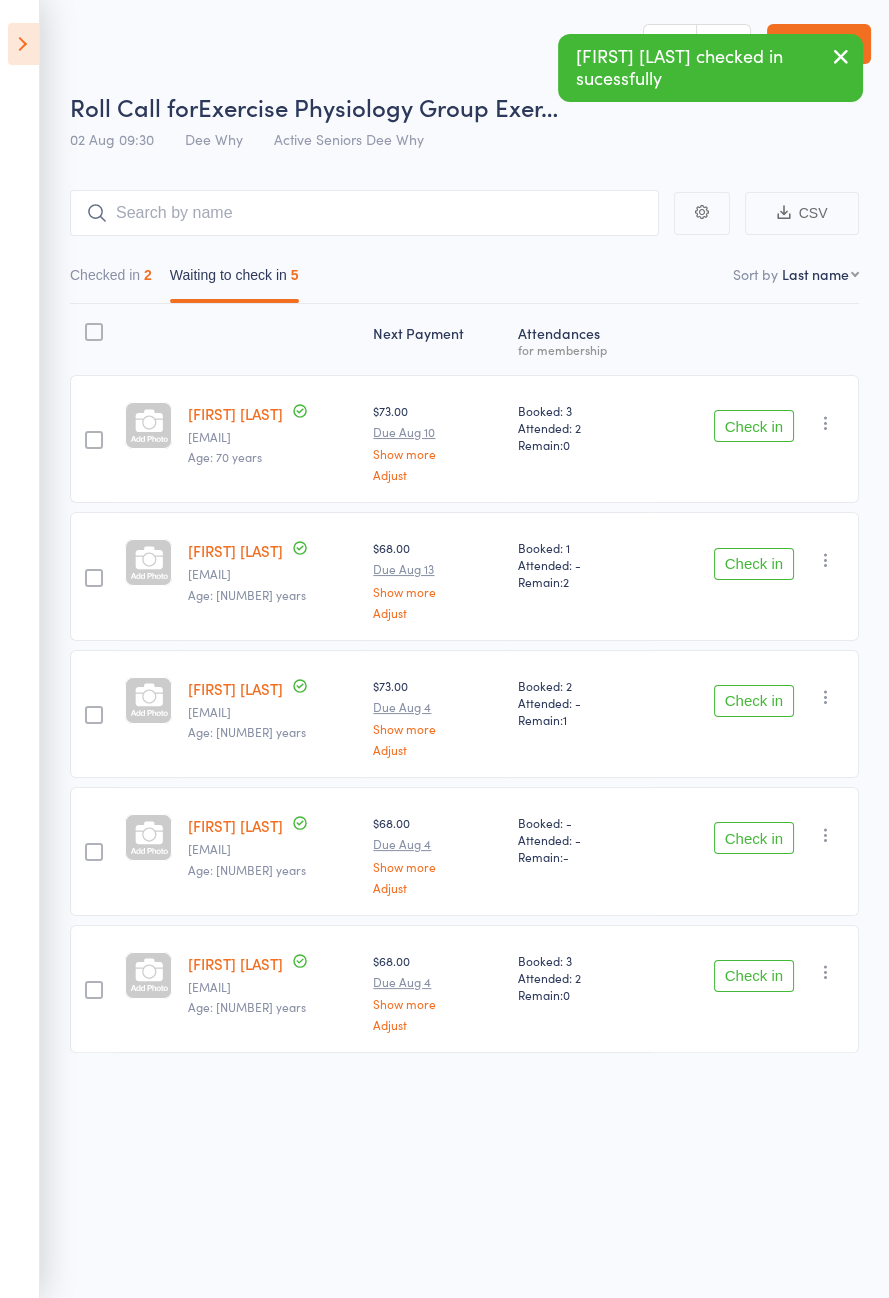click on "Check in" at bounding box center [754, 426] 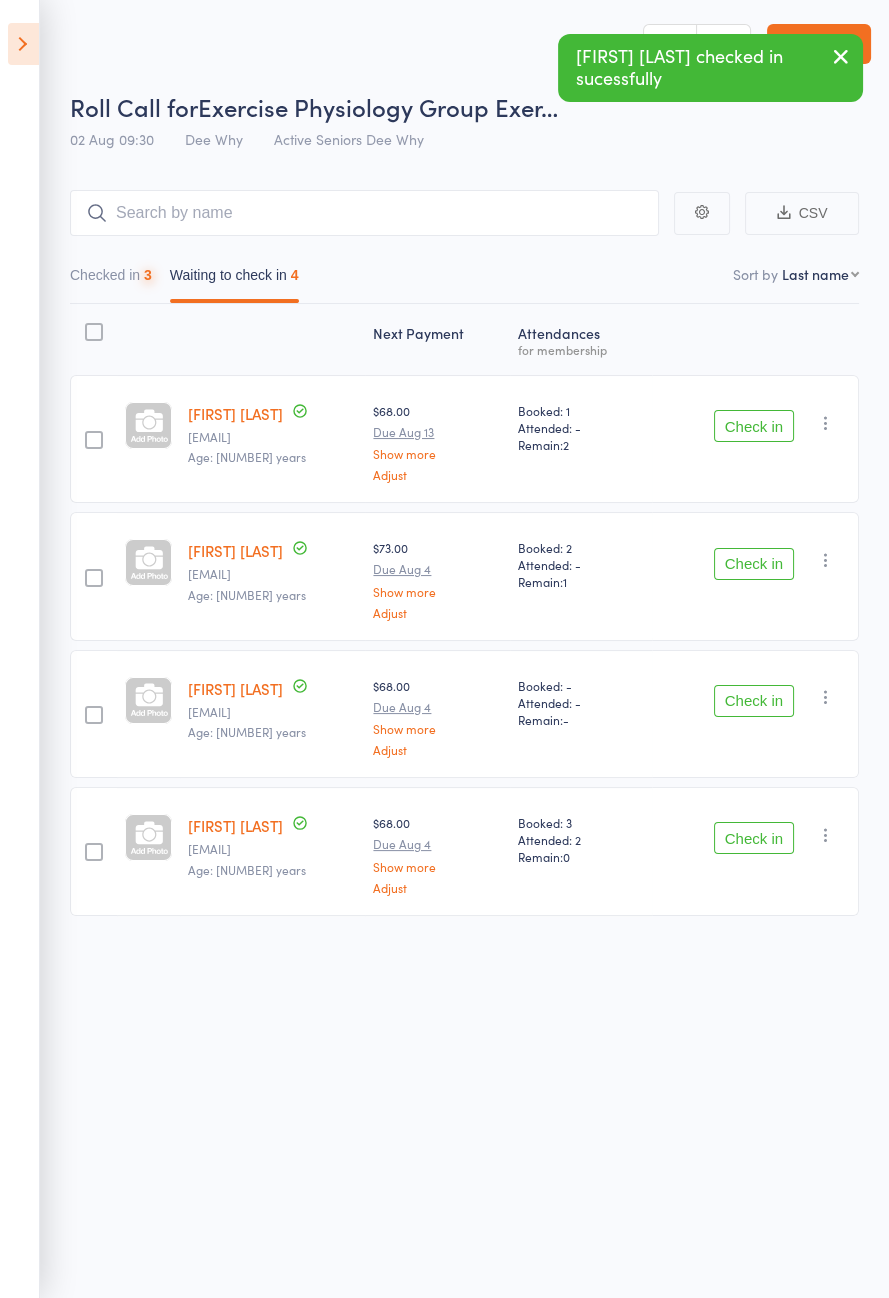 click on "Check in" at bounding box center [754, 426] 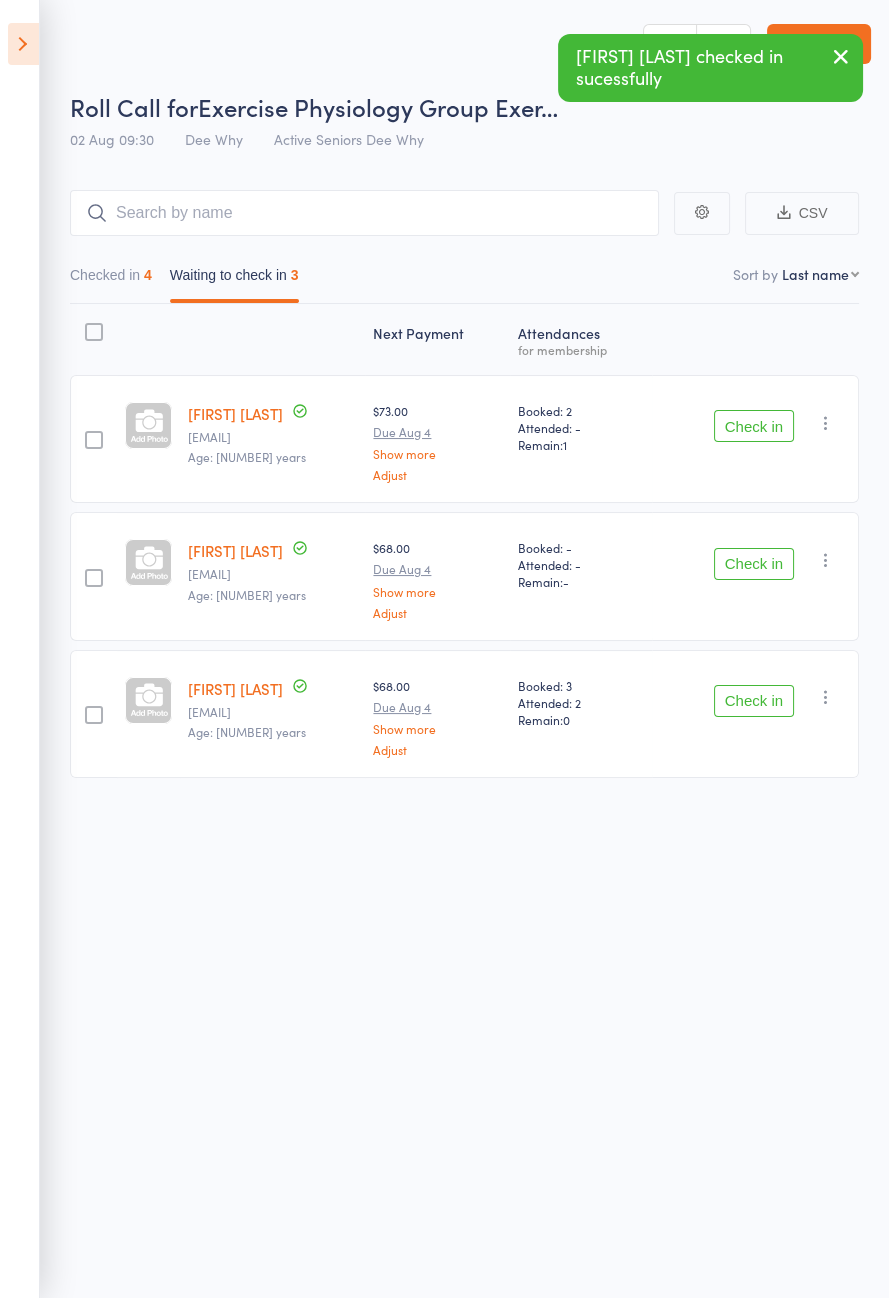 click on "Check in" at bounding box center (754, 426) 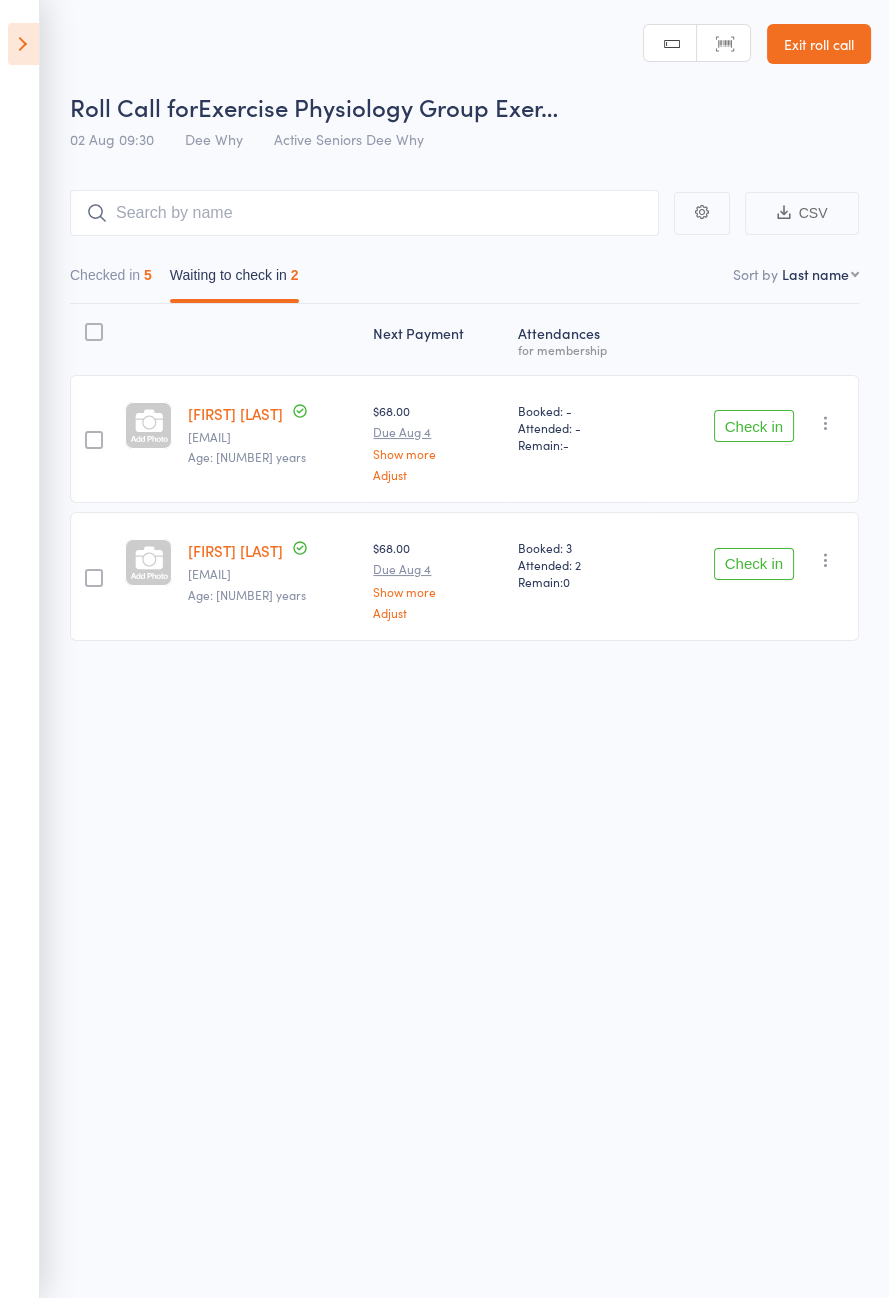 click on "Check in" at bounding box center (754, 426) 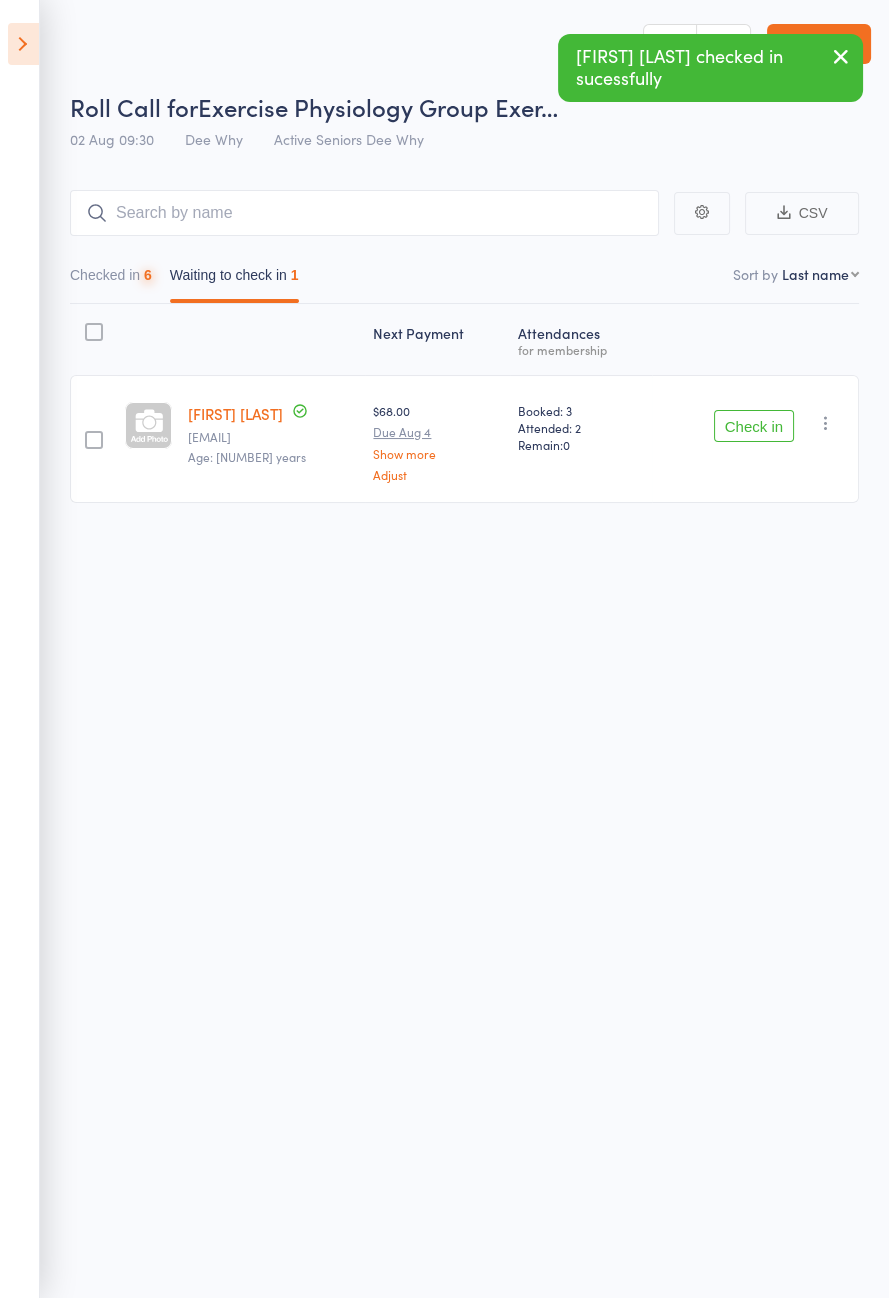 click on "Check in" at bounding box center [754, 426] 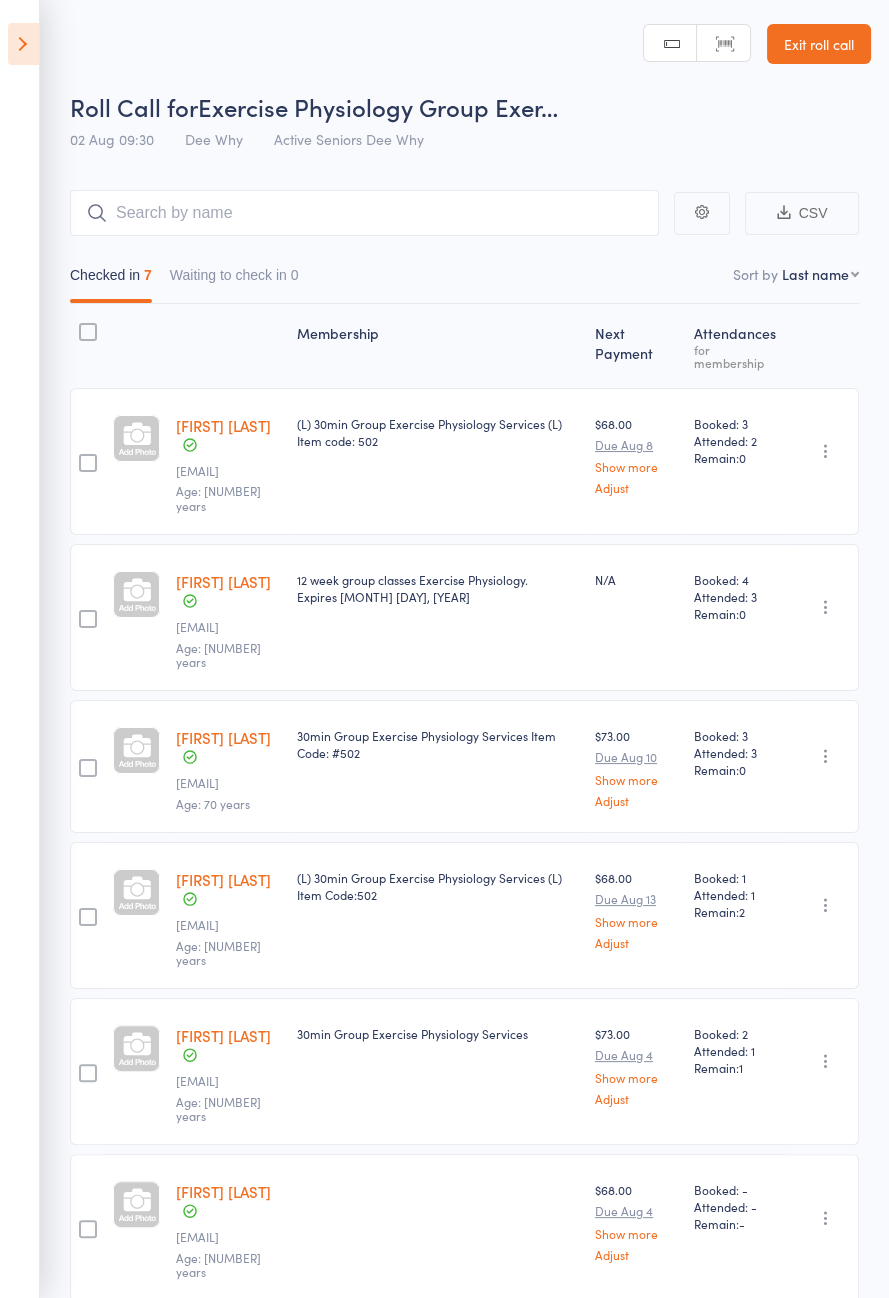 click at bounding box center [23, 44] 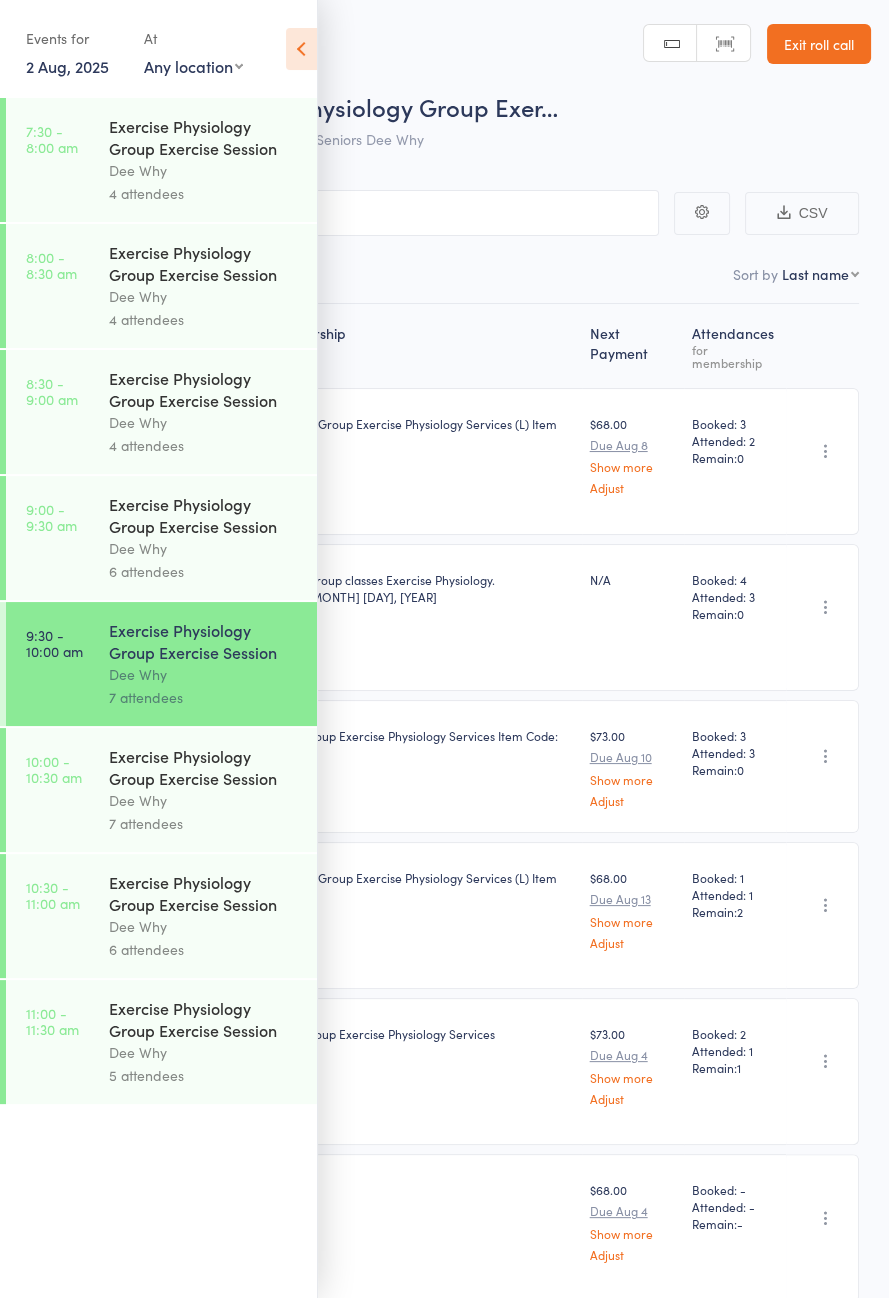 click on "10:00 - 10:30 am Exercise Physiology Group Exercise Session Dee Why 7 attendees" at bounding box center [161, 790] 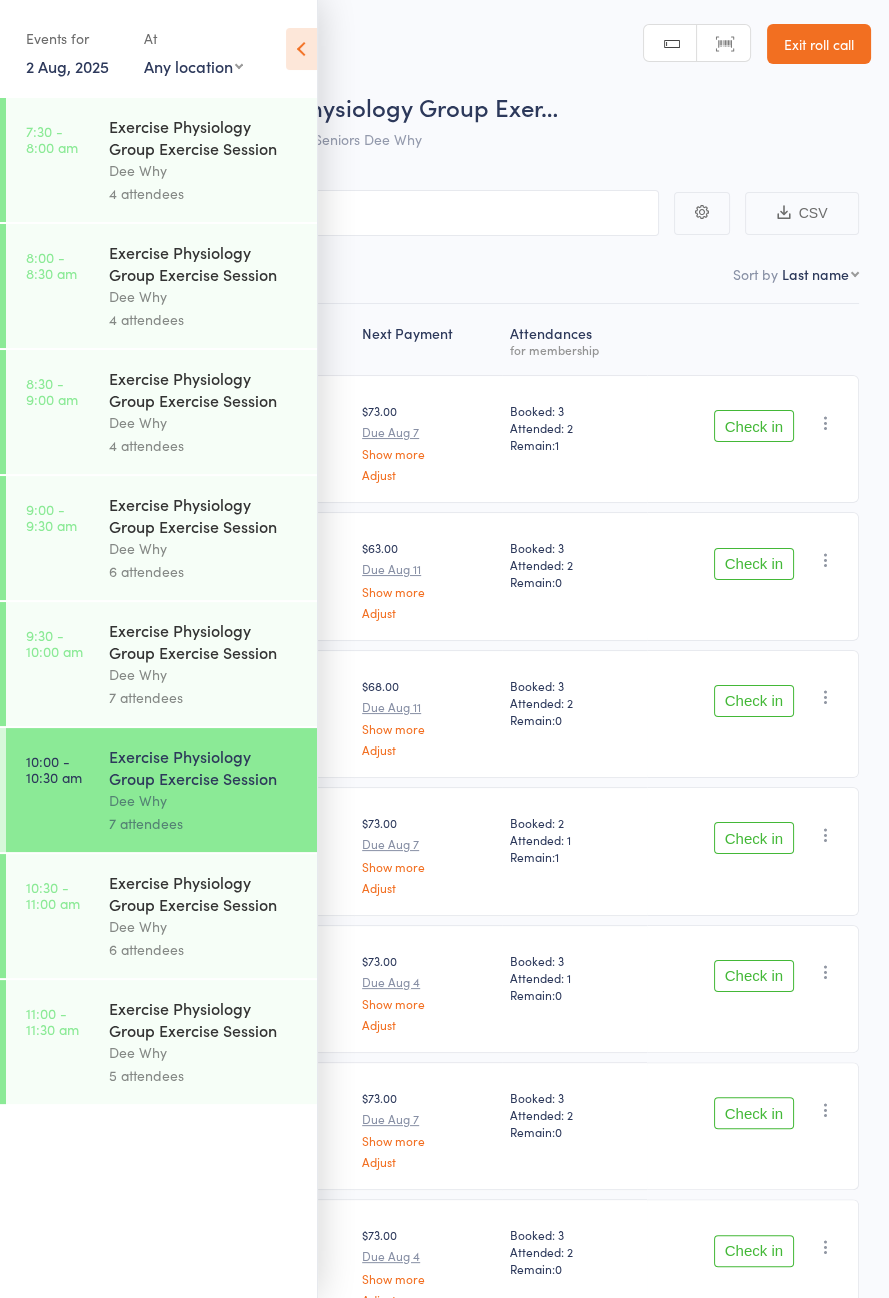 click at bounding box center (301, 49) 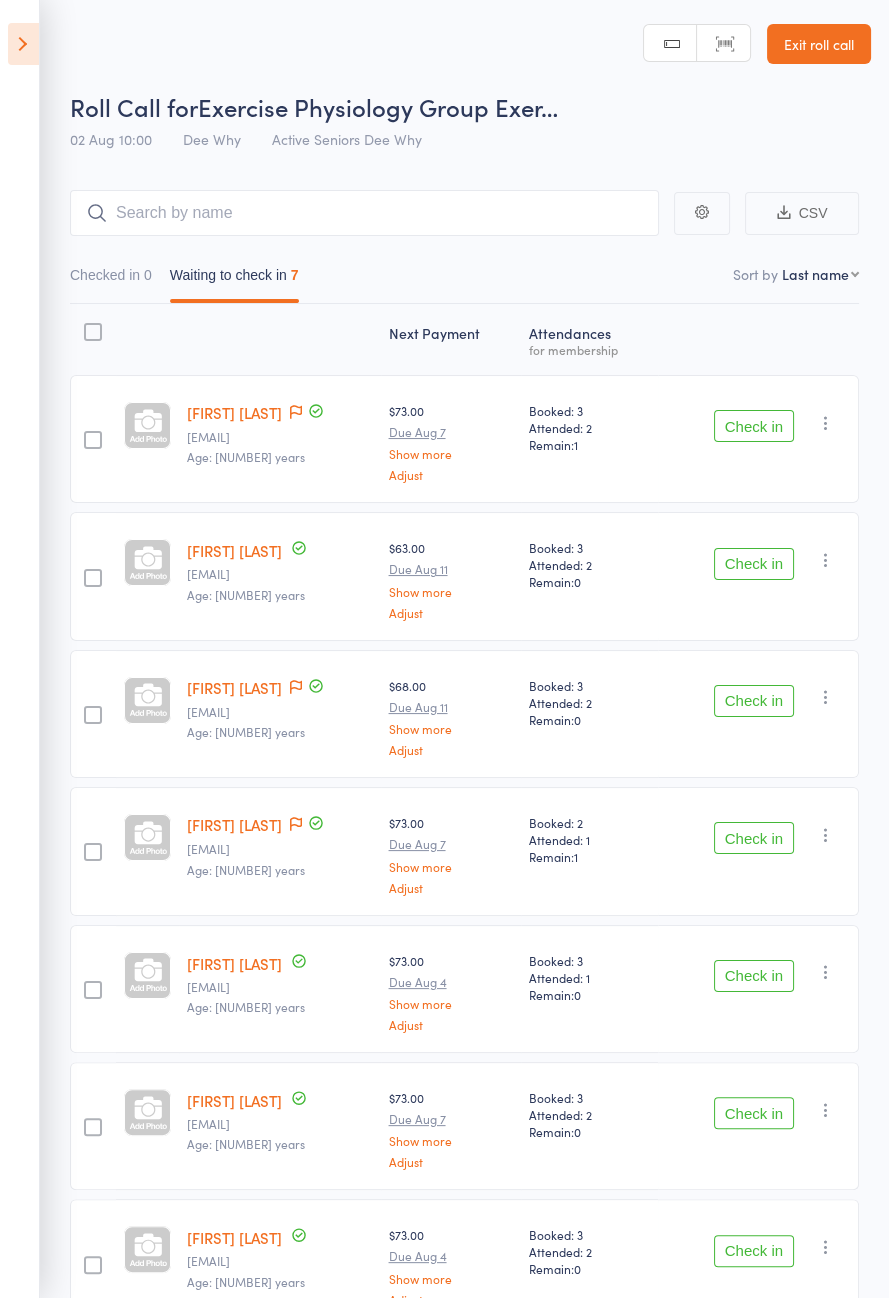 click on "Check in Check in Send message Add Note Add Task Add Flag Remove Mark absent" at bounding box center [758, 851] 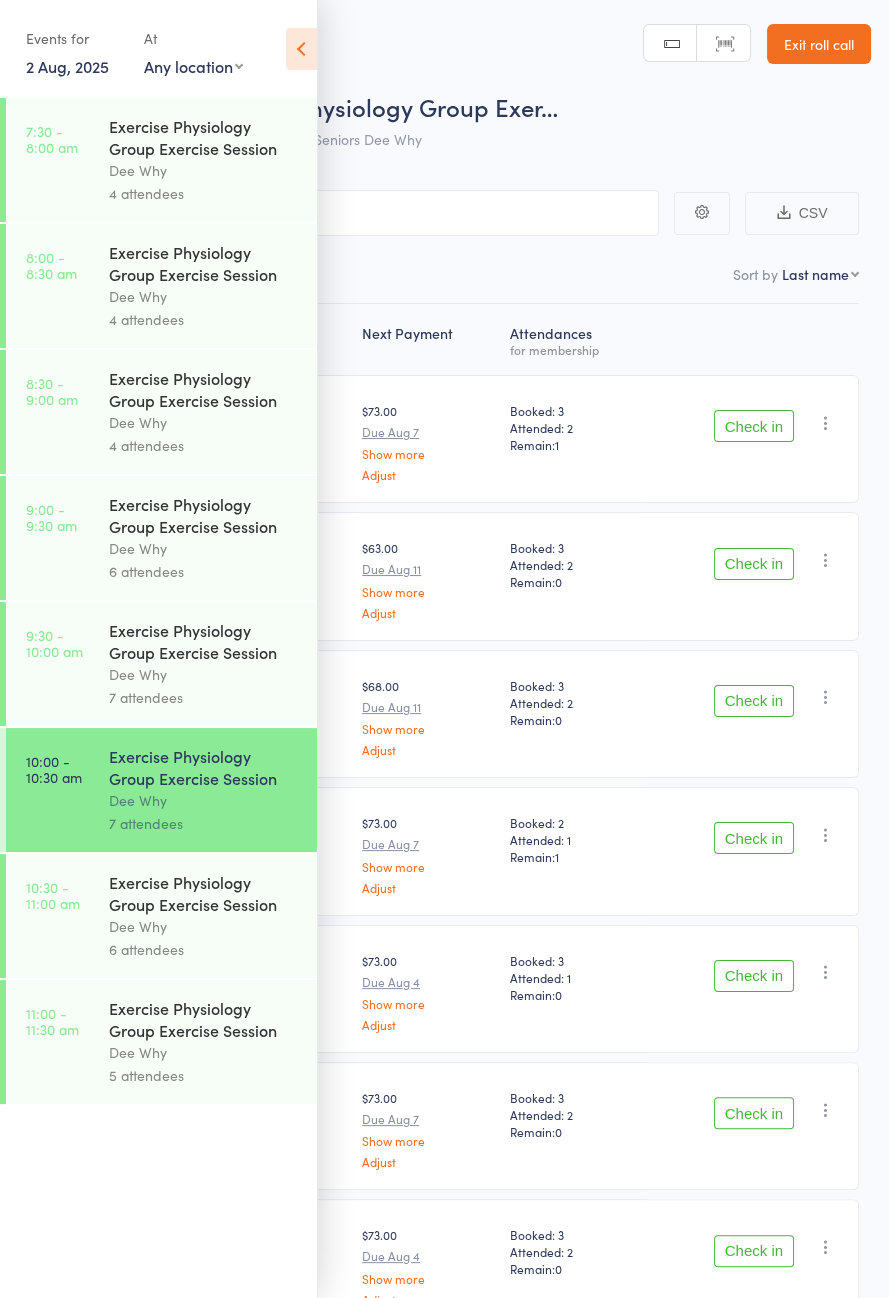 click on "9:30 - 10:00 am Exercise Physiology Group Exercise Session Dee Why 7 attendees" at bounding box center [161, 664] 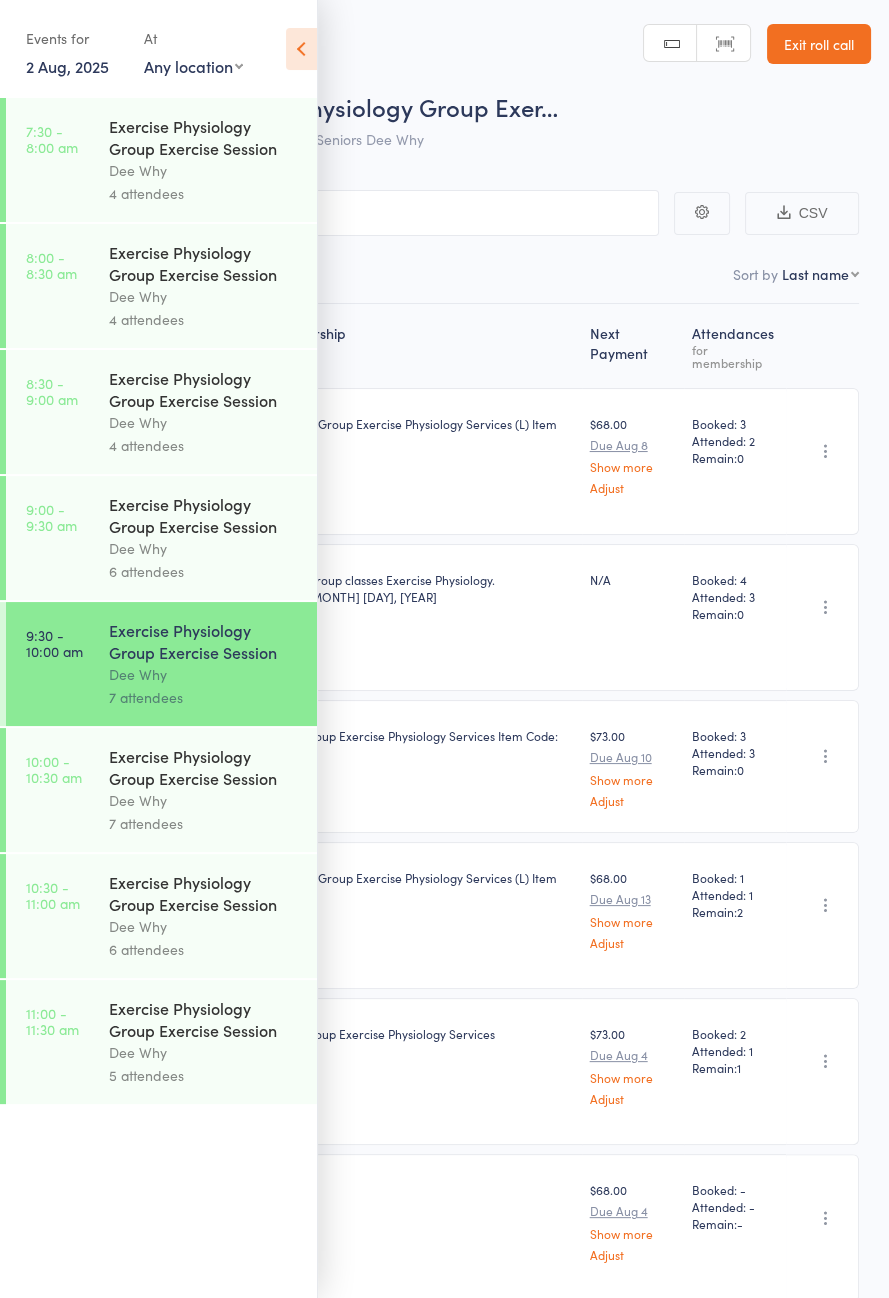 click at bounding box center (301, 49) 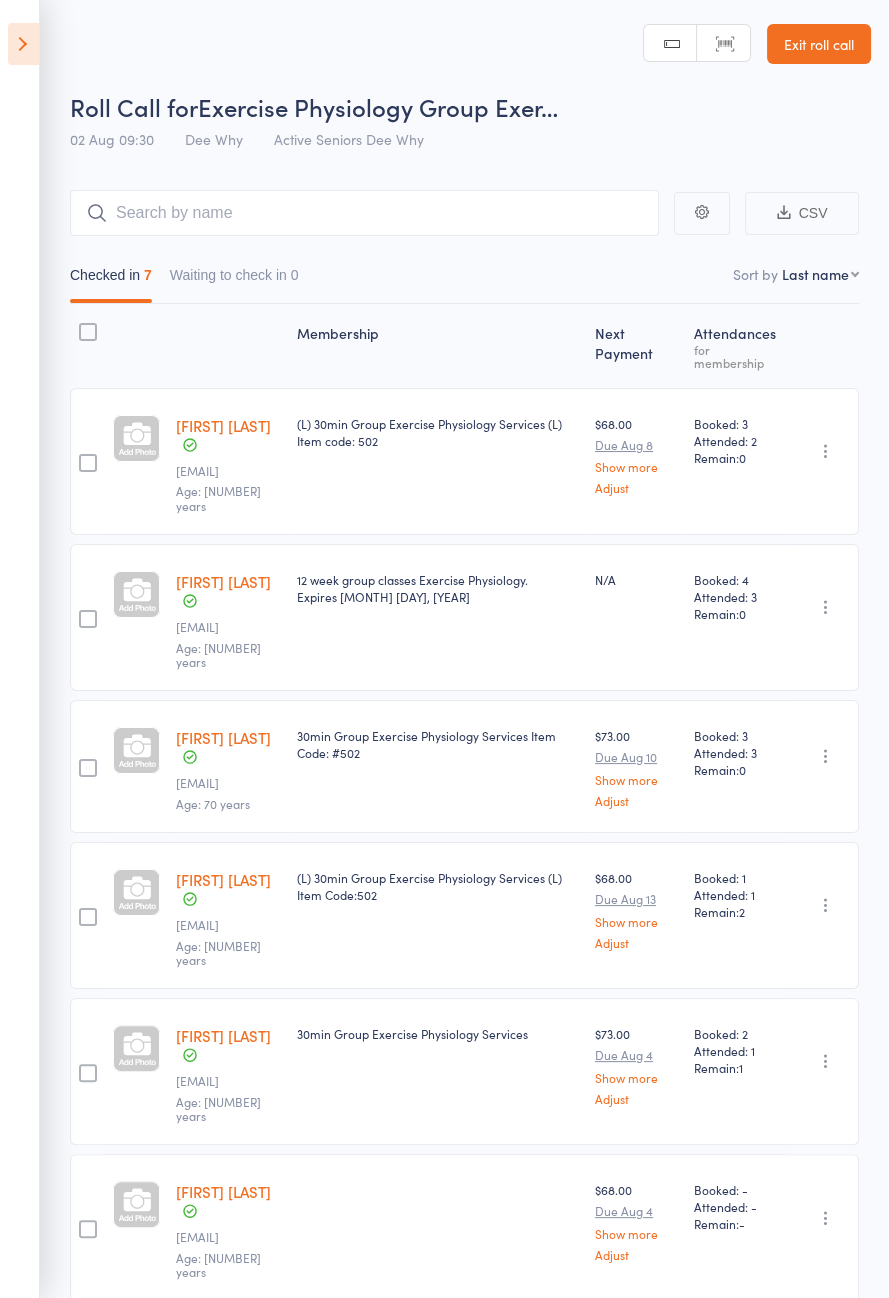 scroll, scrollTop: 7, scrollLeft: 0, axis: vertical 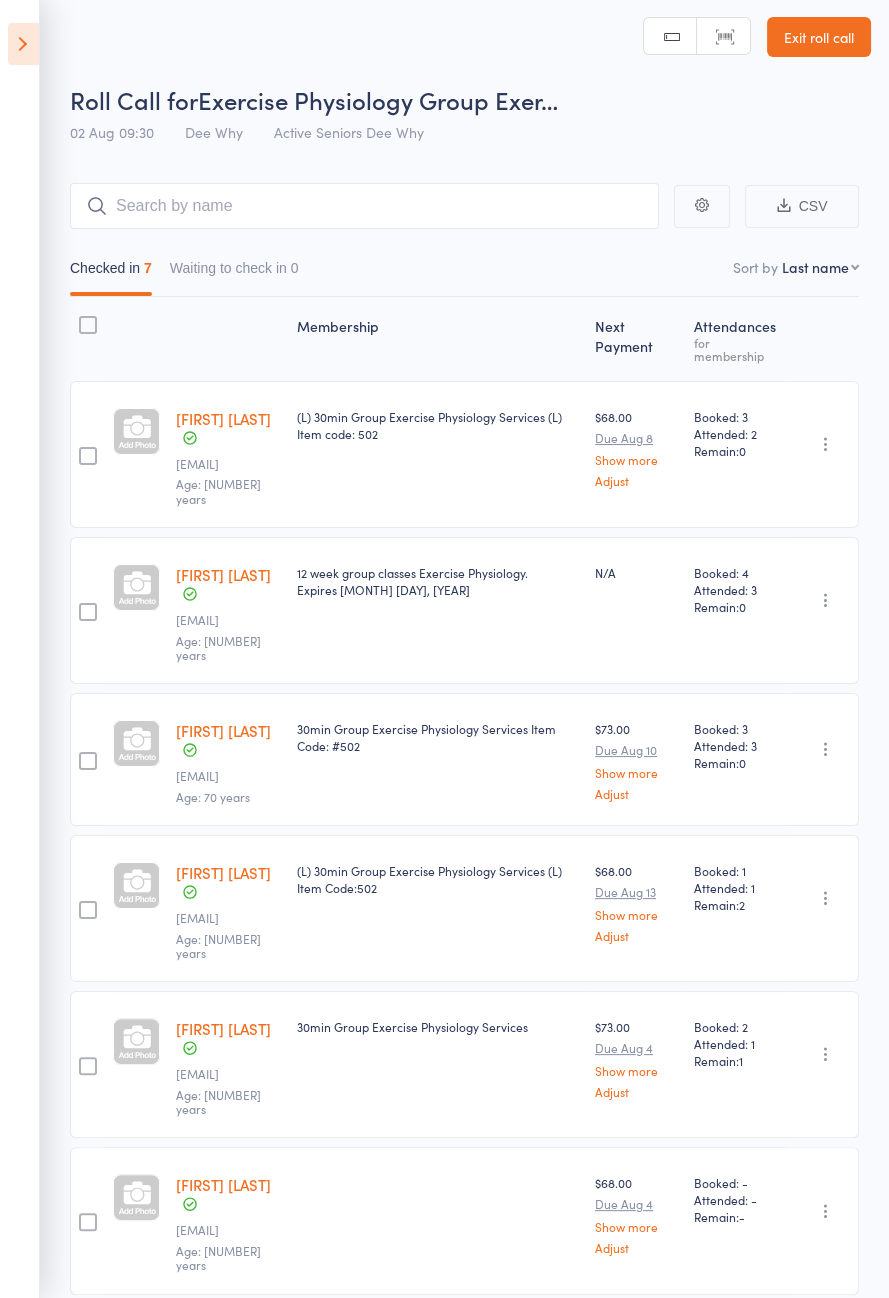 click at bounding box center (23, 44) 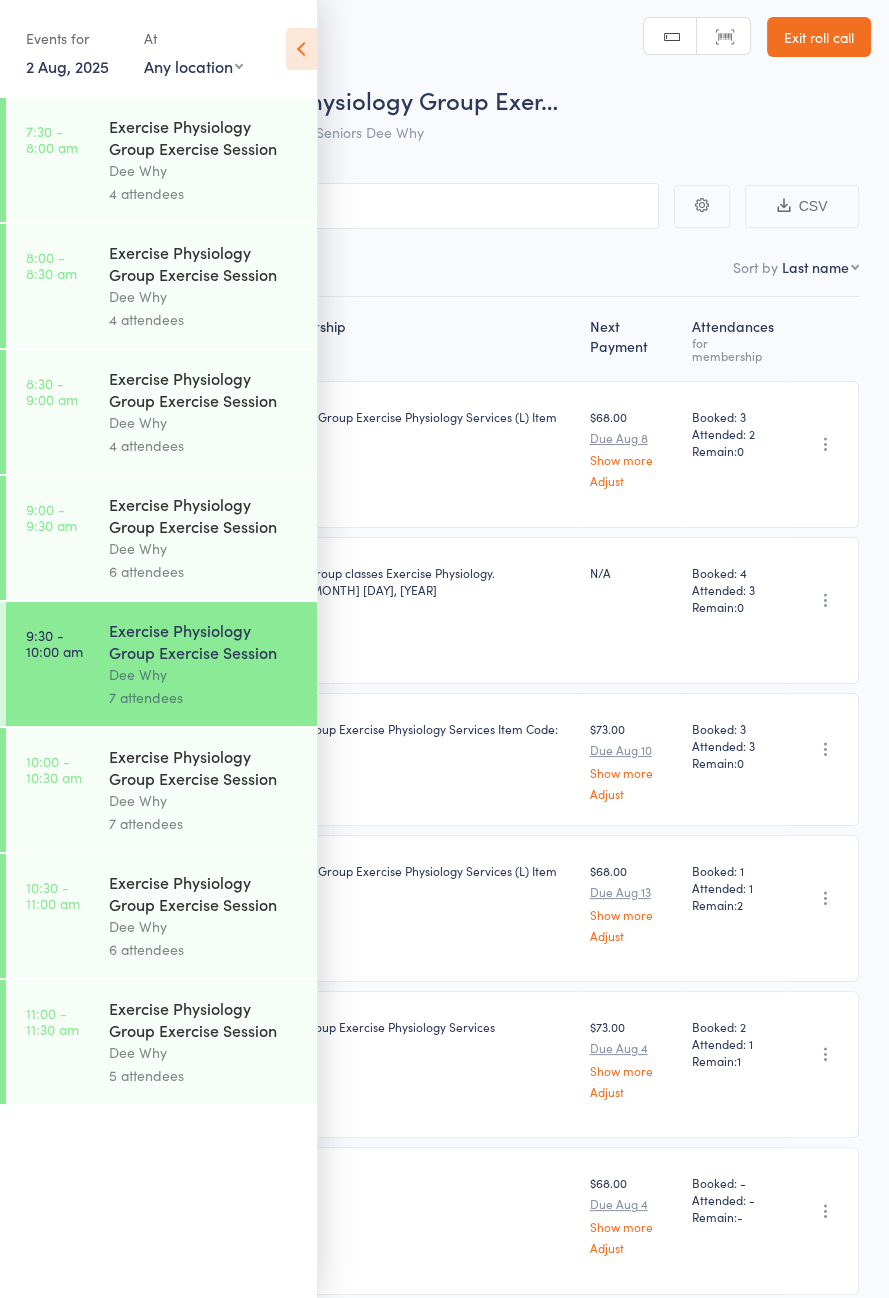 click on "Dee Why" at bounding box center (204, 548) 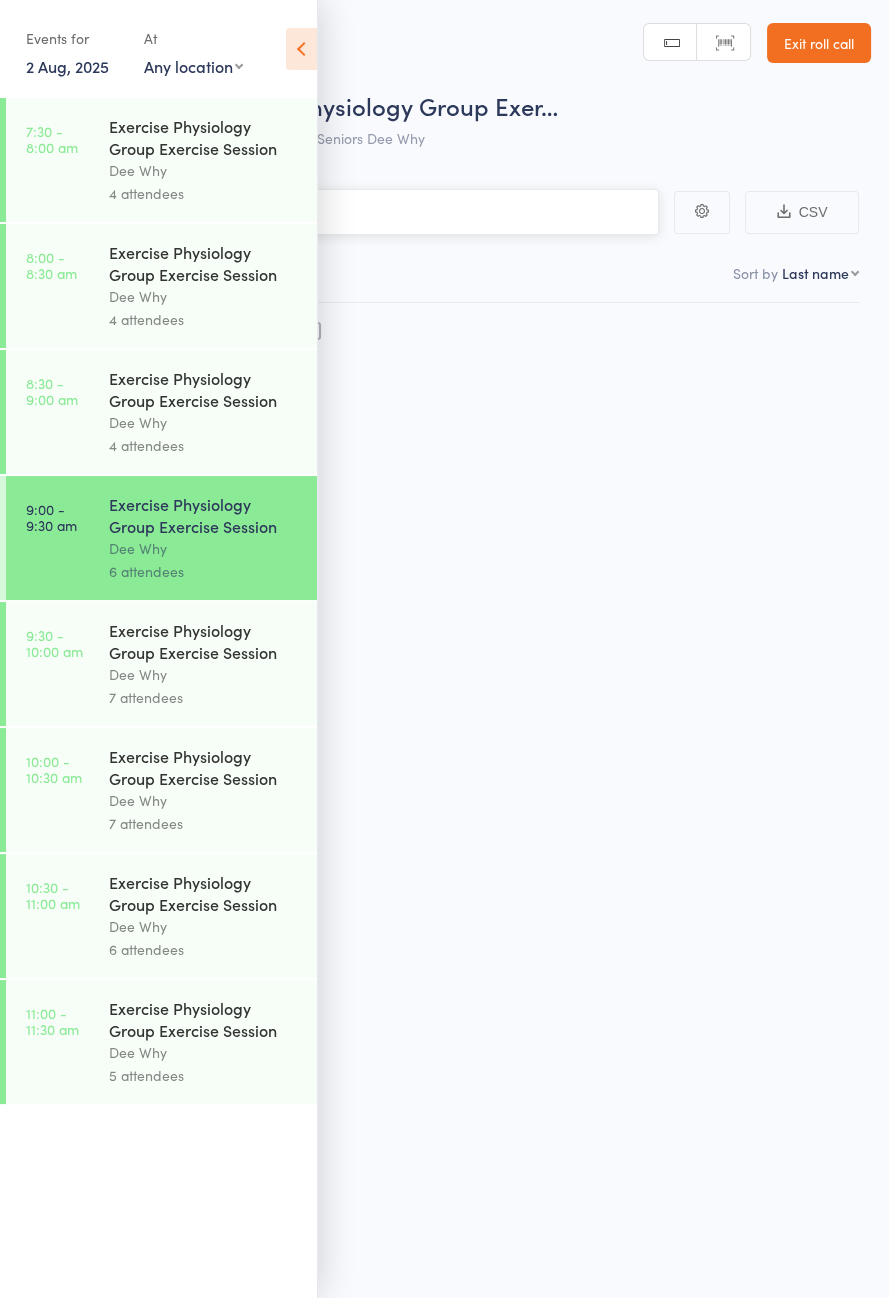 scroll, scrollTop: 0, scrollLeft: 0, axis: both 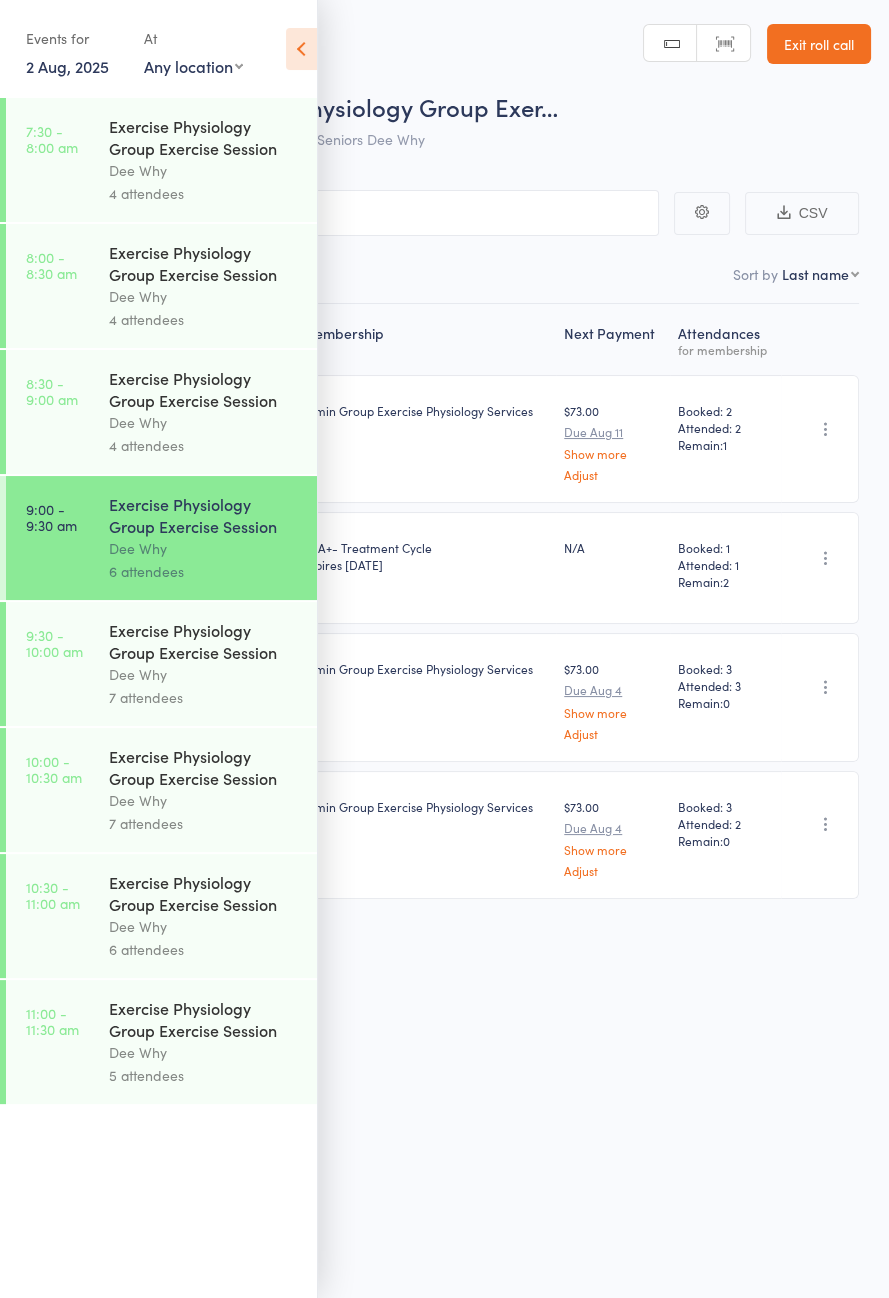 click at bounding box center [301, 49] 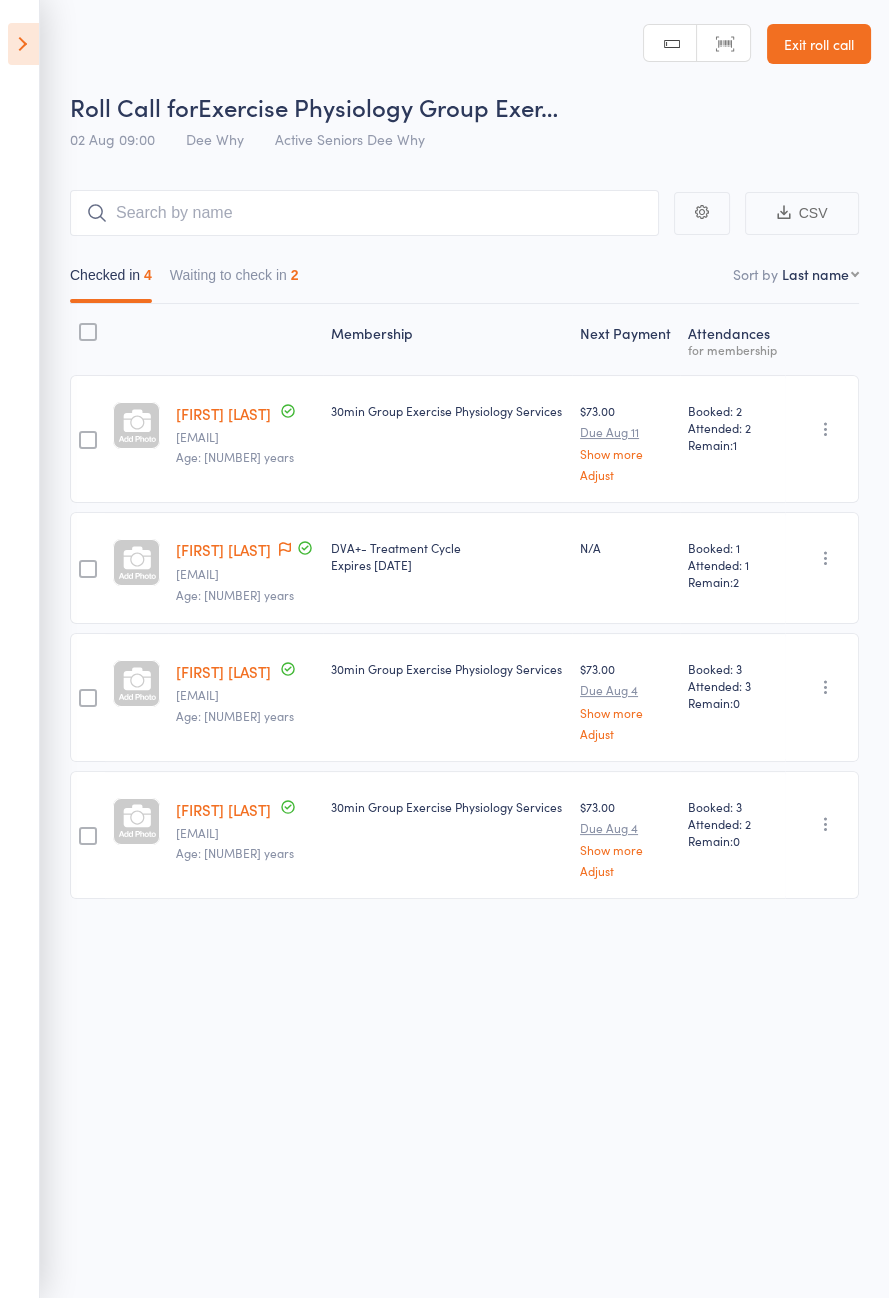 click on "Waiting to check in  2" at bounding box center (234, 280) 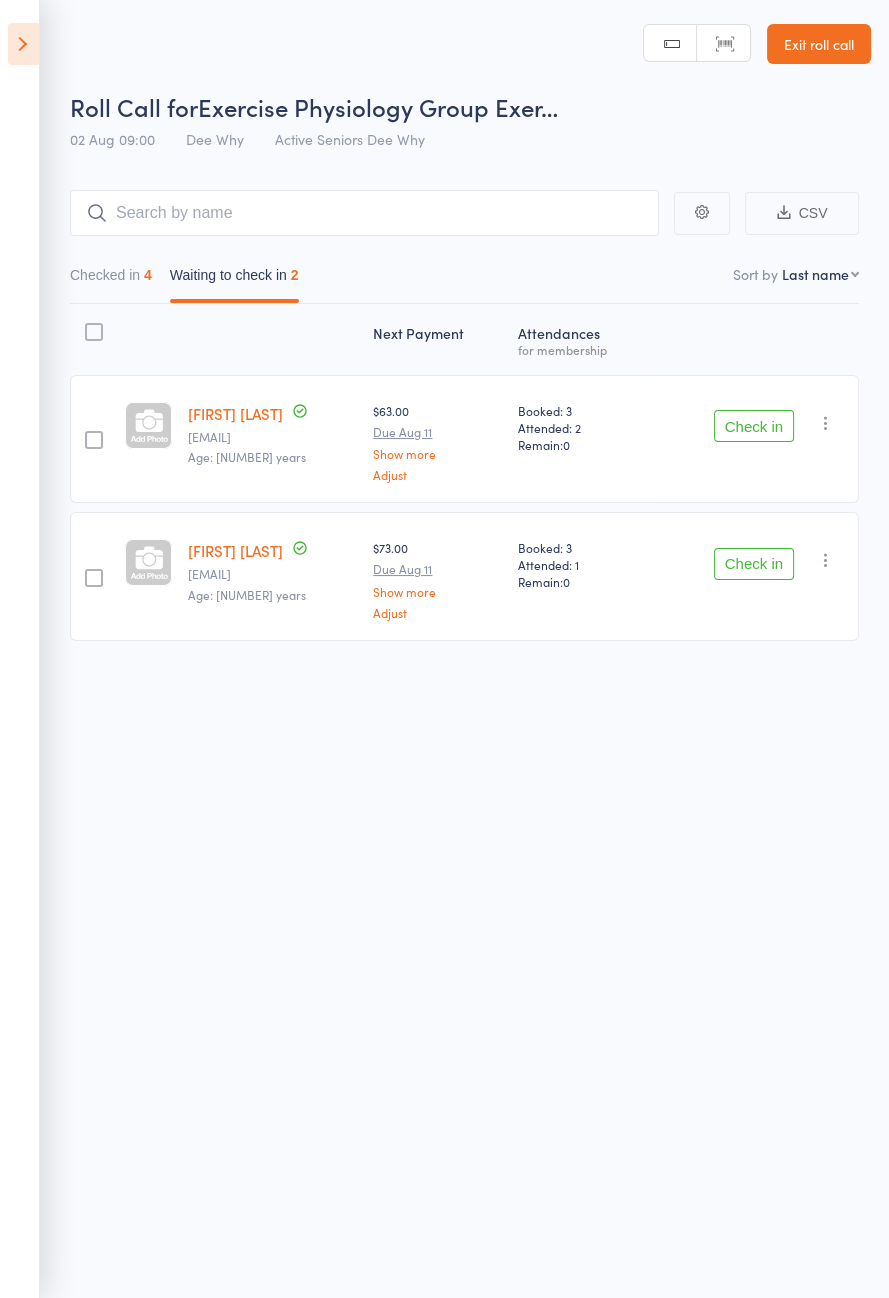click on "Check in" at bounding box center [754, 426] 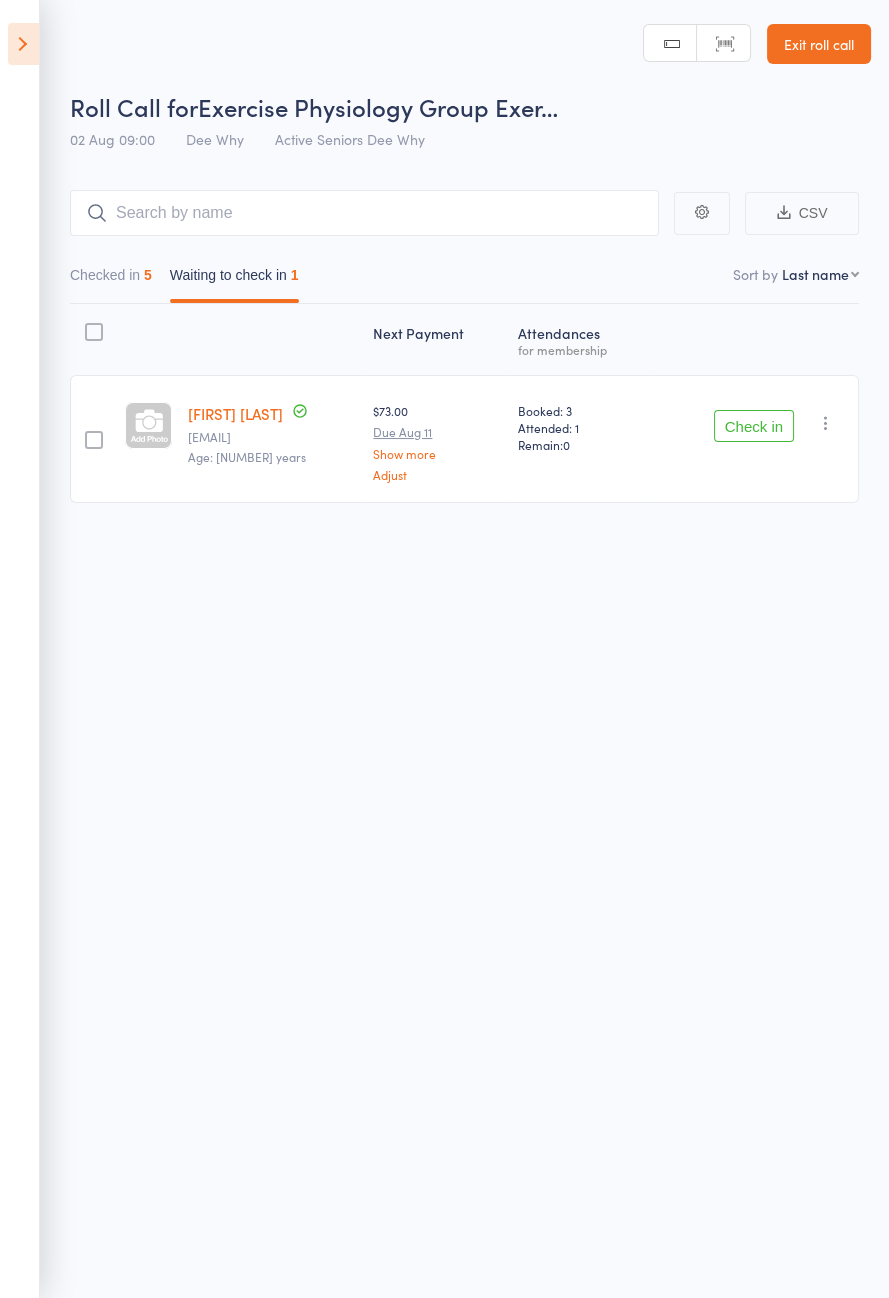 click at bounding box center (23, 44) 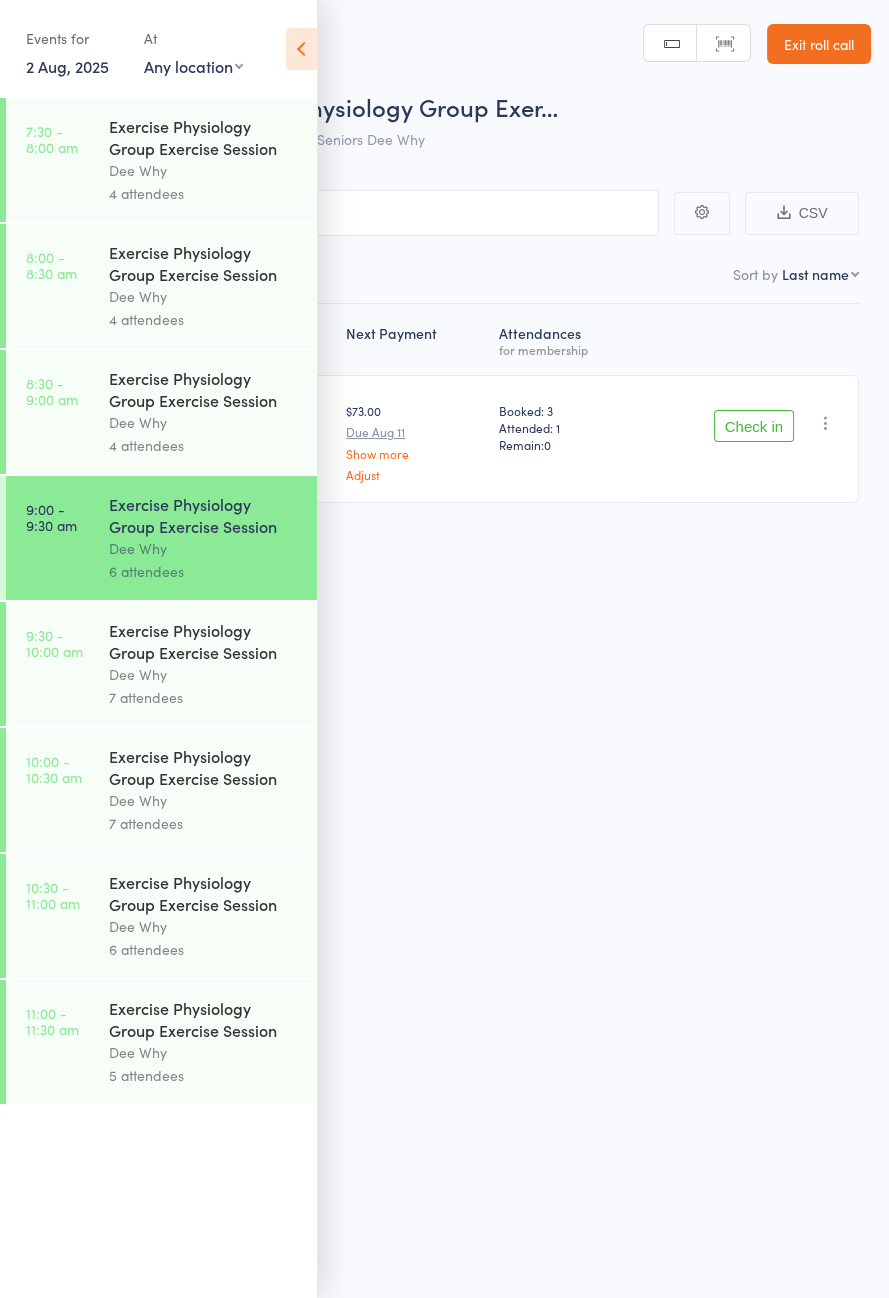 click on "10:00 - 10:30 am Exercise Physiology Group Exercise Session Dee Why 7 attendees" at bounding box center [161, 790] 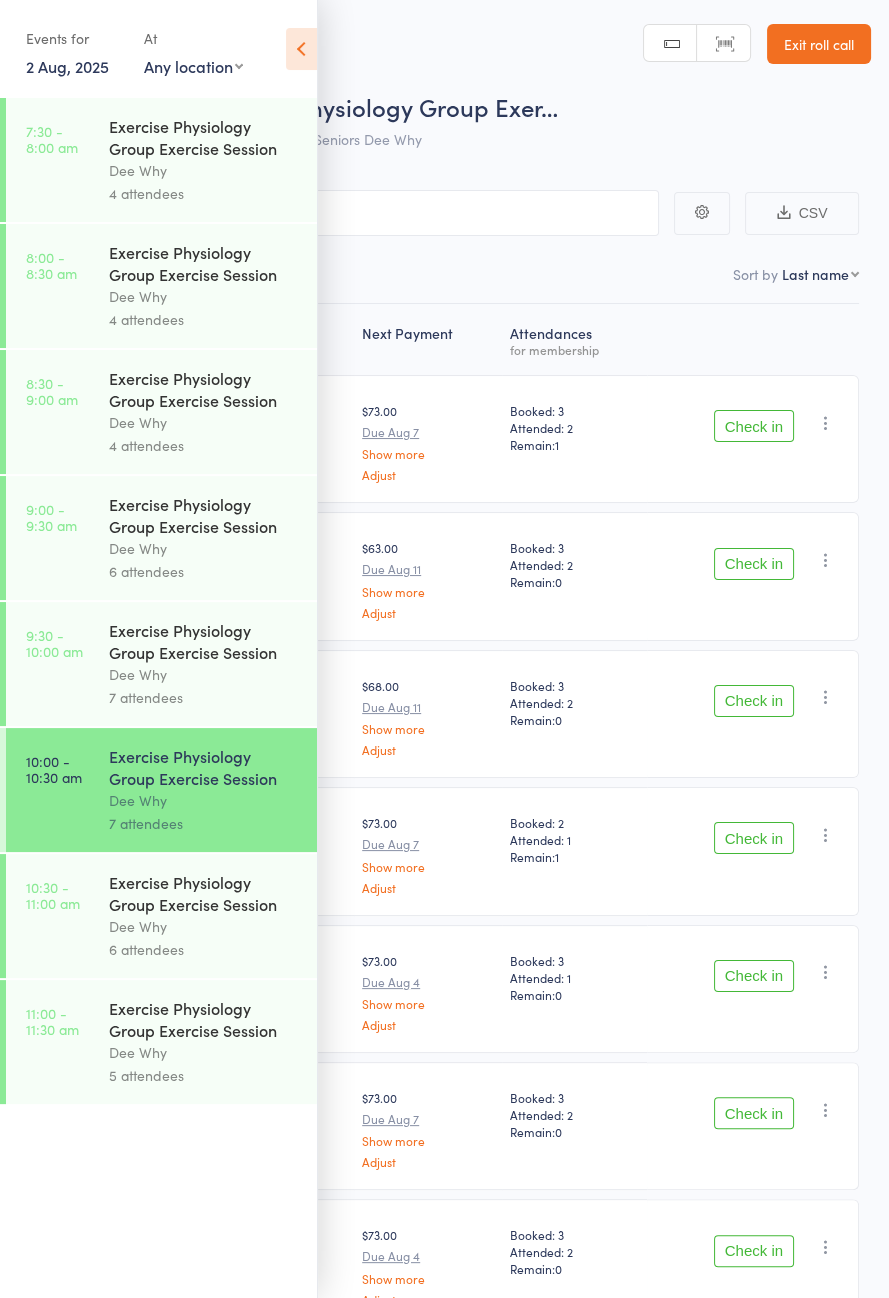 click at bounding box center [301, 49] 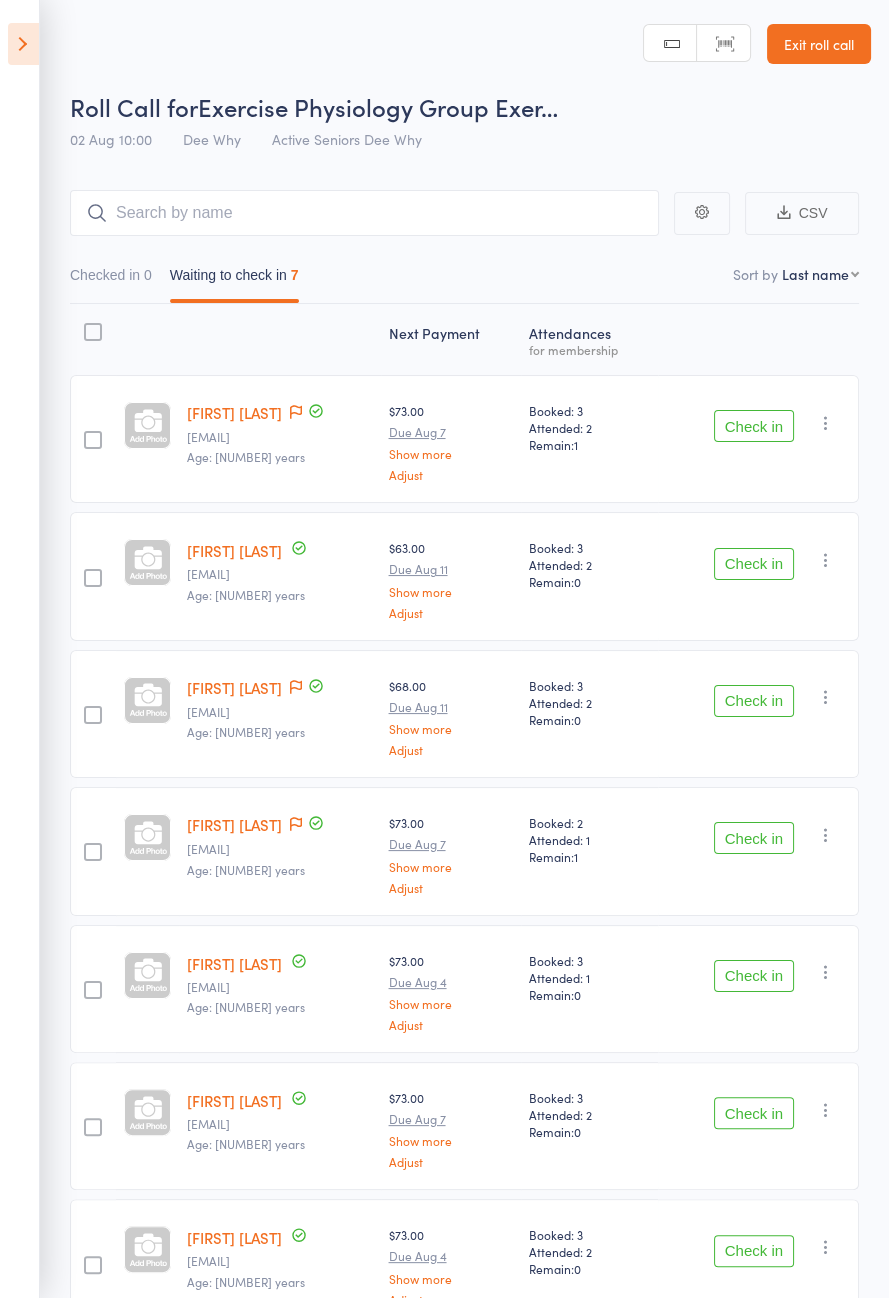 click 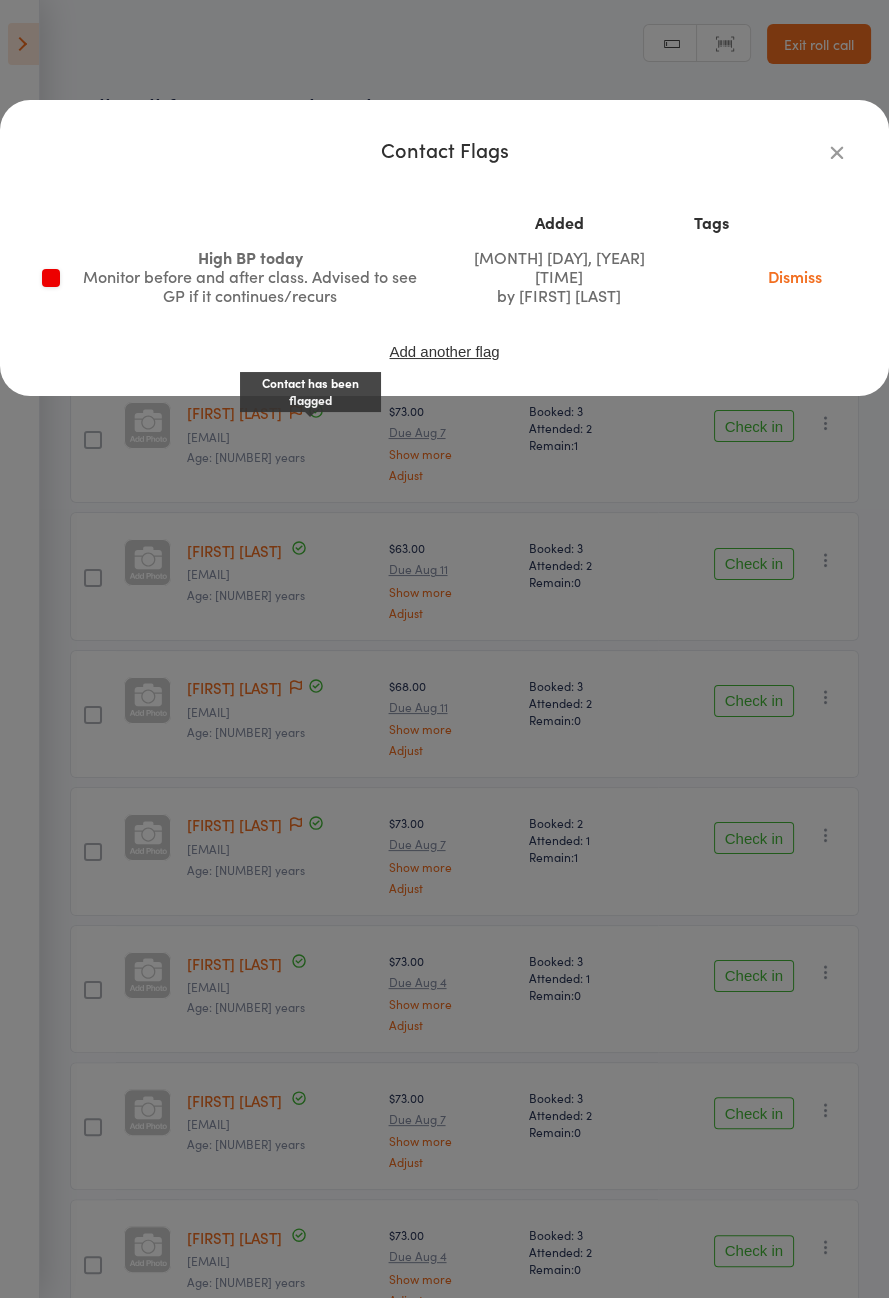 click at bounding box center (837, 152) 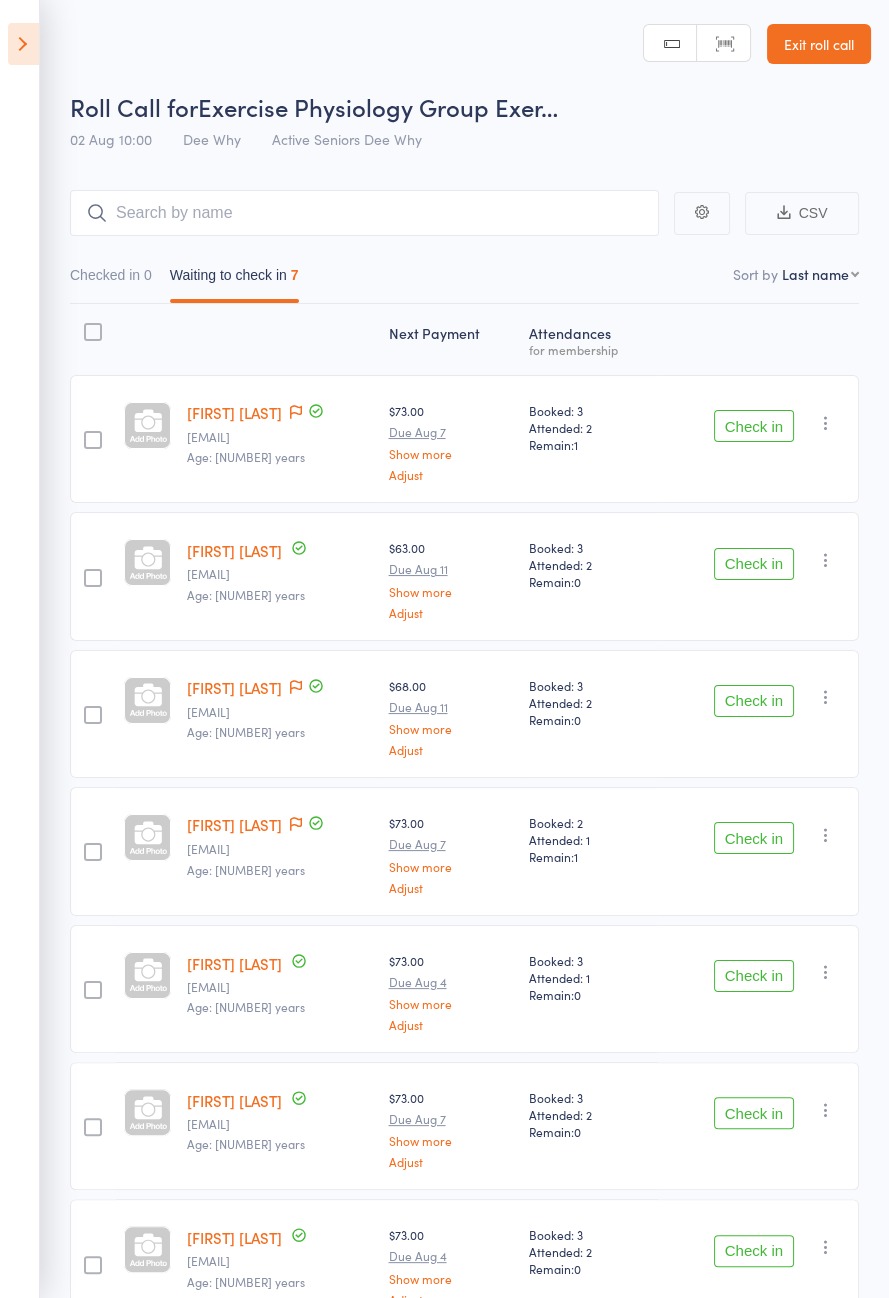 click on "Check in" at bounding box center [754, 426] 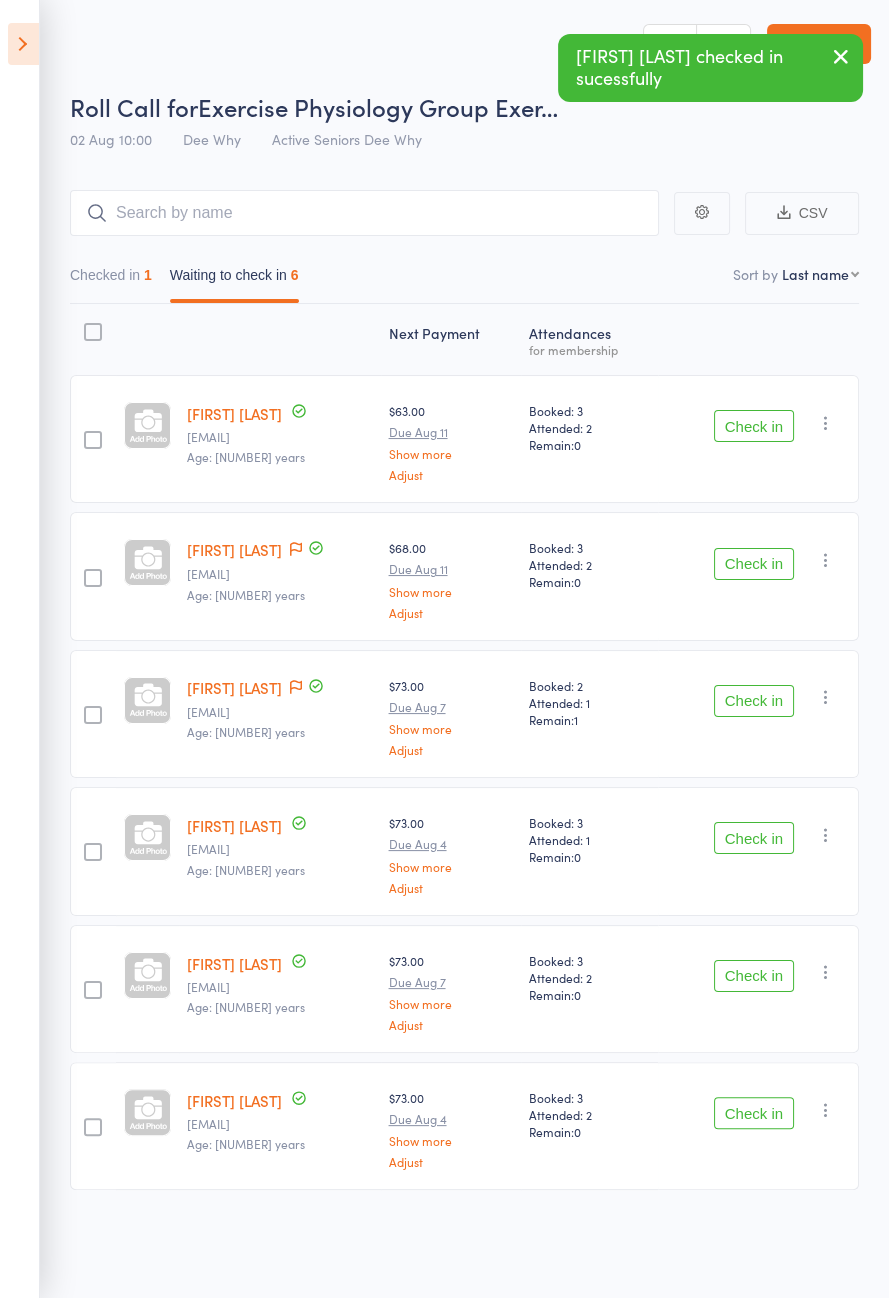 click on "Check in" at bounding box center (754, 426) 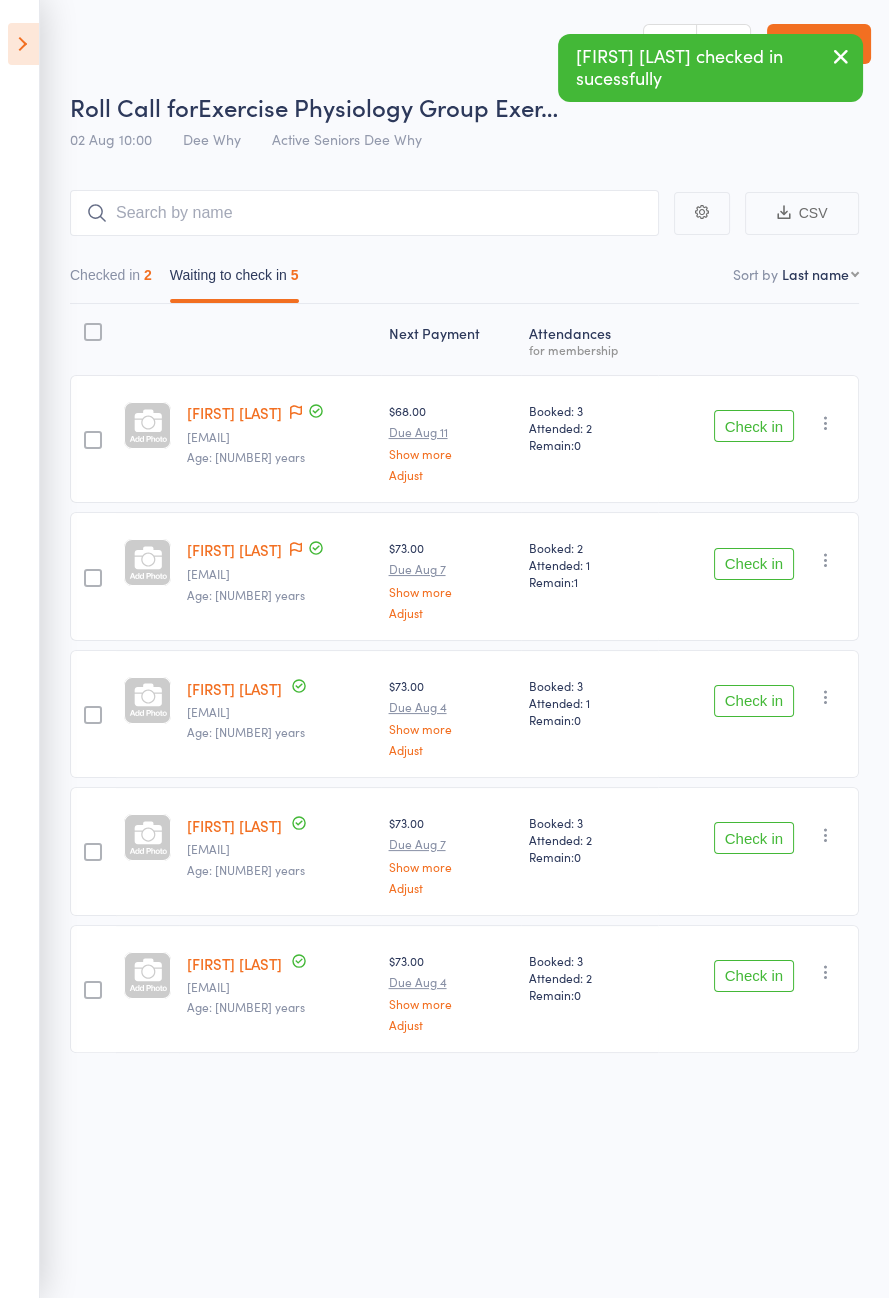 click 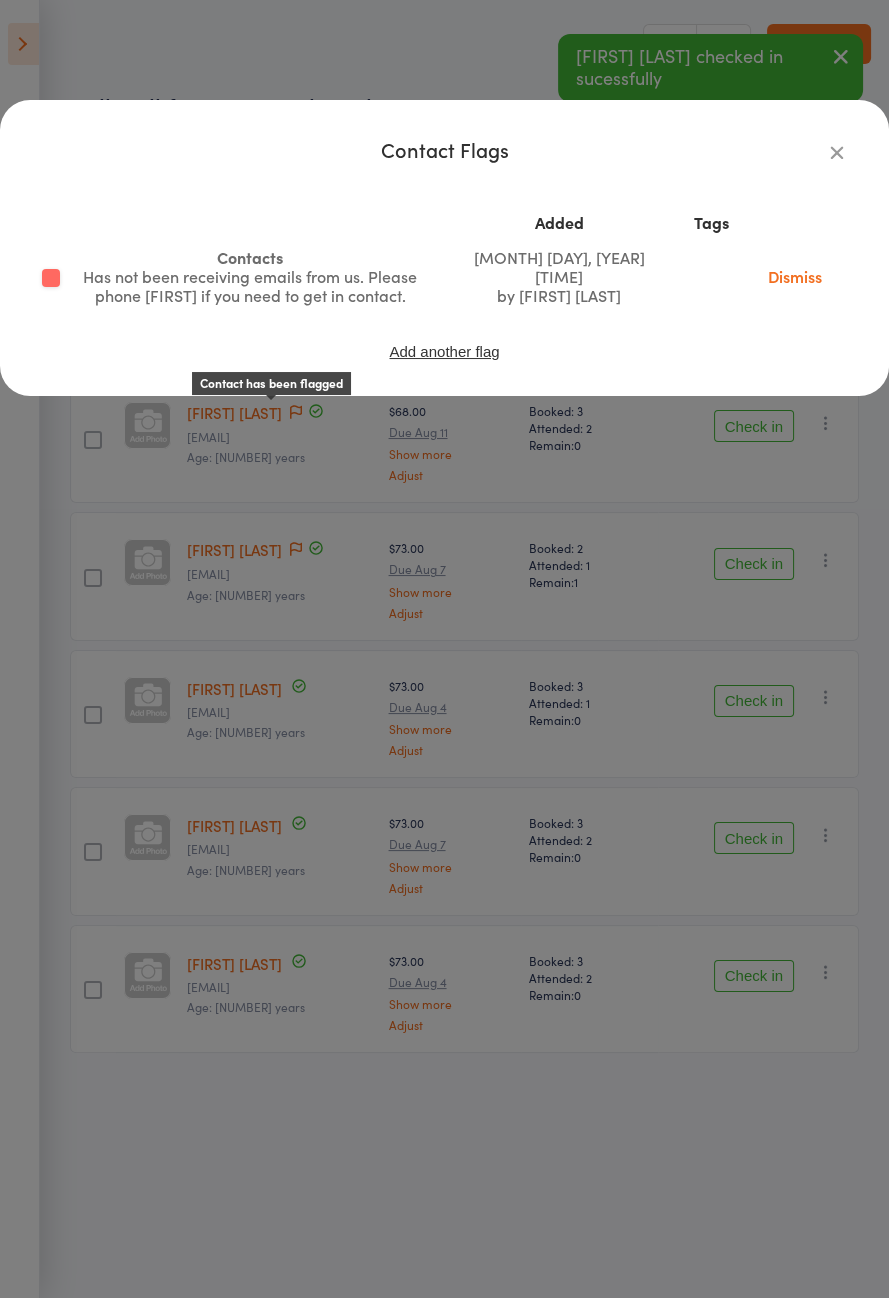 click on "Contact Flags Added Tags Contacts
Has not been receiving emails from us. Please phone Lyn if you need to get in contact.
Jun 1, 2022 1:30pm by Chloe Butler Dismiss Add another flag" at bounding box center [444, 649] 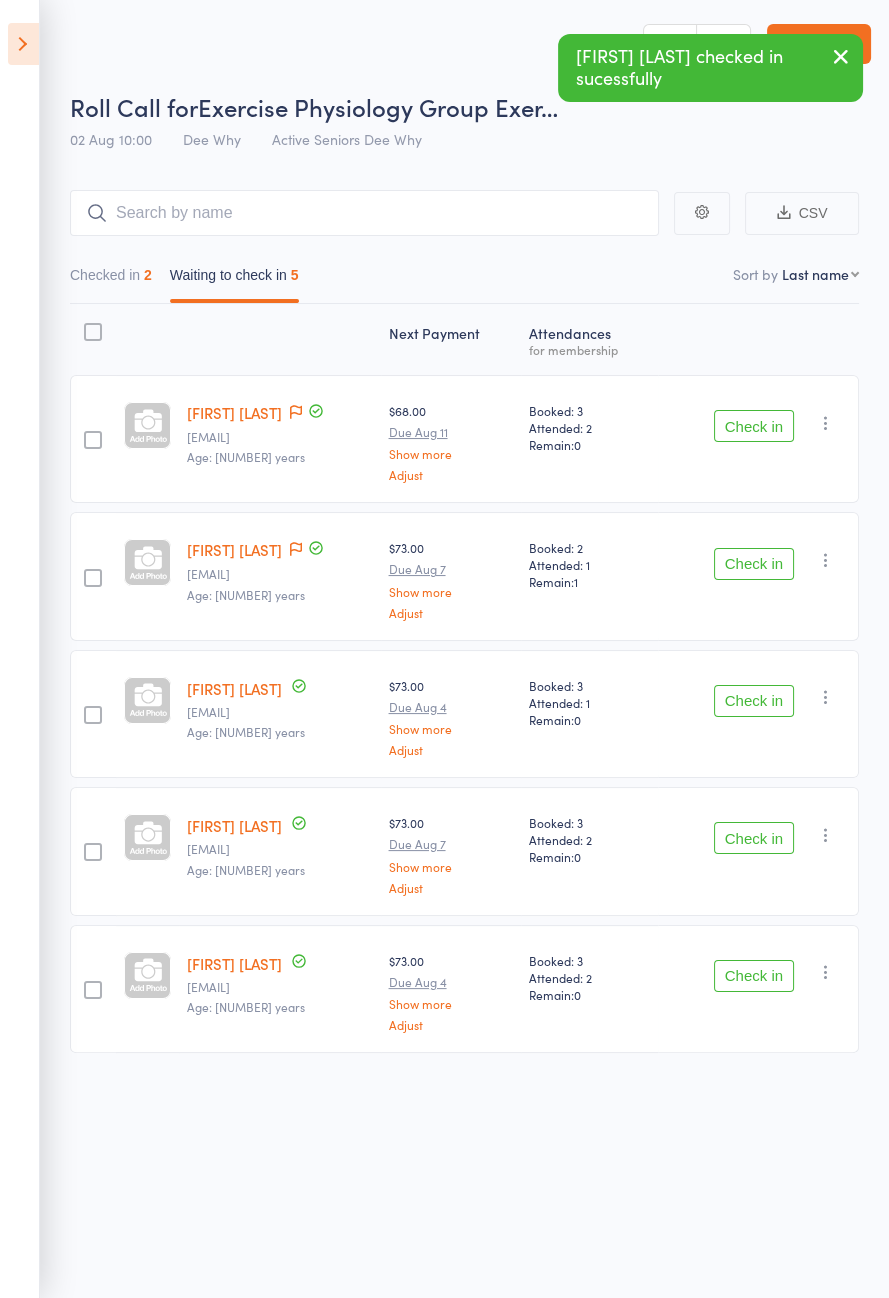click on "Check in" at bounding box center (754, 426) 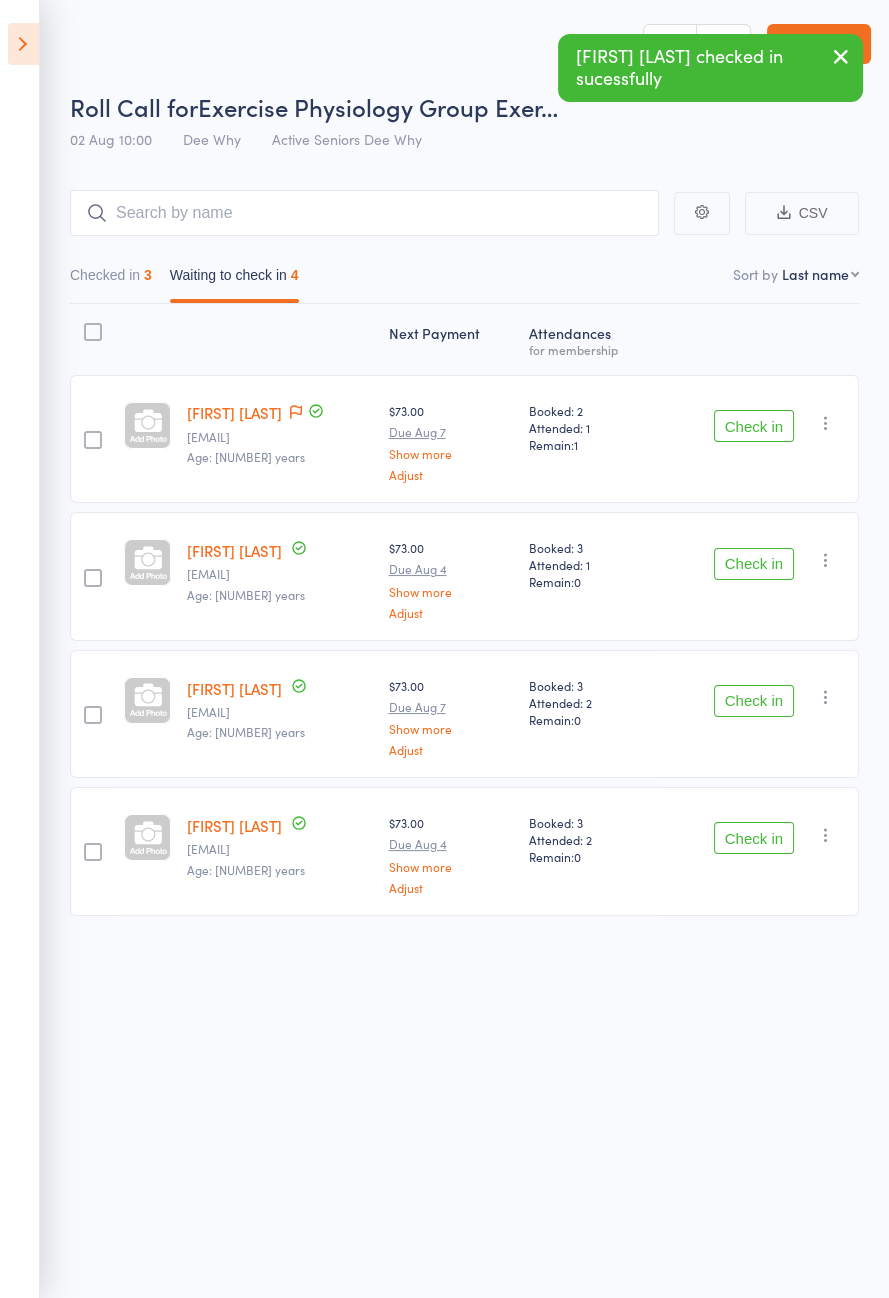 click 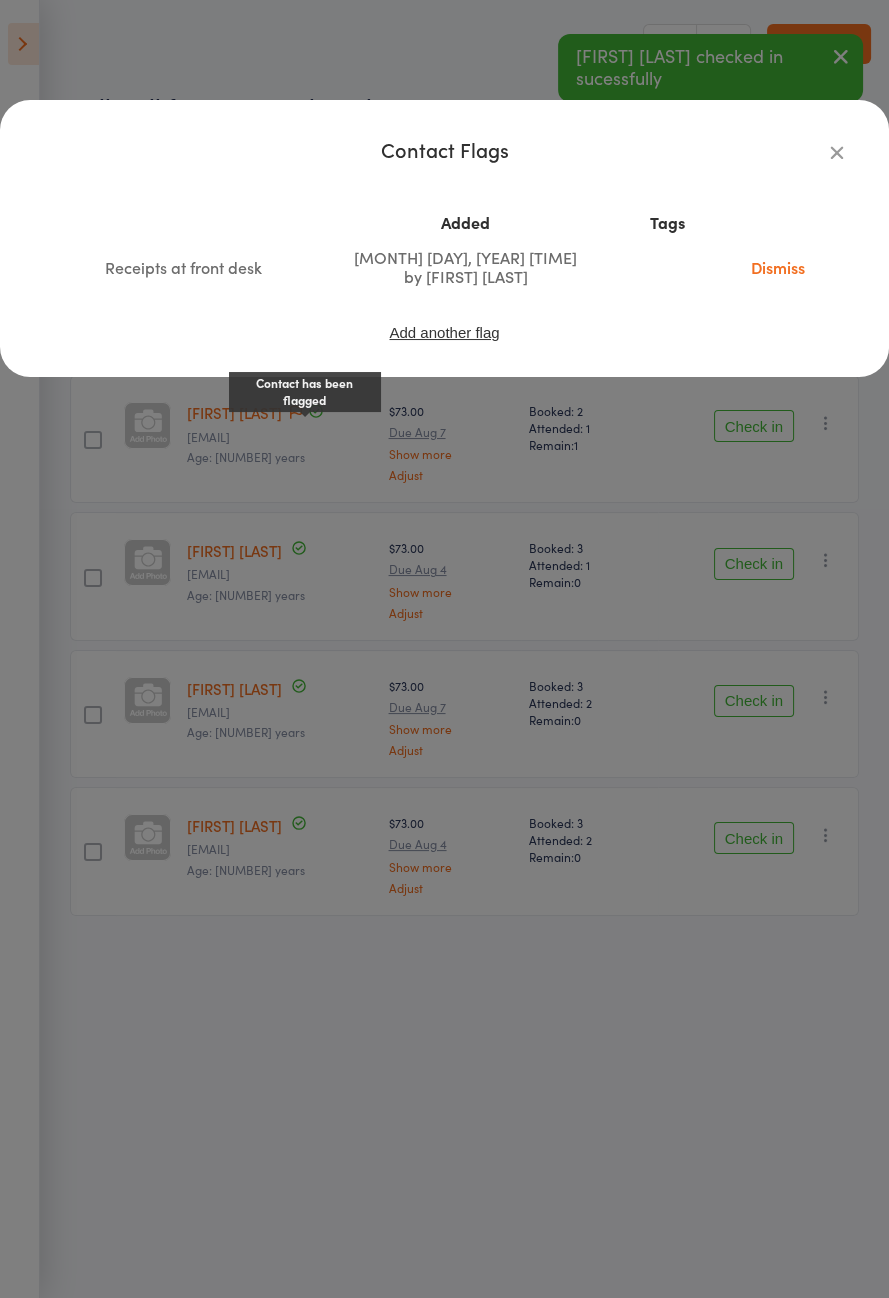 click at bounding box center [837, 152] 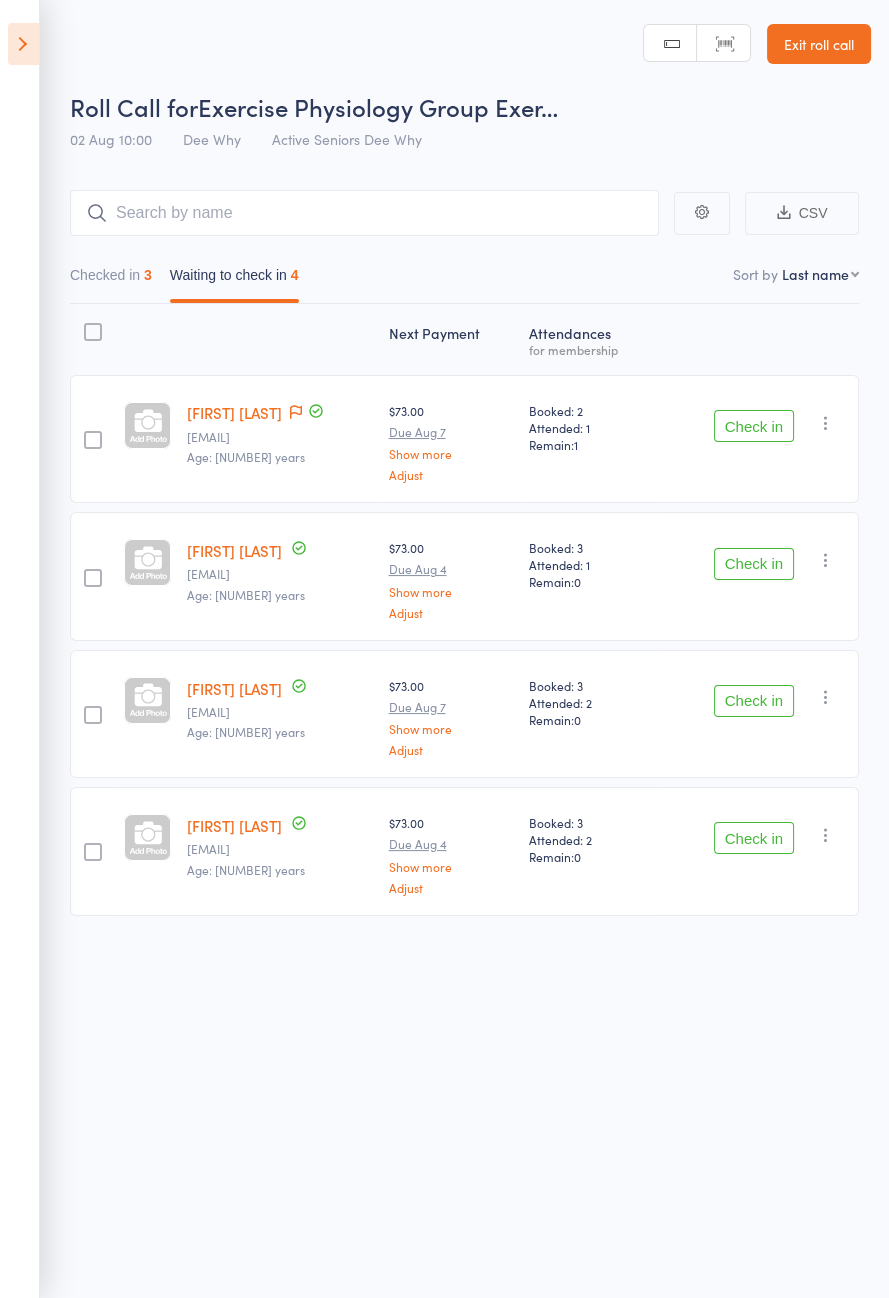 click on "Check in" at bounding box center (754, 701) 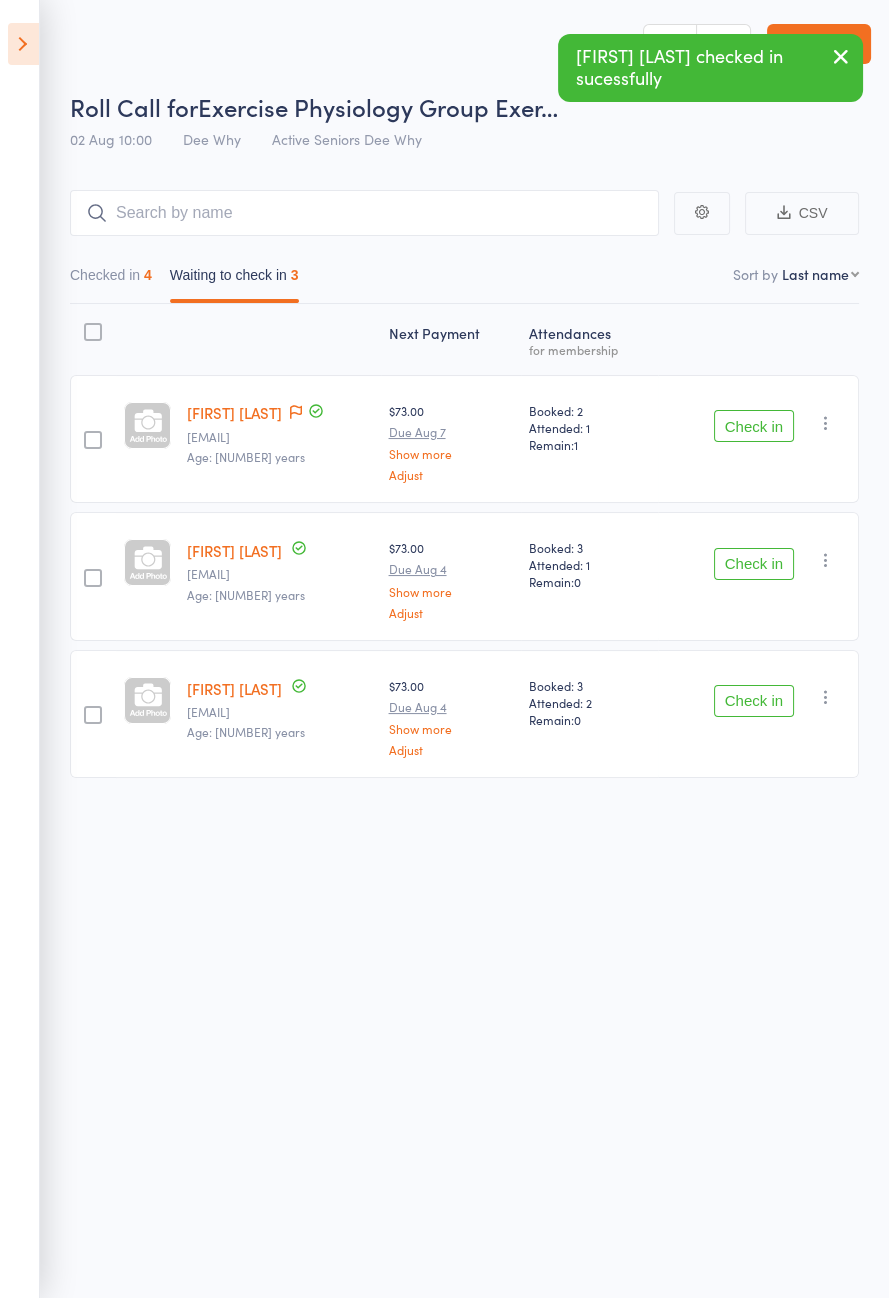 click on "Check in Check in Send message Add Note Add Task Add Flag Remove Mark absent" at bounding box center (758, 714) 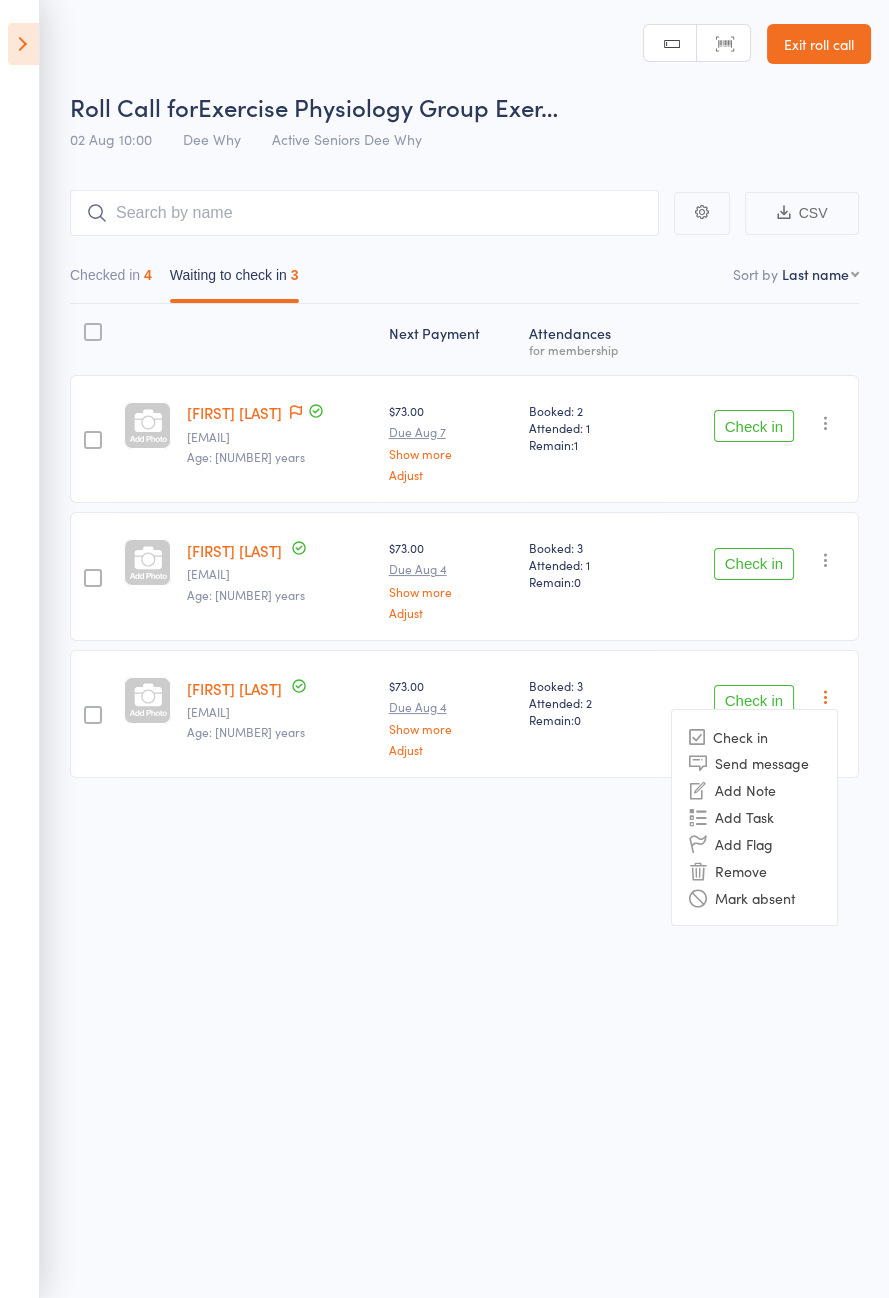 click on "Remove" at bounding box center (754, 870) 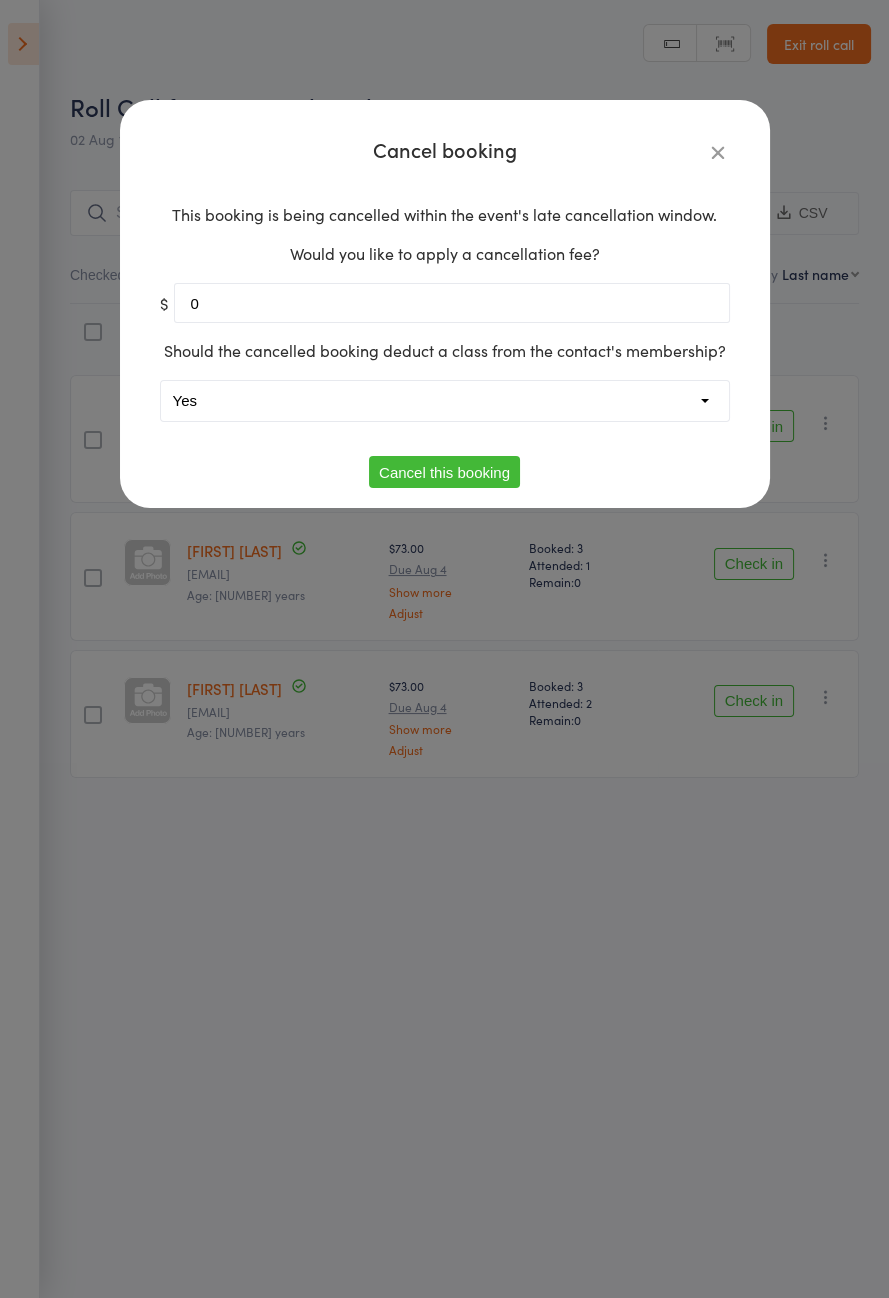 click on "Yes No" at bounding box center [445, 401] 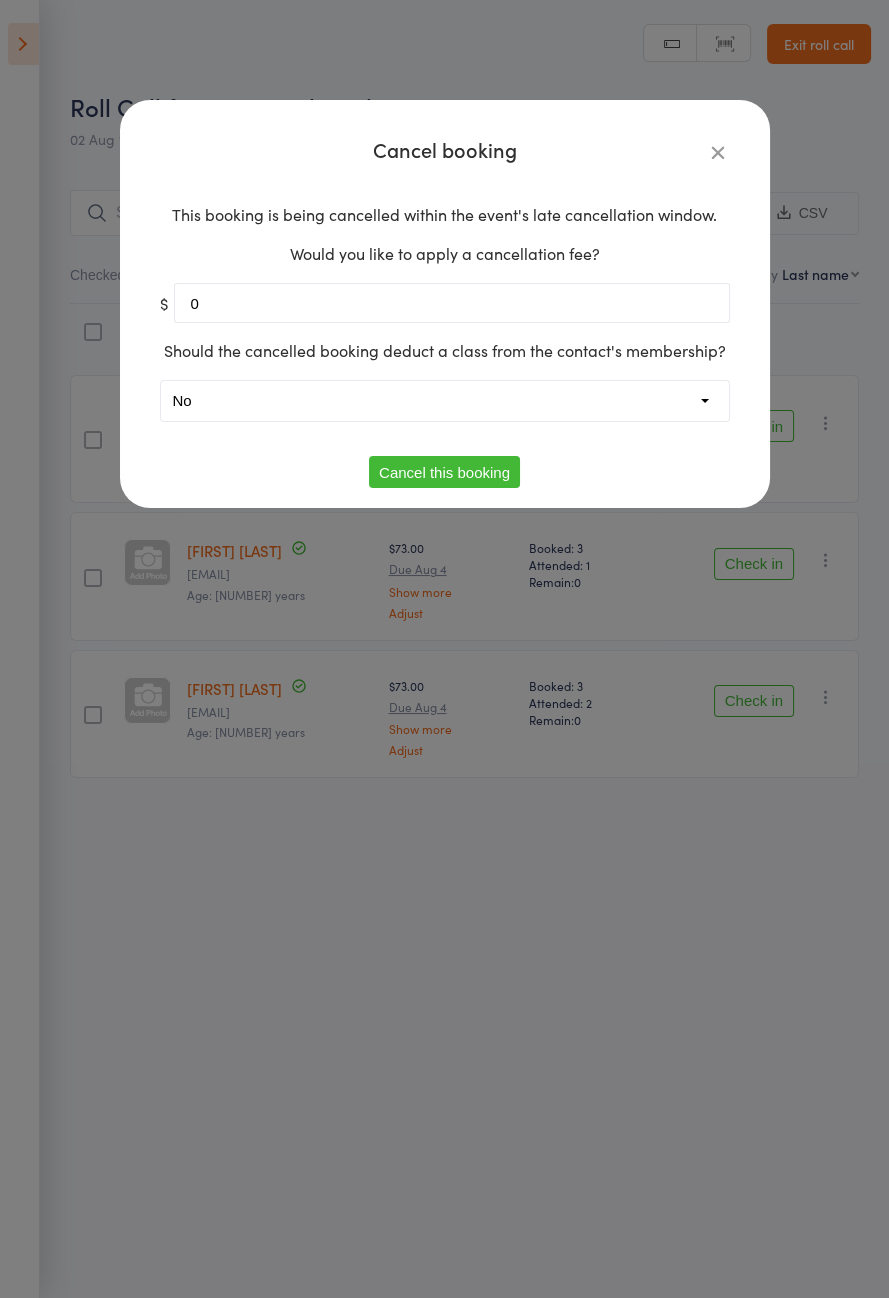 click on "Cancel this booking" at bounding box center (444, 472) 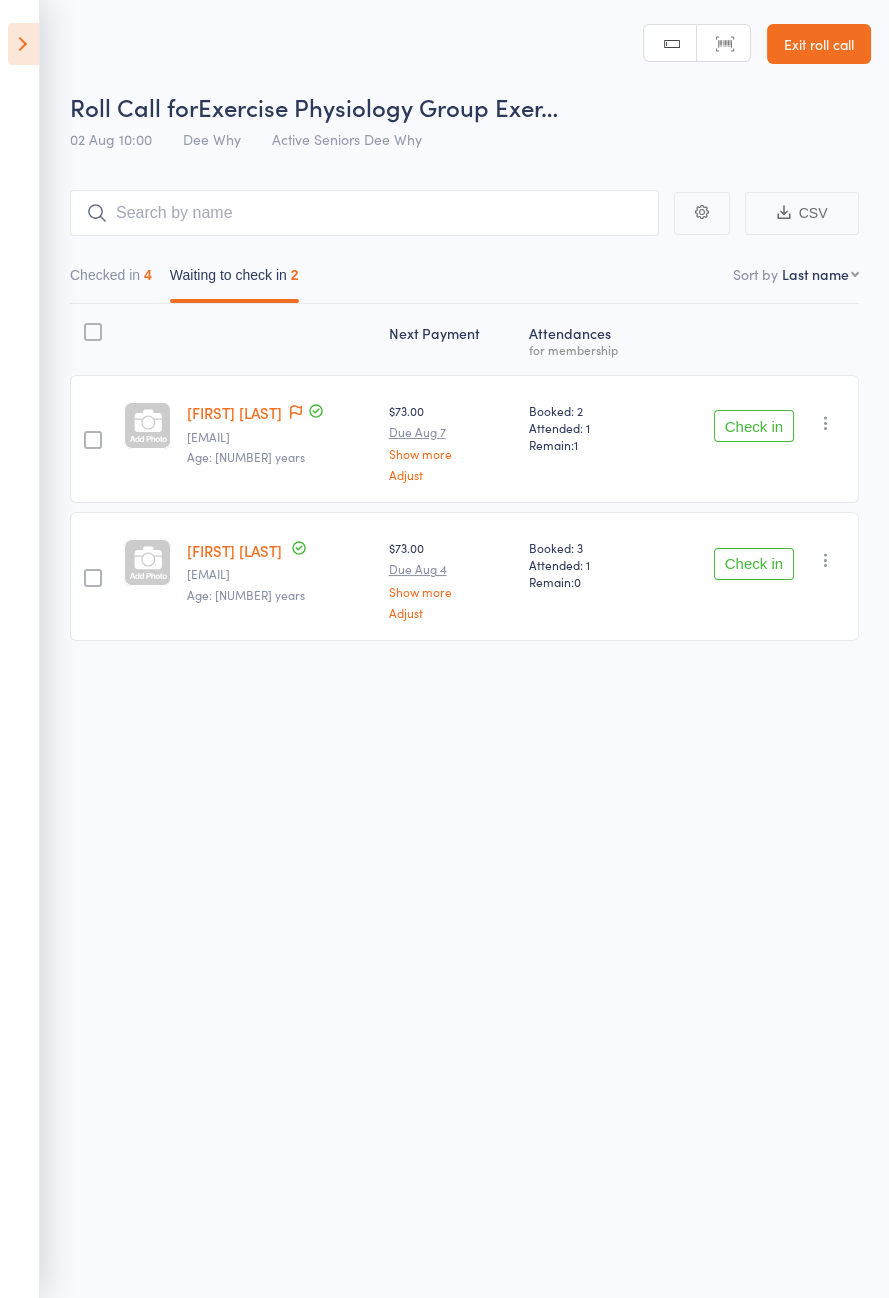 click 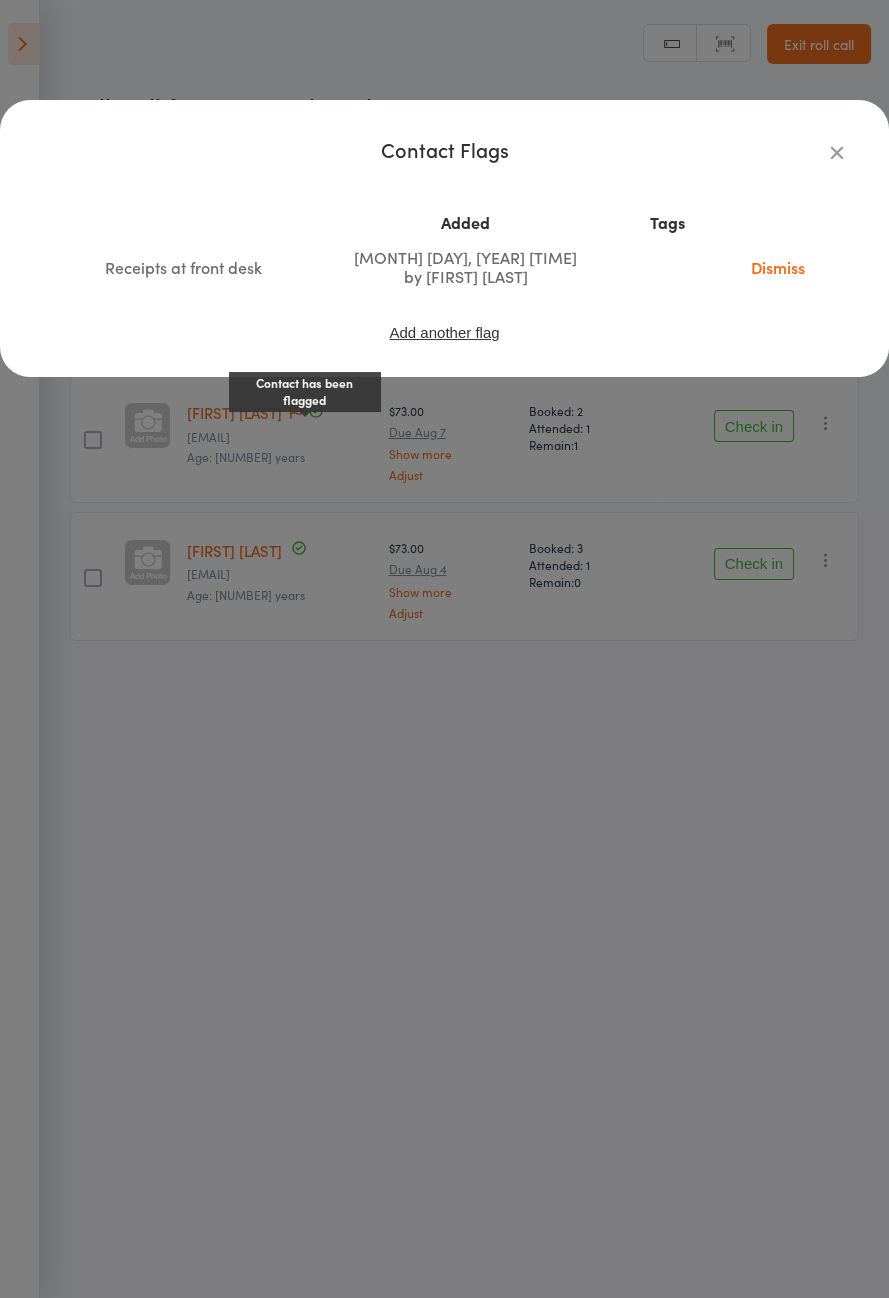 click on "Dismiss" at bounding box center (778, 267) 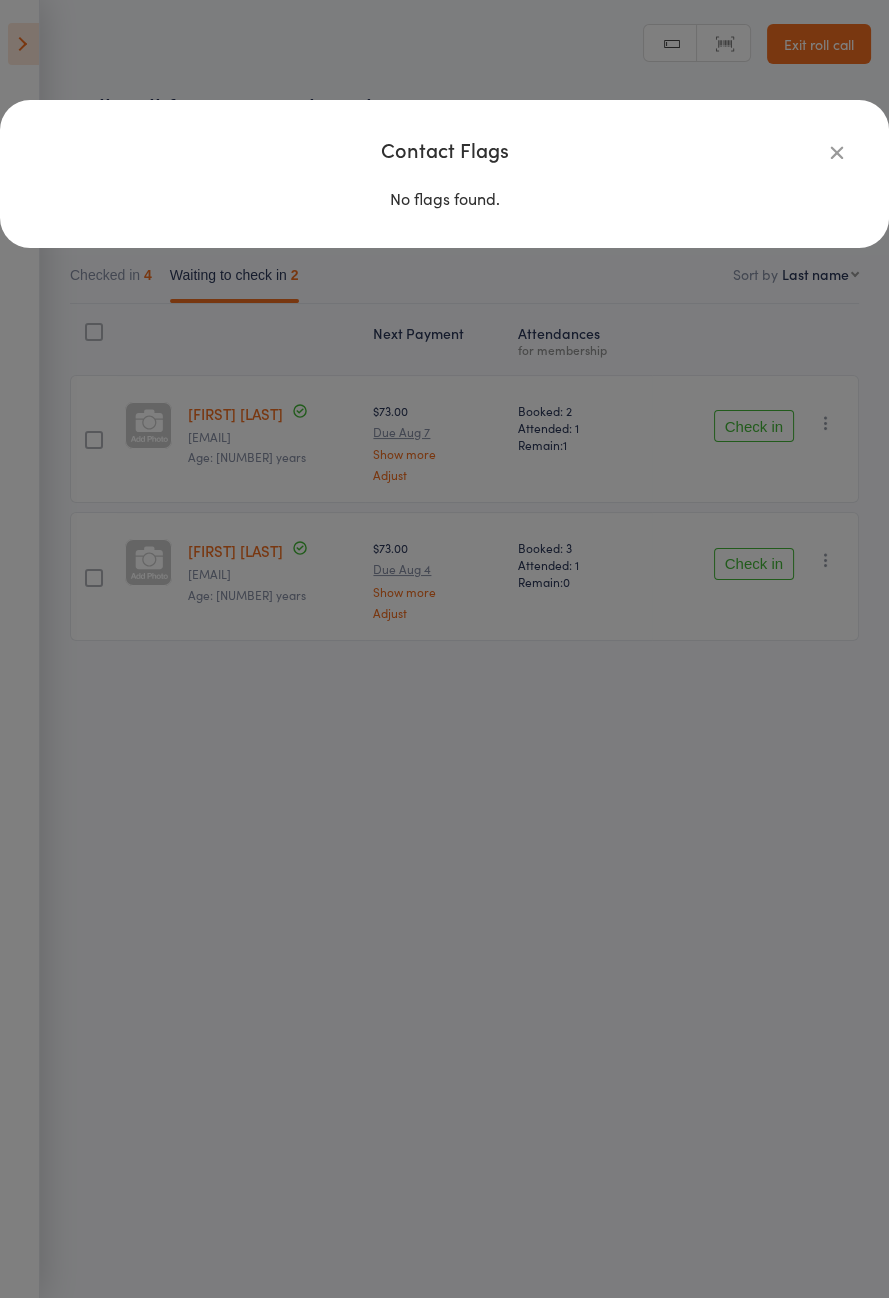 click at bounding box center (837, 152) 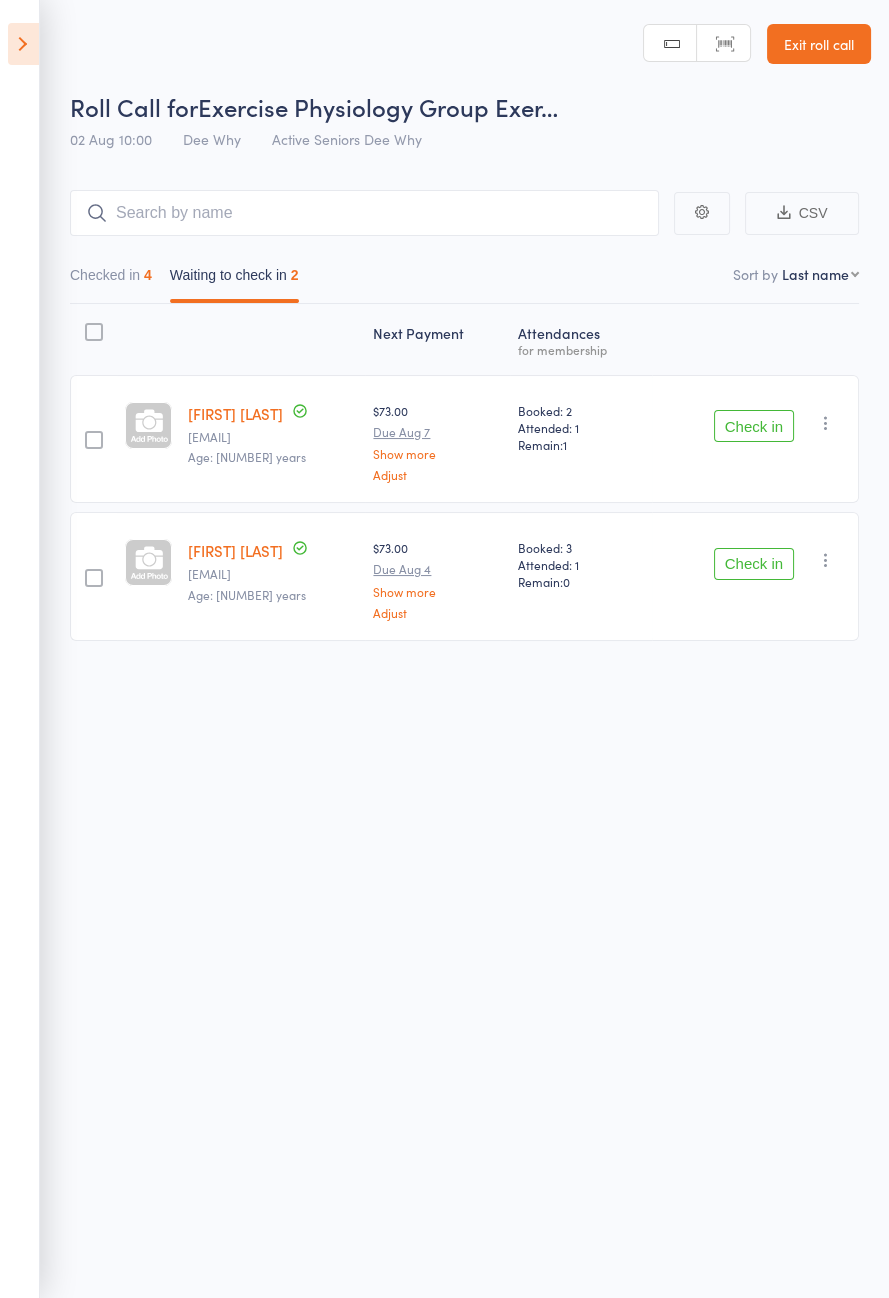 click on "Check in" at bounding box center [754, 426] 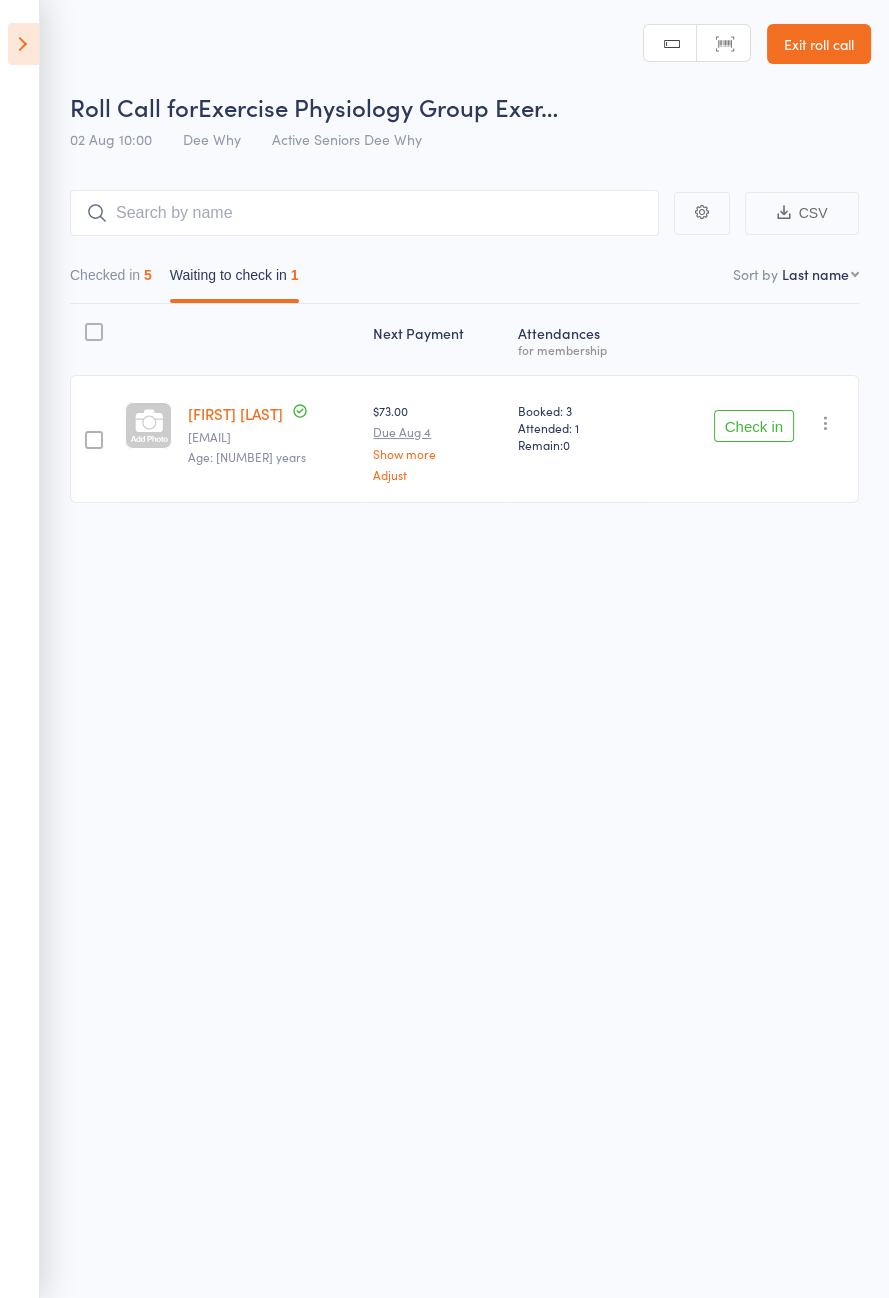 click at bounding box center (23, 44) 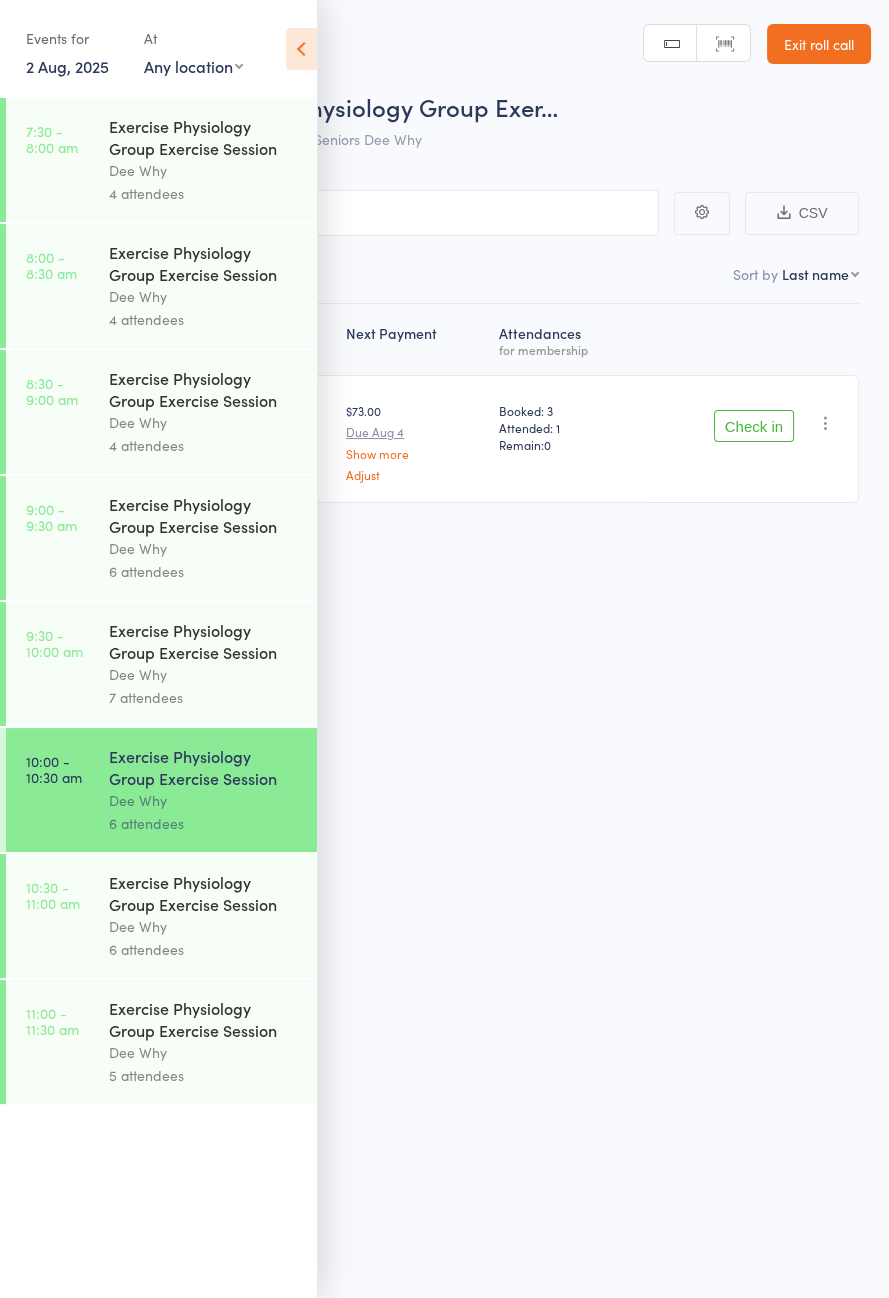 click on "10:30 - 11:00 am Exercise Physiology Group Exercise Session [CITY] 6 attendees" at bounding box center (161, 916) 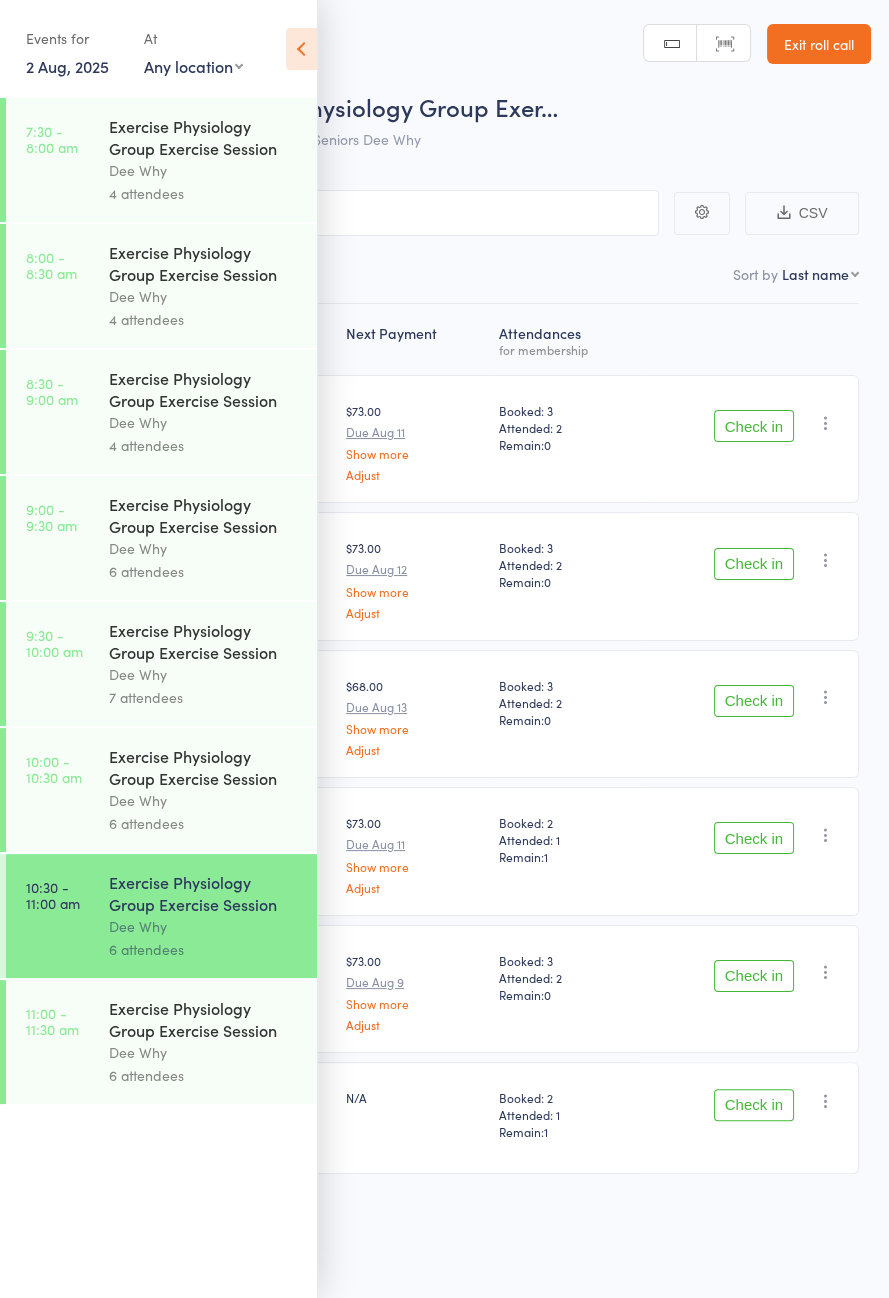 click at bounding box center [301, 49] 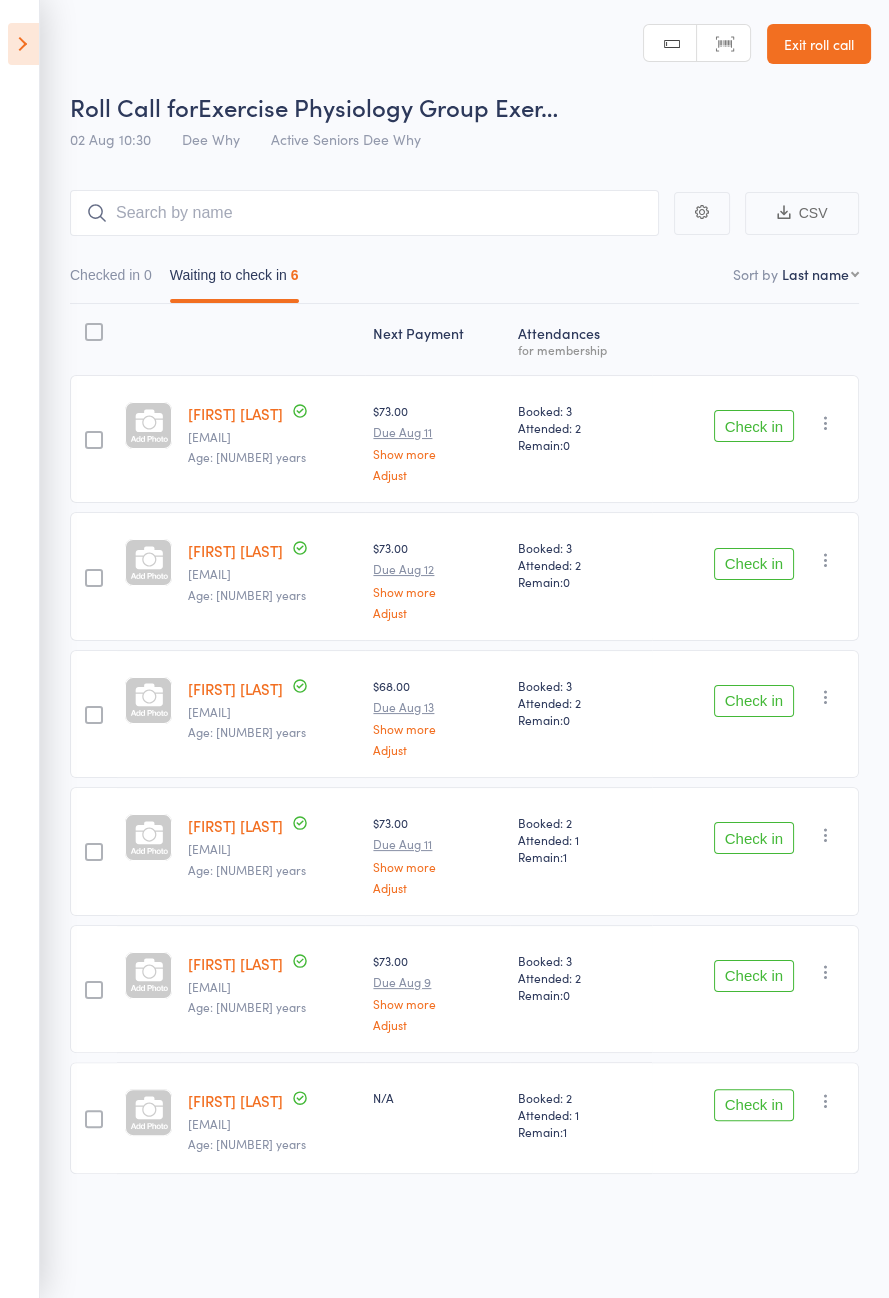 click at bounding box center [23, 44] 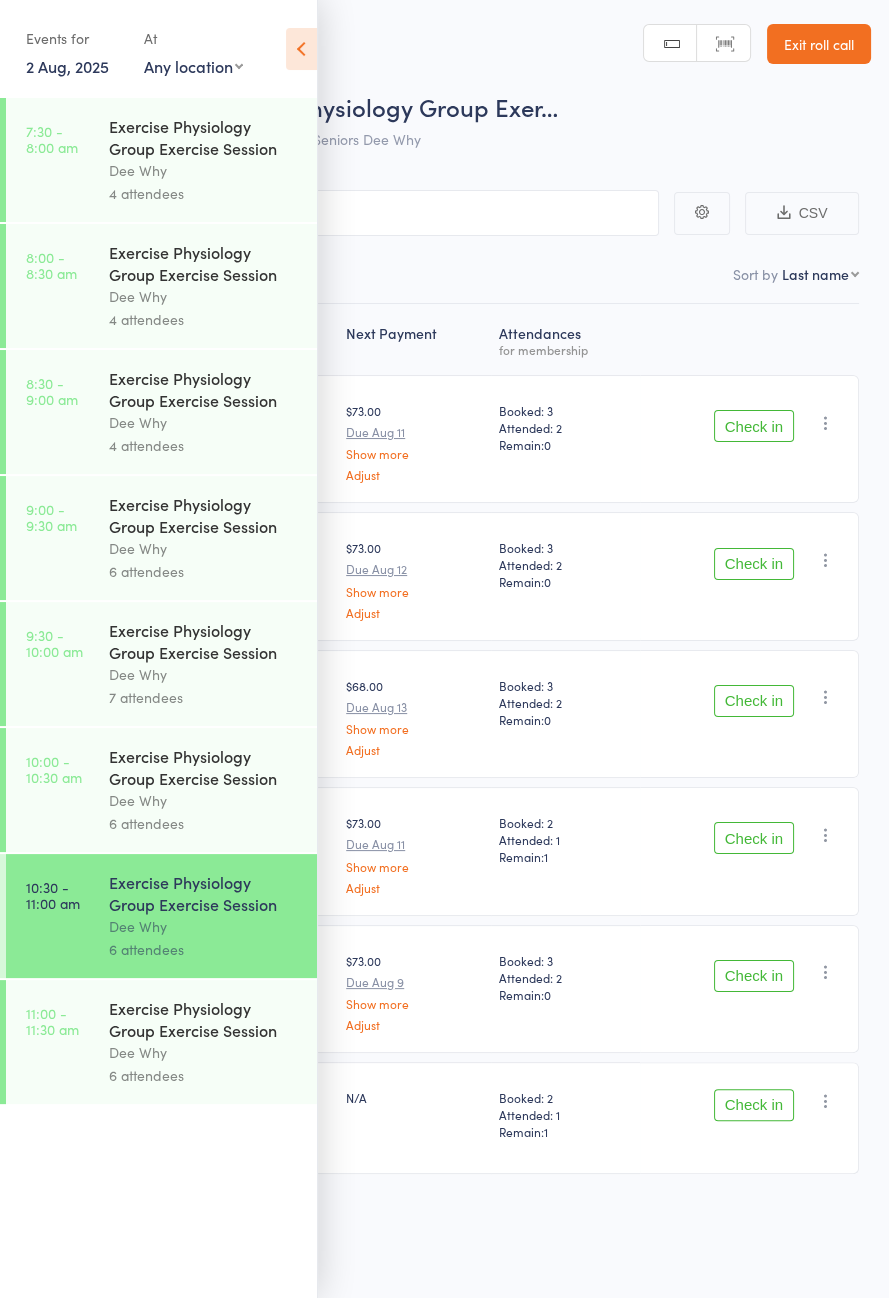 click on "6 attendees" at bounding box center (204, 1075) 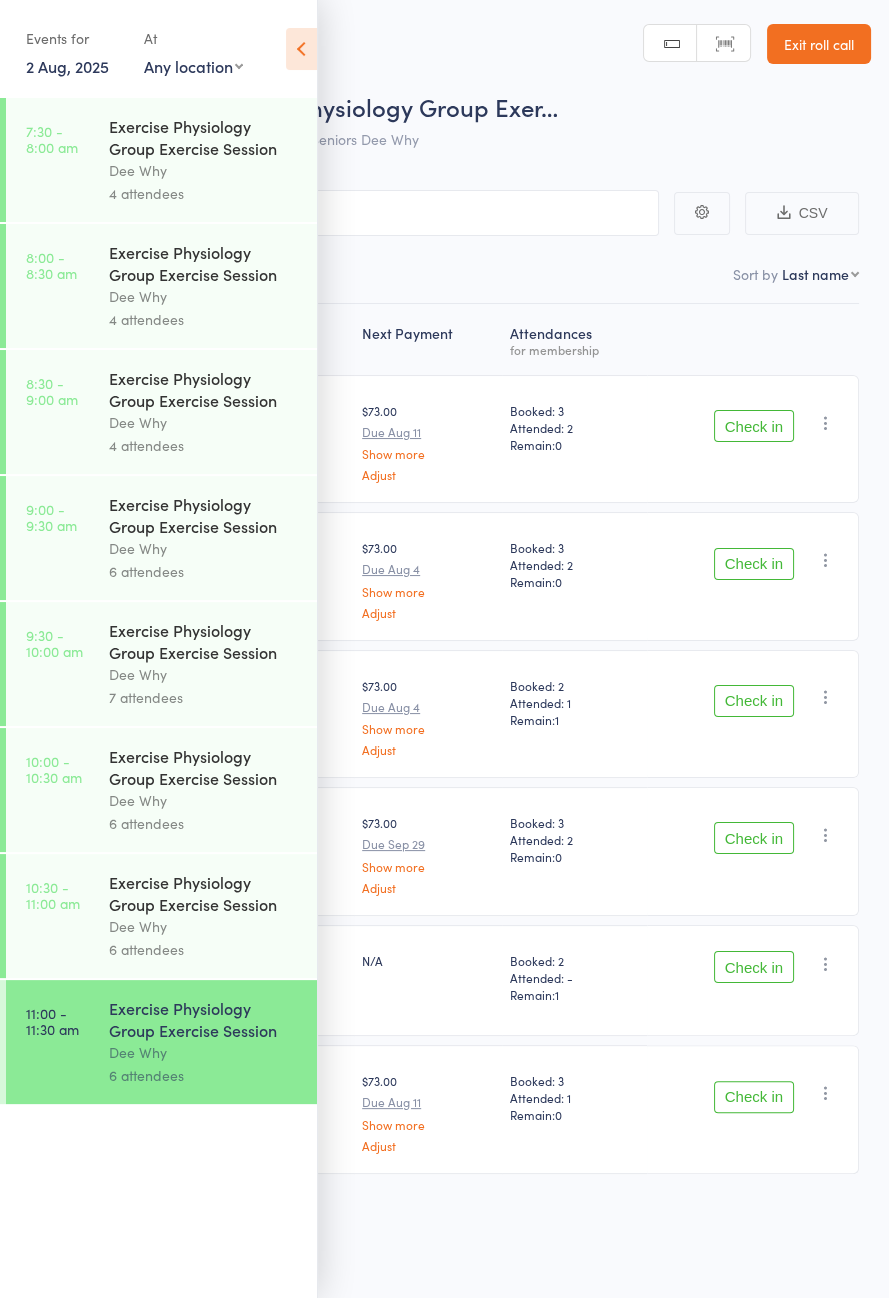 click at bounding box center [301, 49] 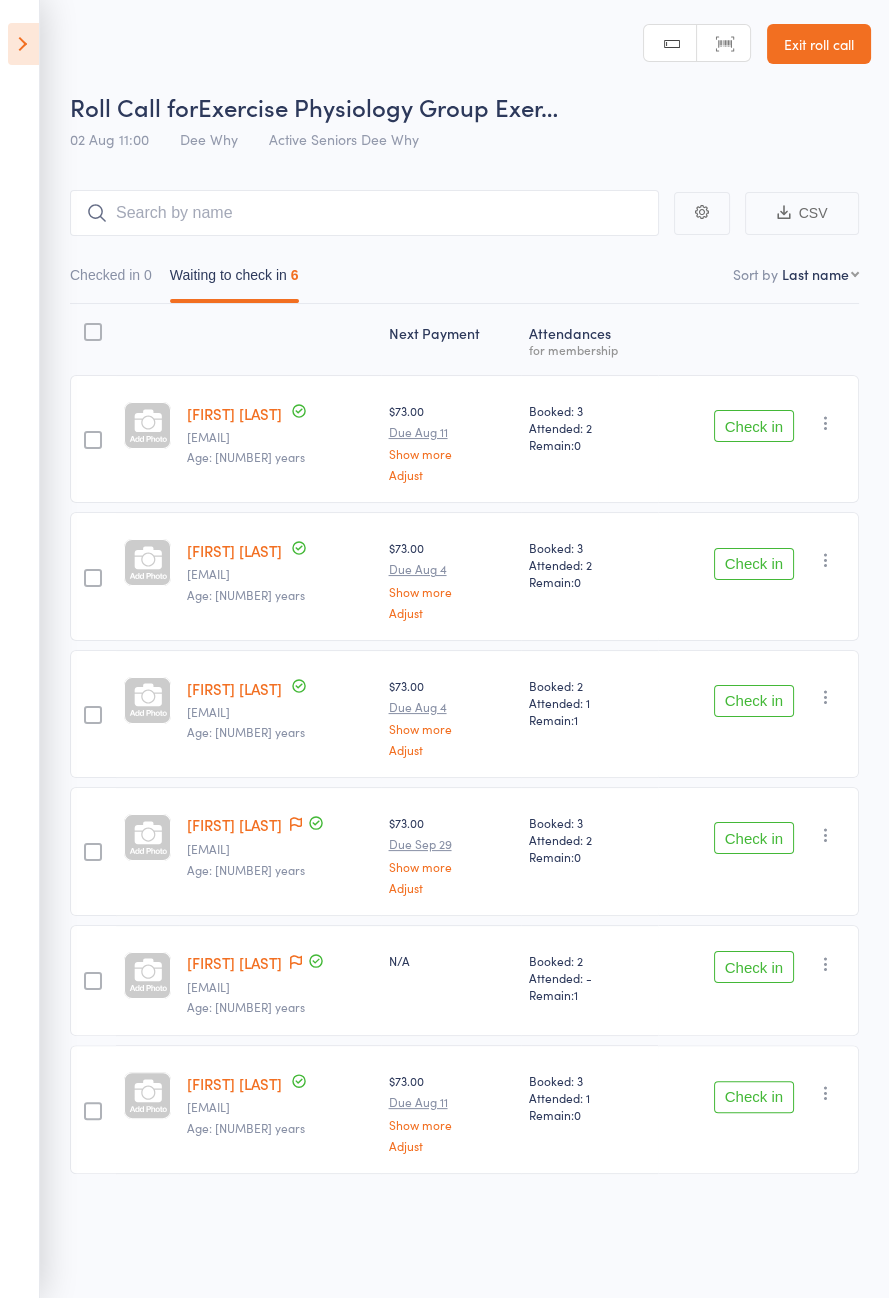click 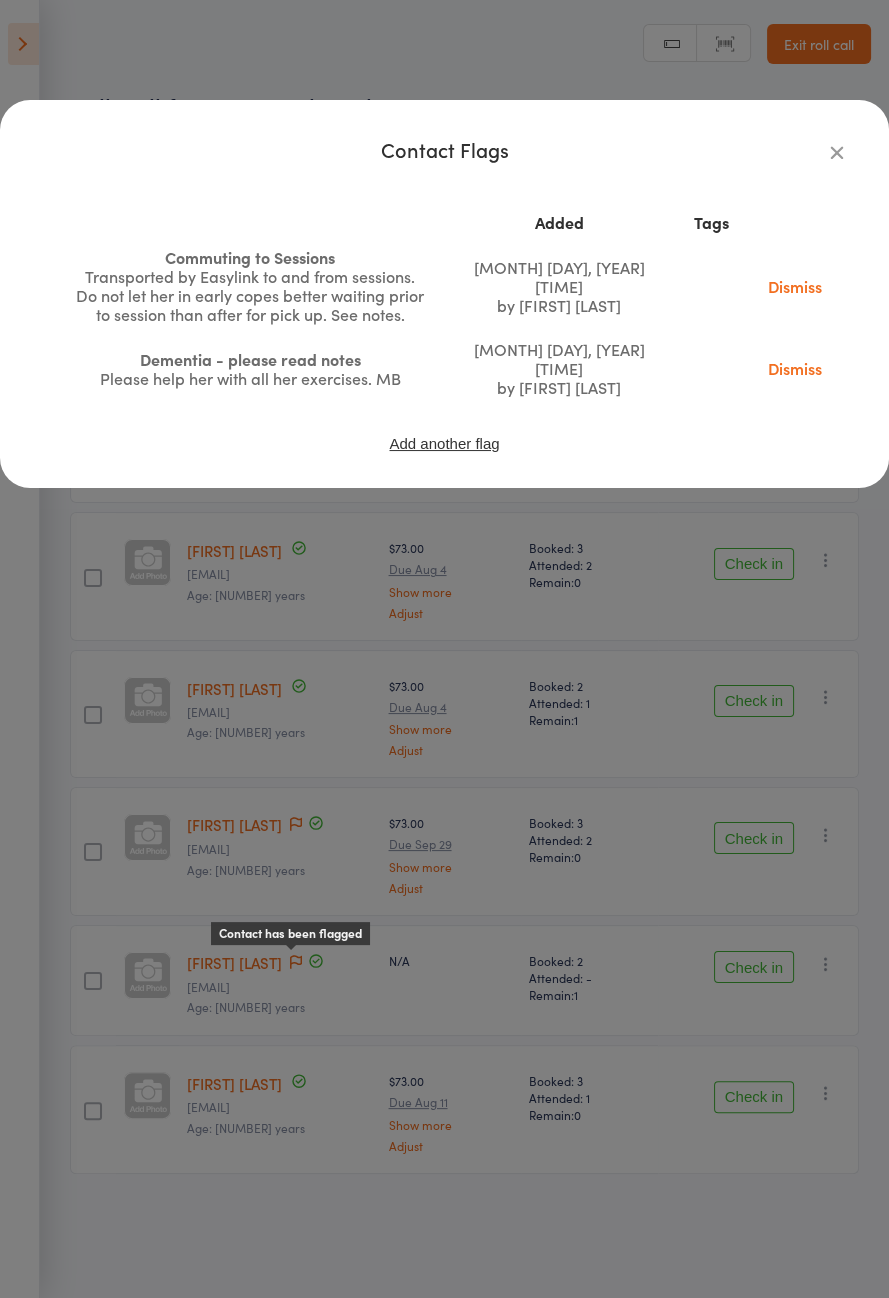 click at bounding box center [837, 152] 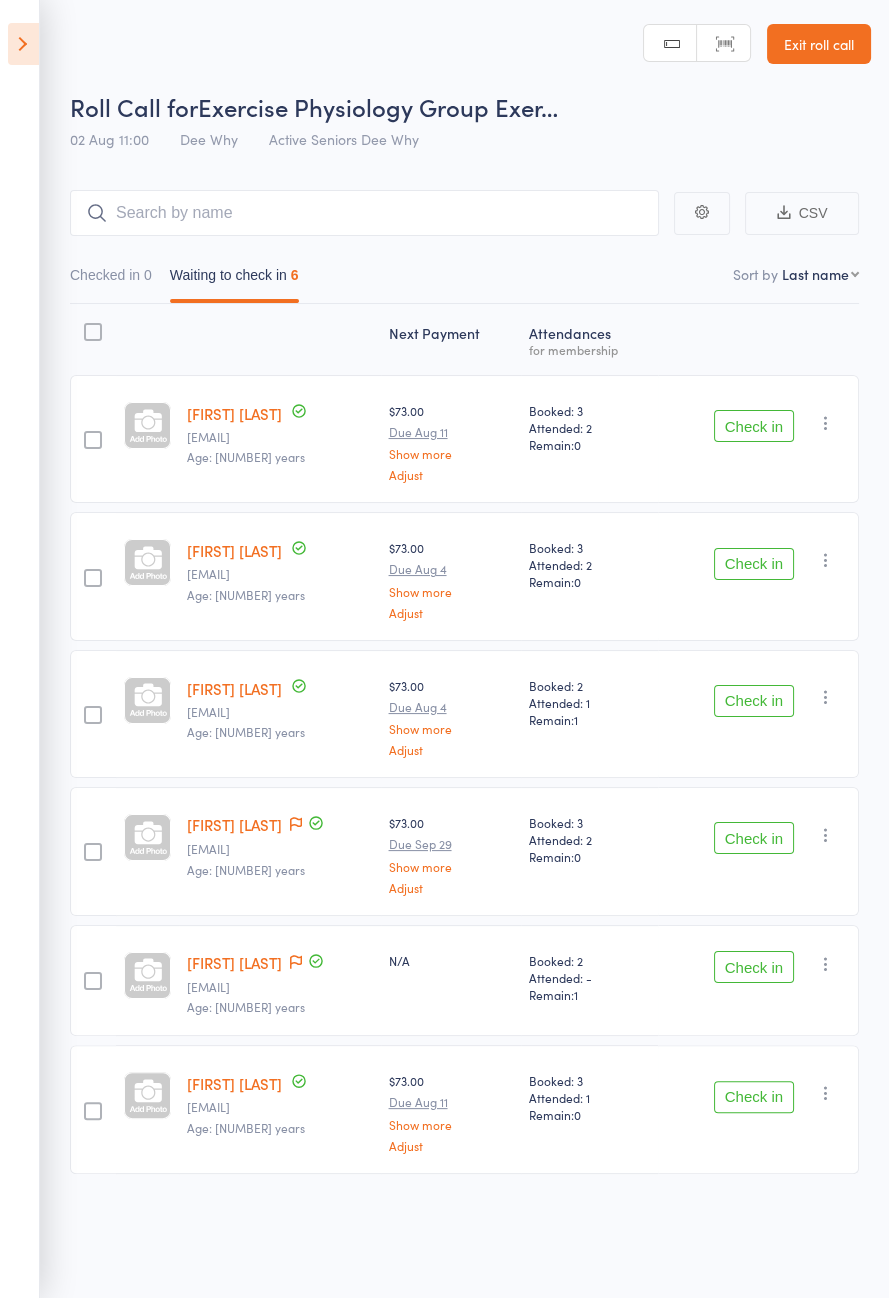 click on "Exit roll call" at bounding box center (819, 44) 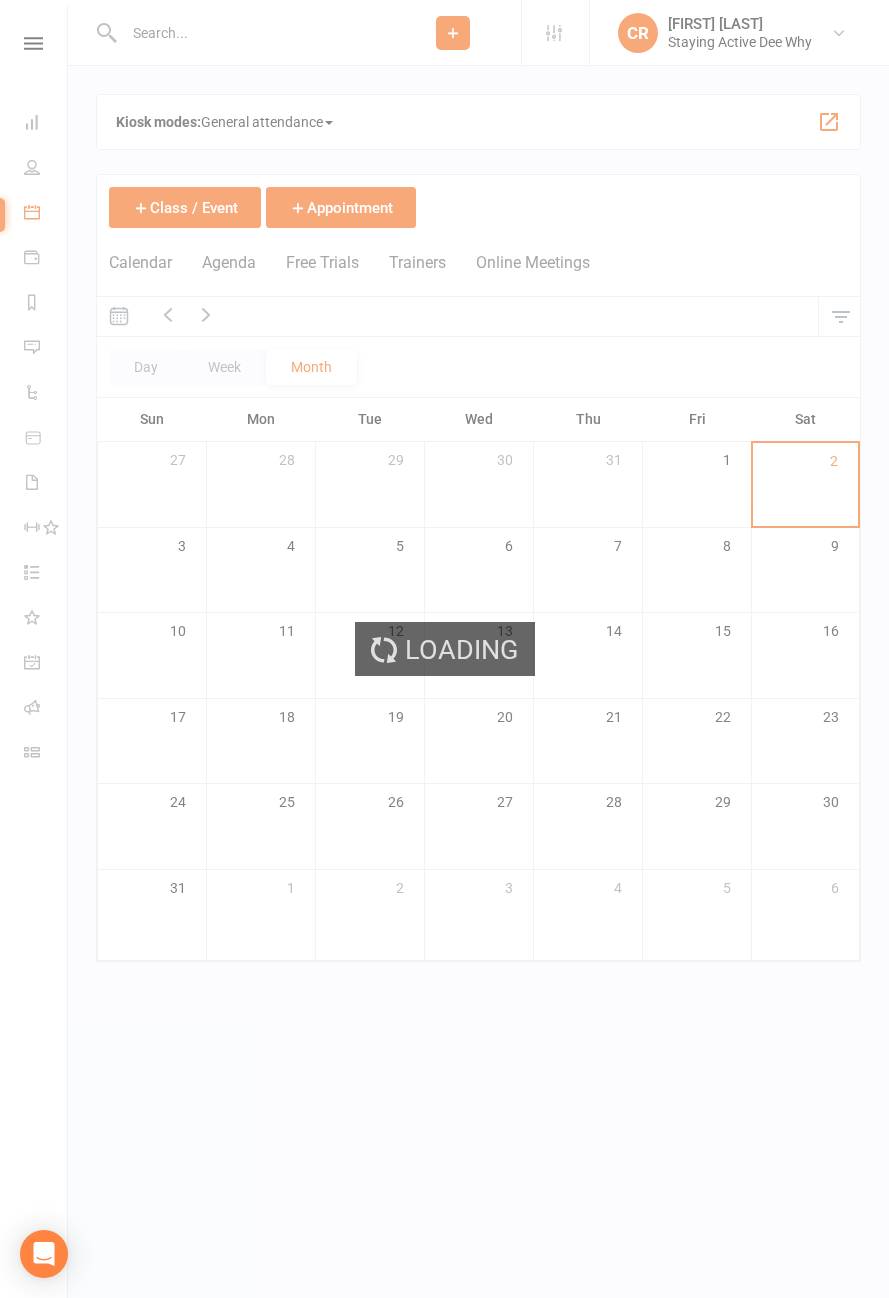 scroll, scrollTop: 0, scrollLeft: 0, axis: both 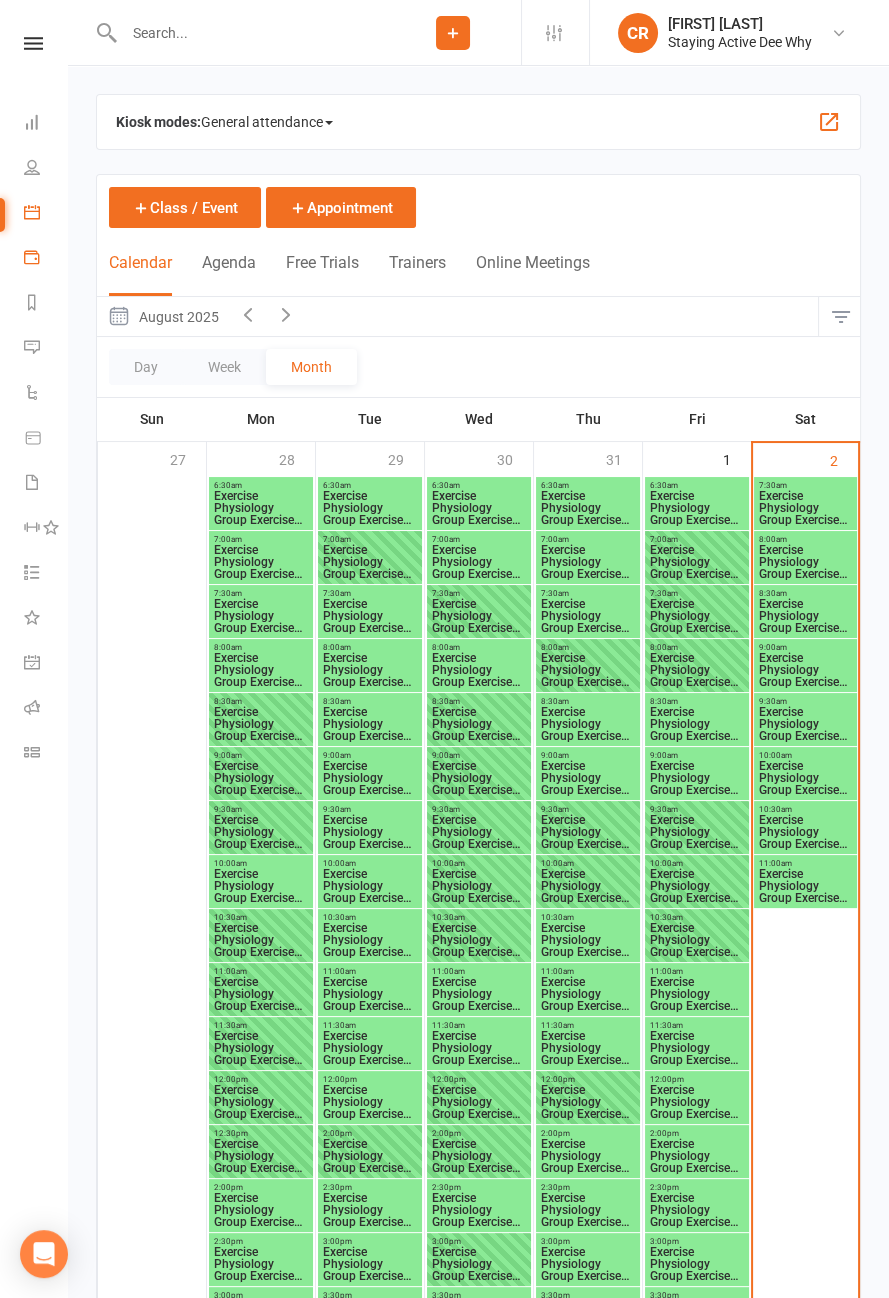 click on "Payments" at bounding box center [46, 259] 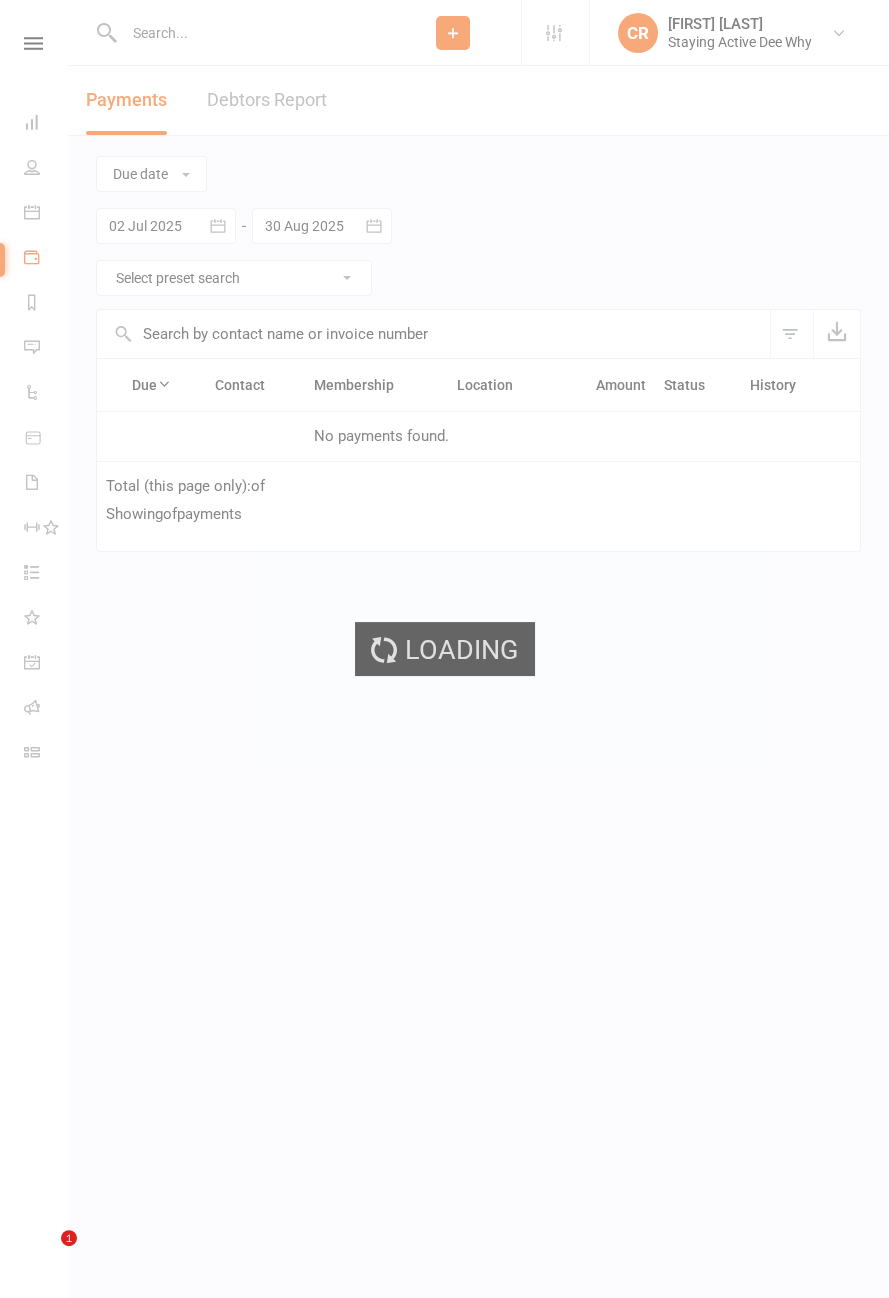scroll, scrollTop: 0, scrollLeft: 1, axis: horizontal 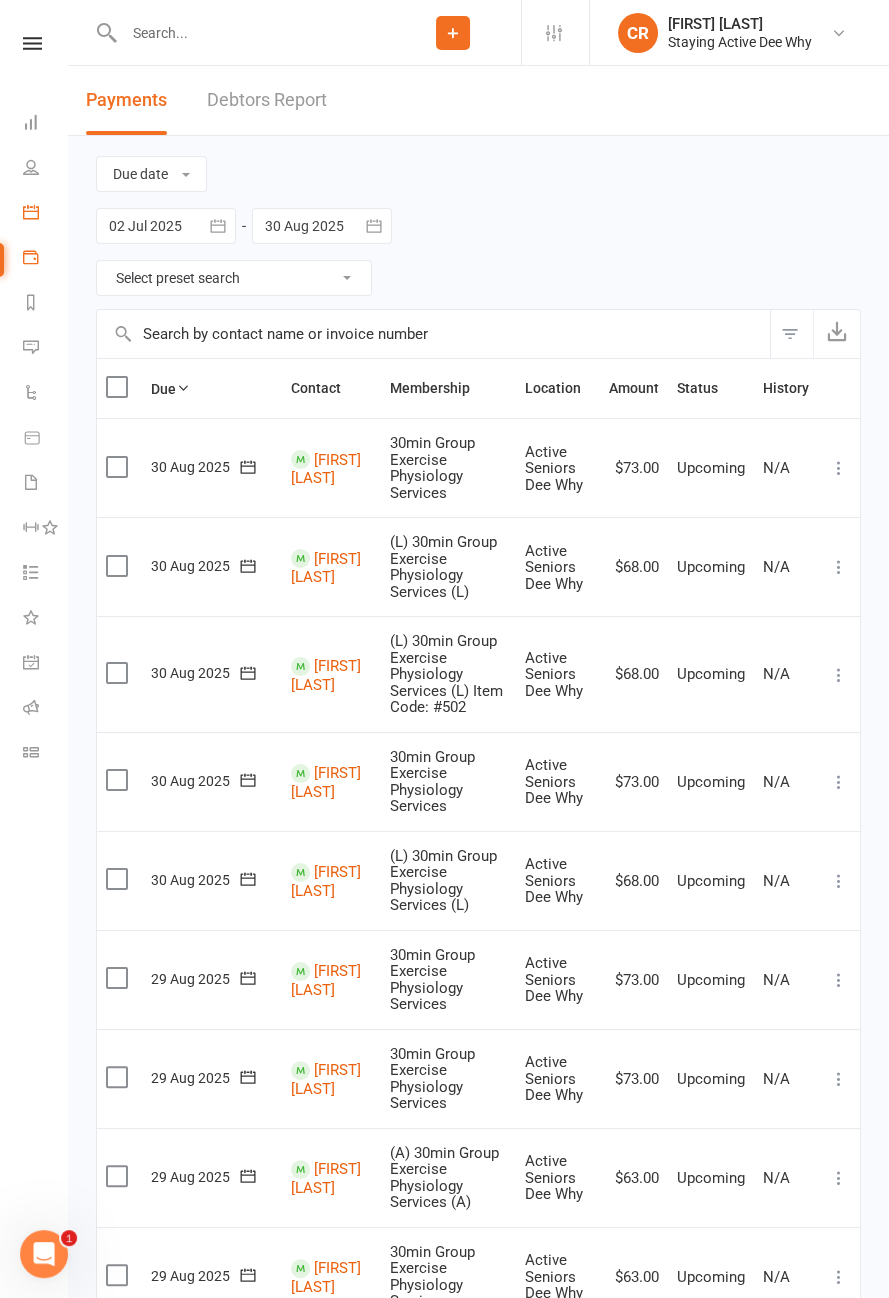 click at bounding box center [31, 212] 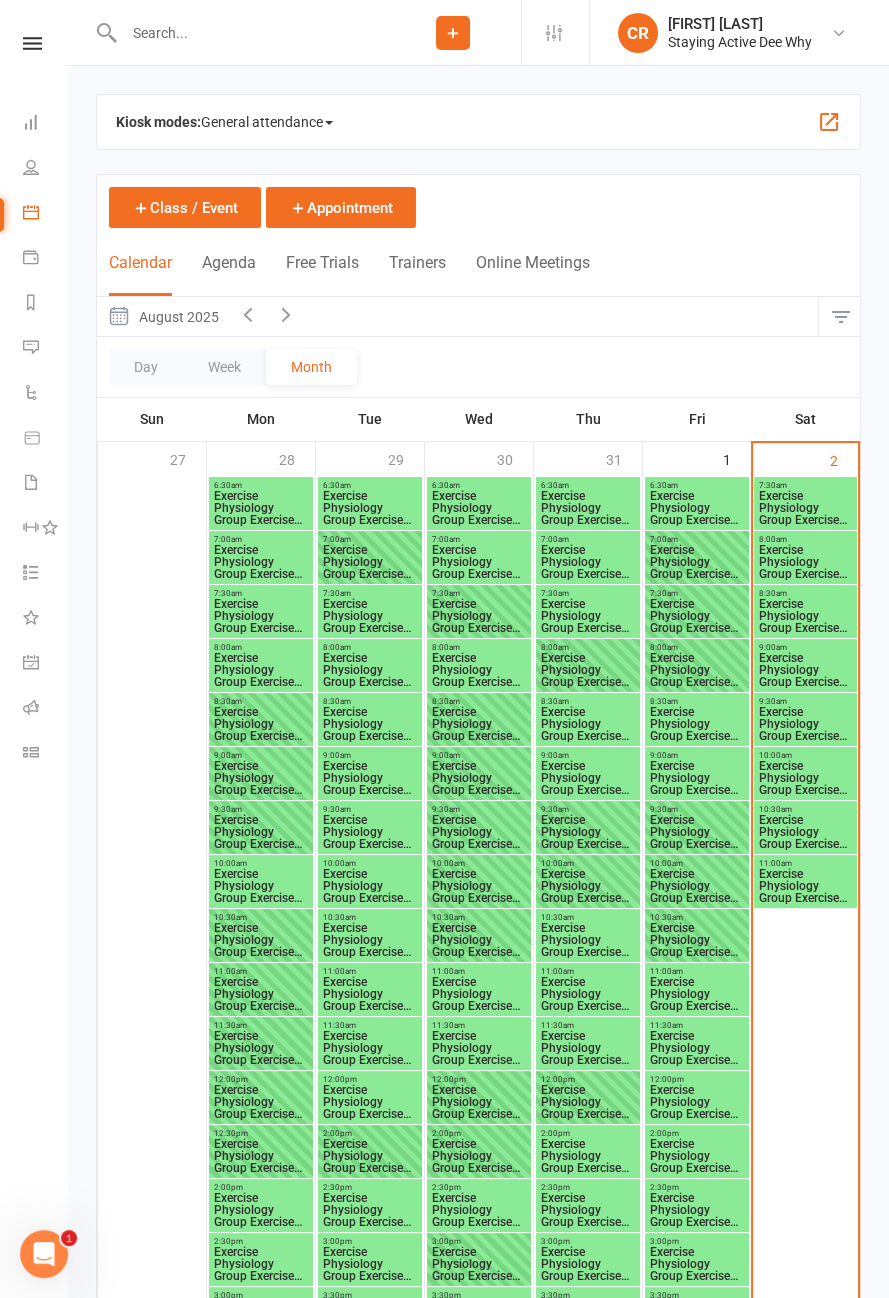 click on "General attendance" at bounding box center (267, 122) 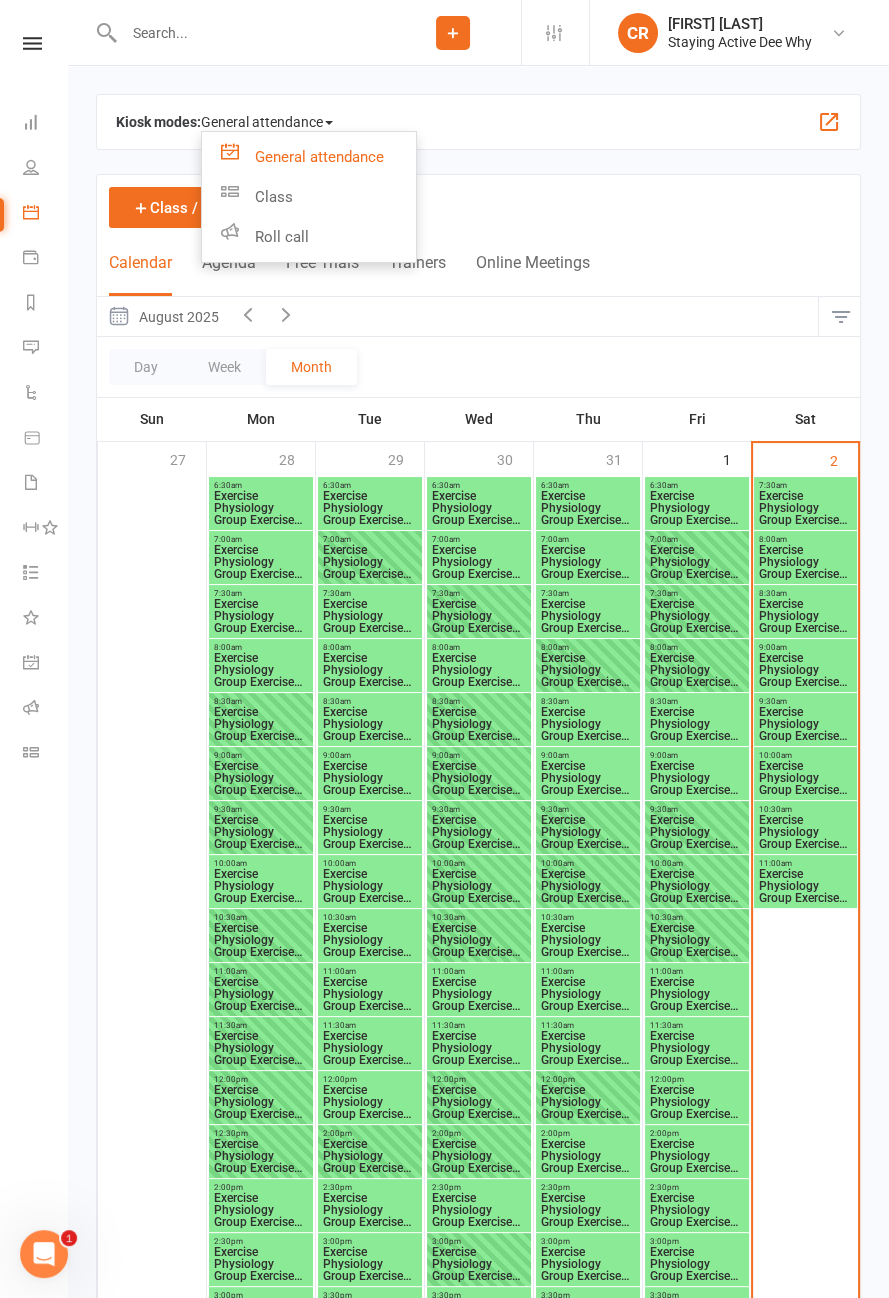 click on "Roll call" at bounding box center (309, 237) 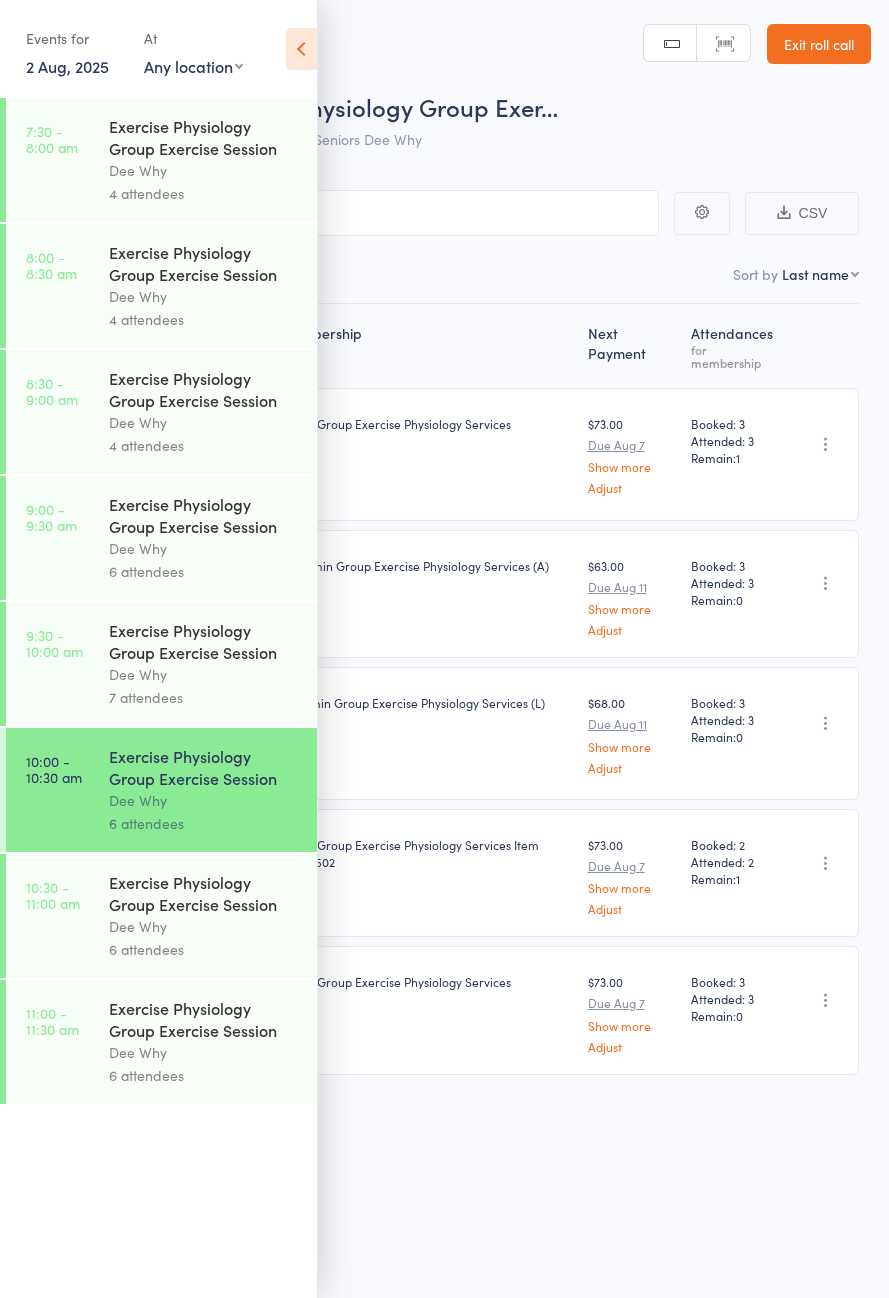scroll, scrollTop: 0, scrollLeft: 0, axis: both 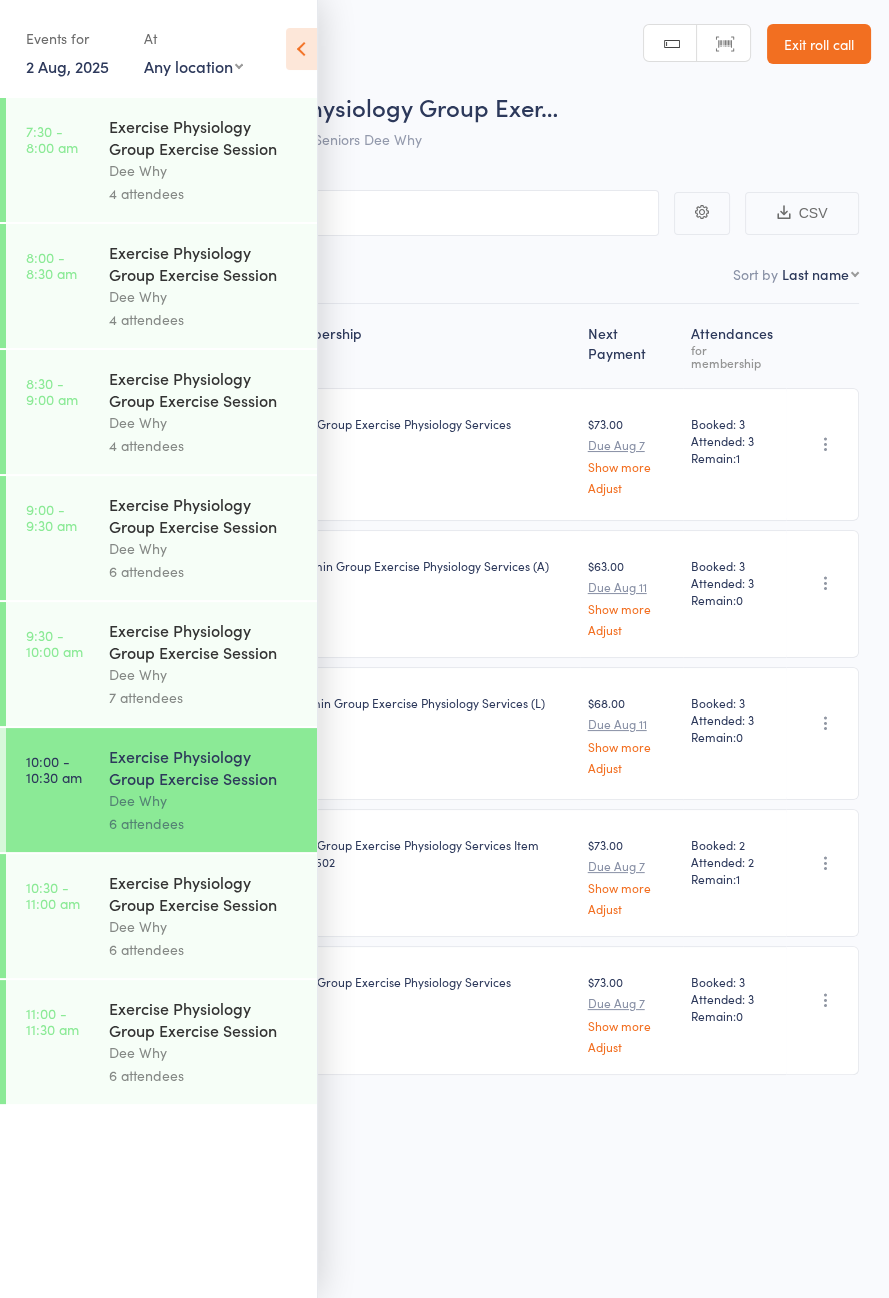 click at bounding box center [301, 49] 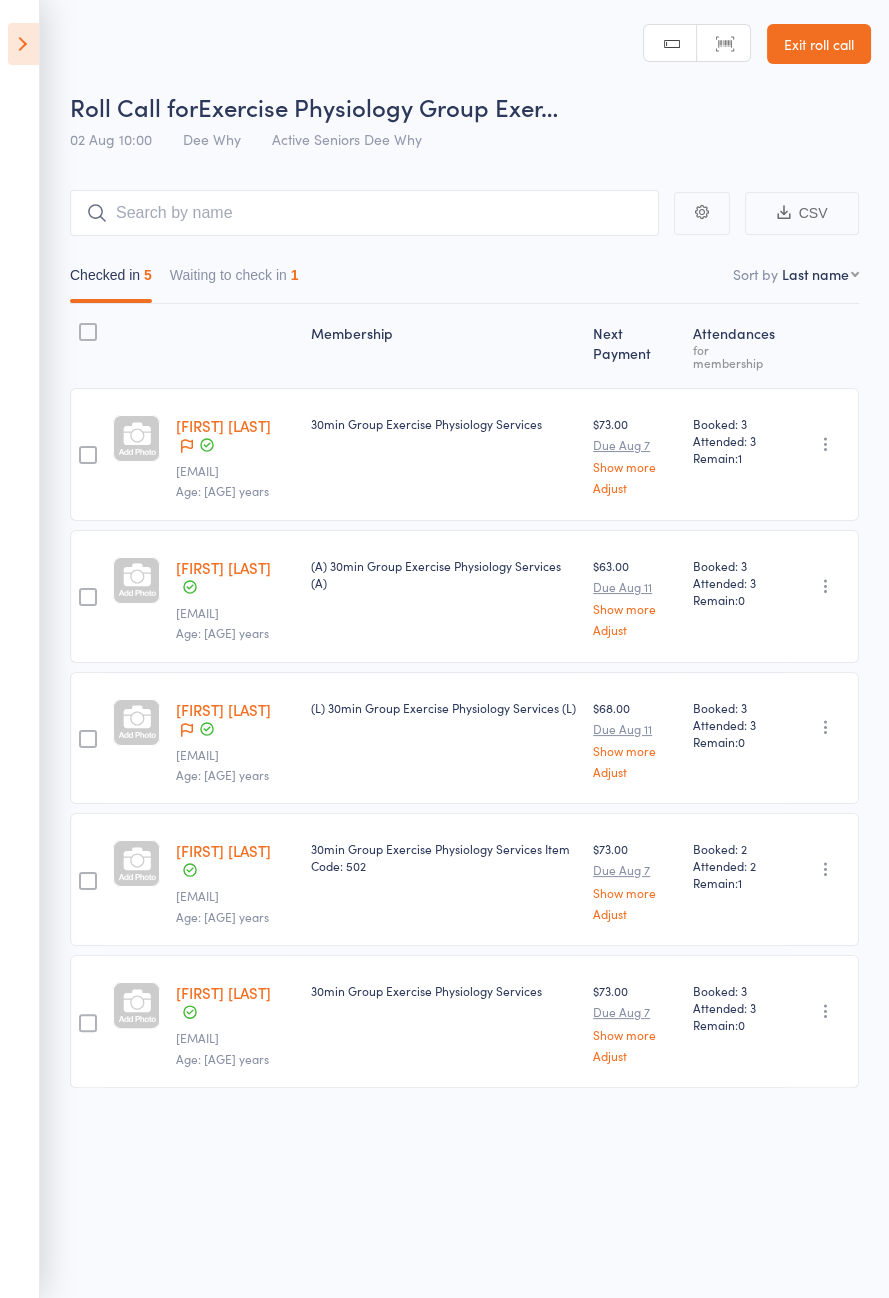 click at bounding box center [23, 44] 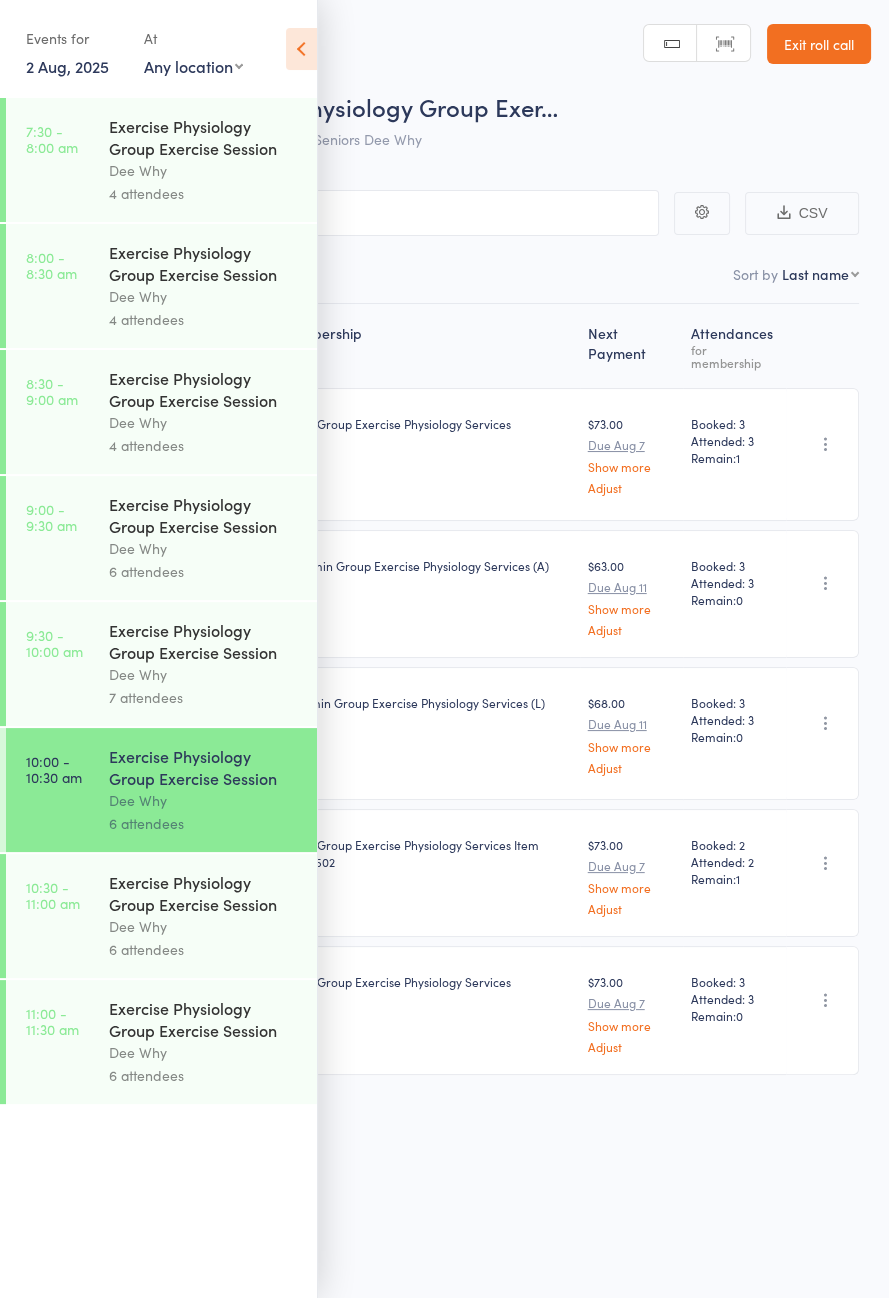 click on "10:30 - 11:00 am Exercise Physiology Group Exercise Session [CITY] 6 attendees" at bounding box center (161, 916) 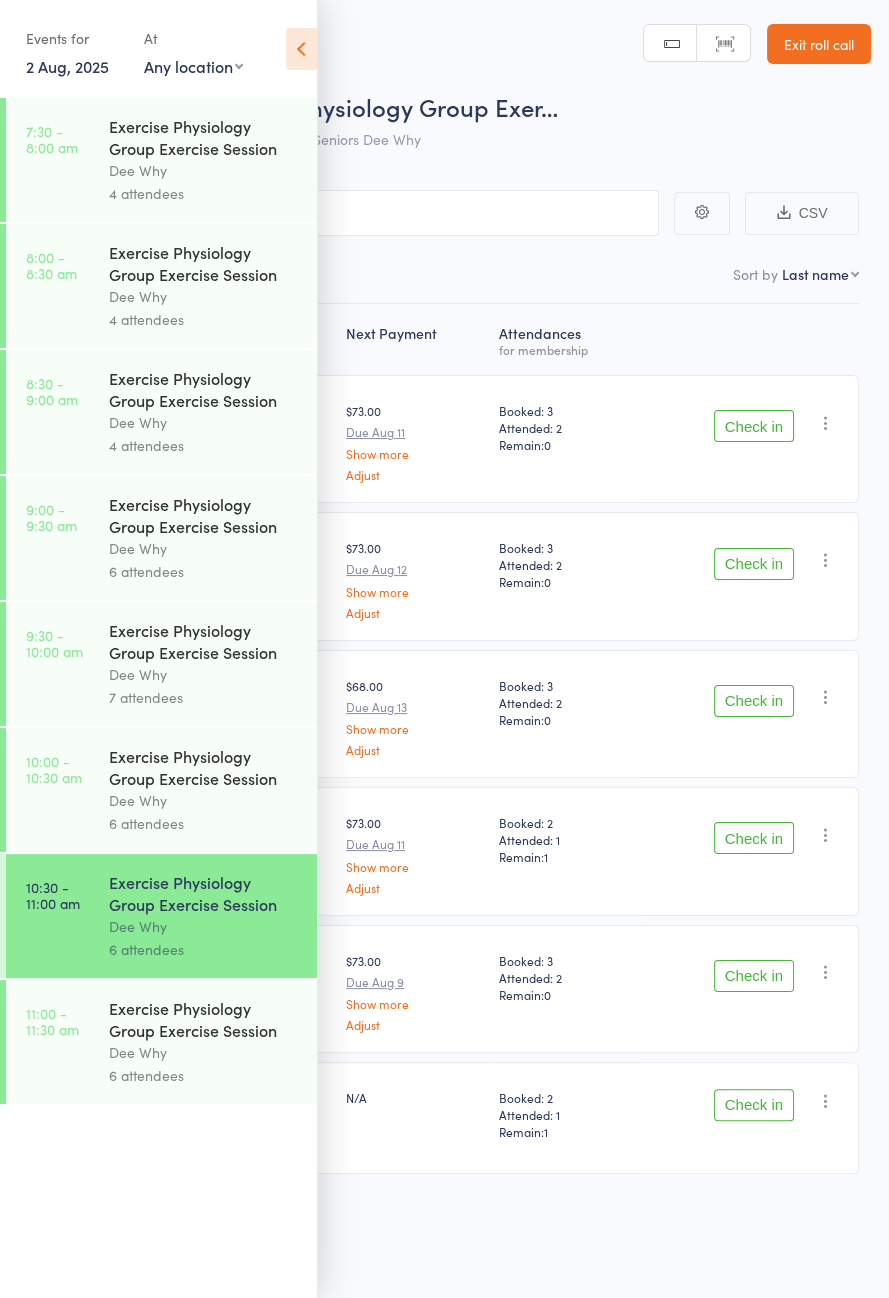 click at bounding box center [301, 49] 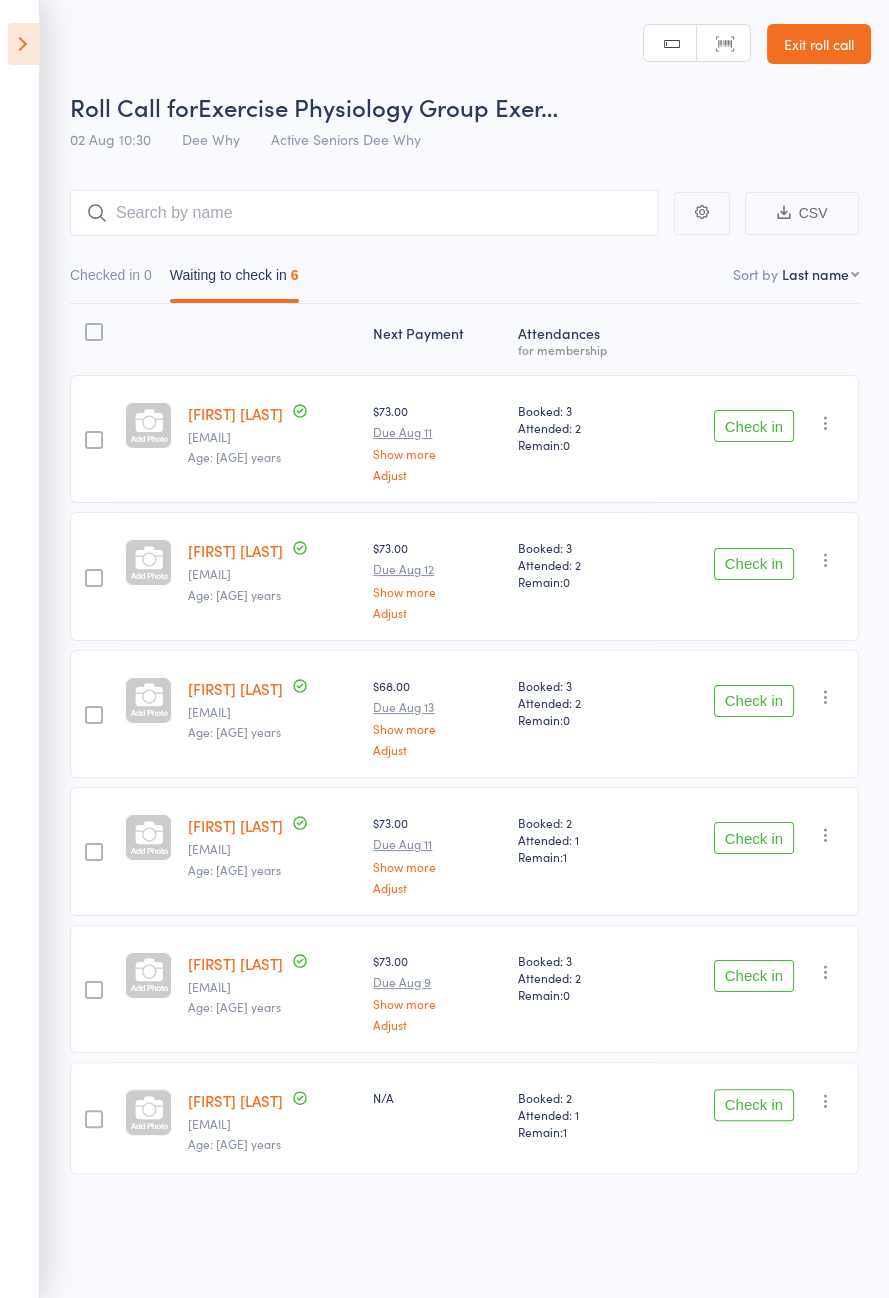 click at bounding box center (23, 44) 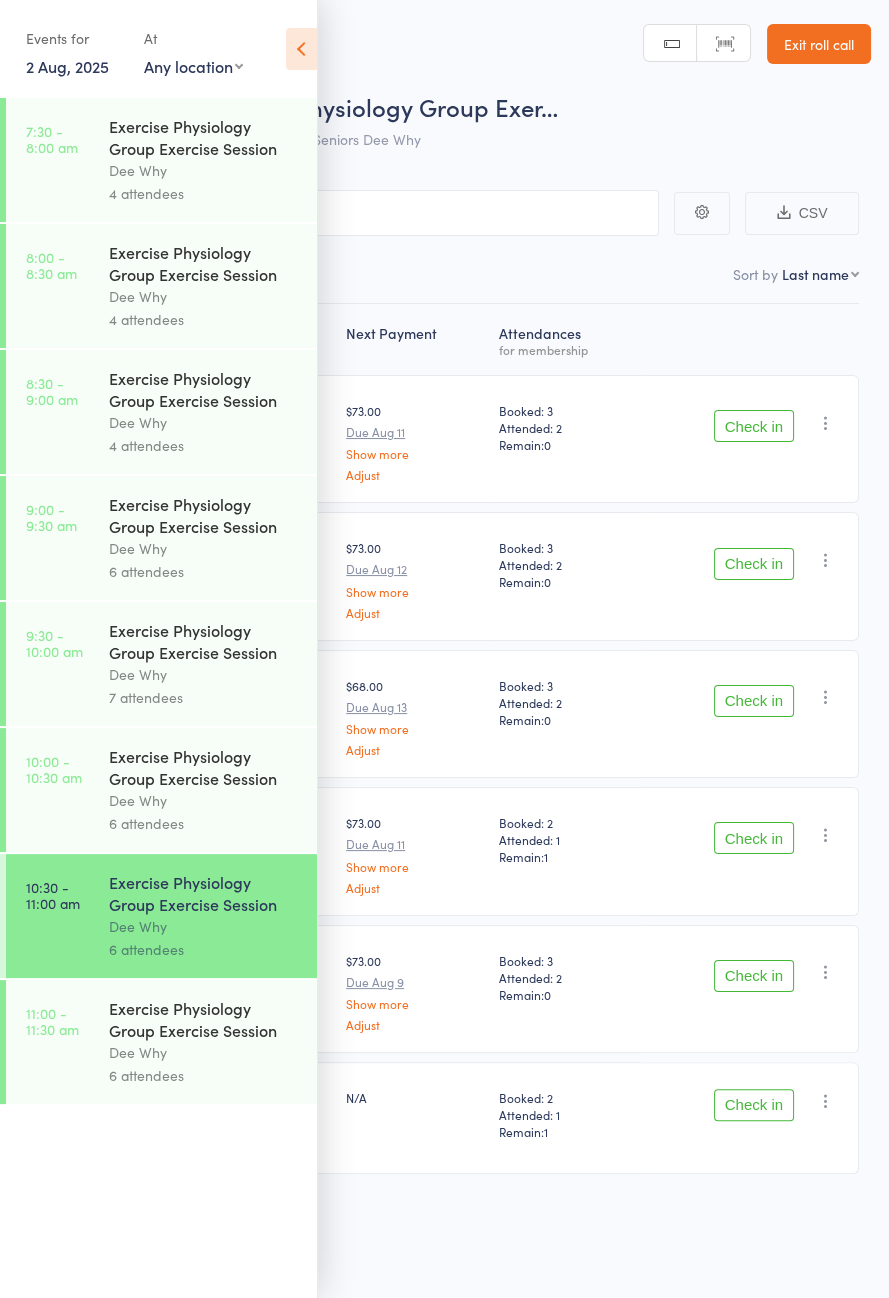 click on "Dee Why" at bounding box center [204, 1052] 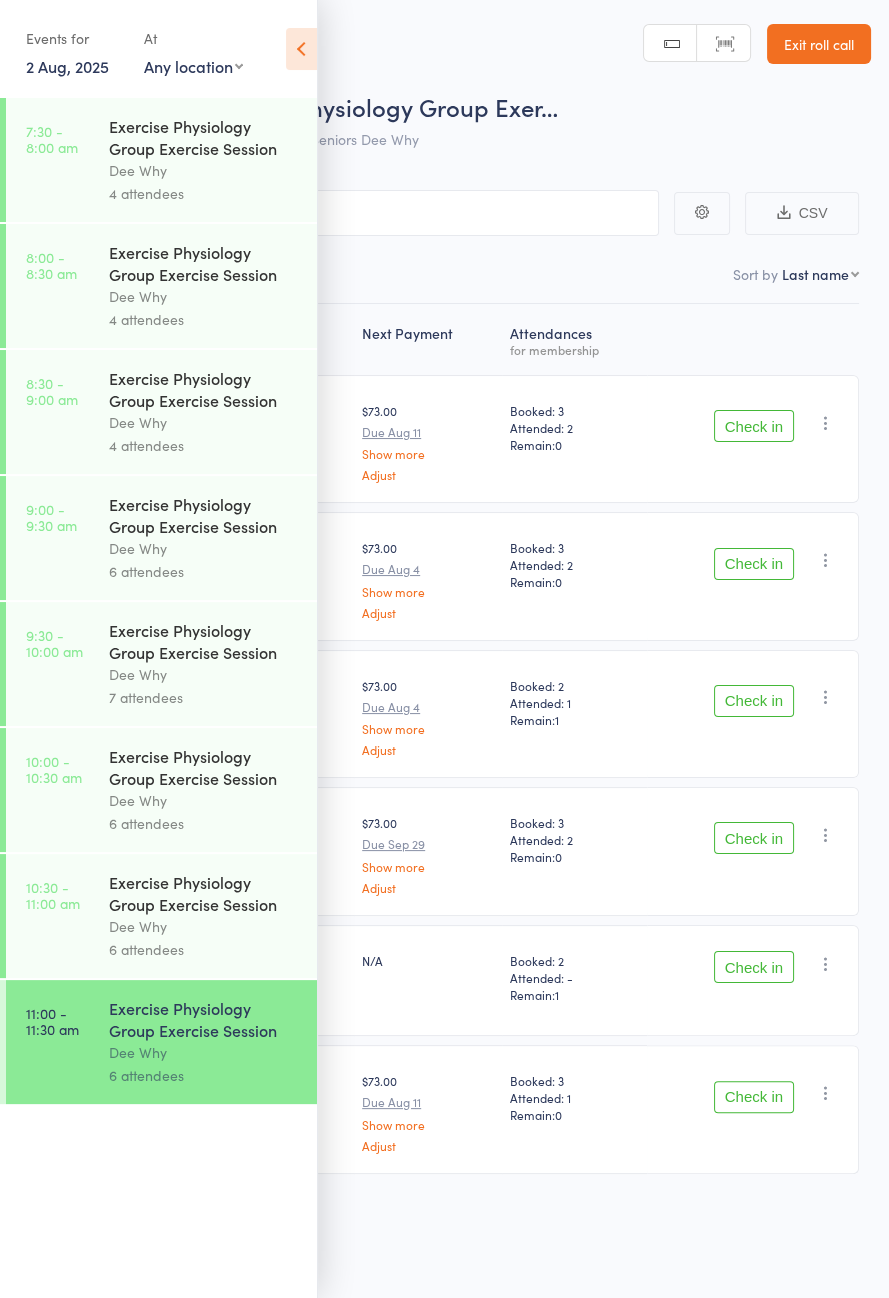 click at bounding box center [301, 49] 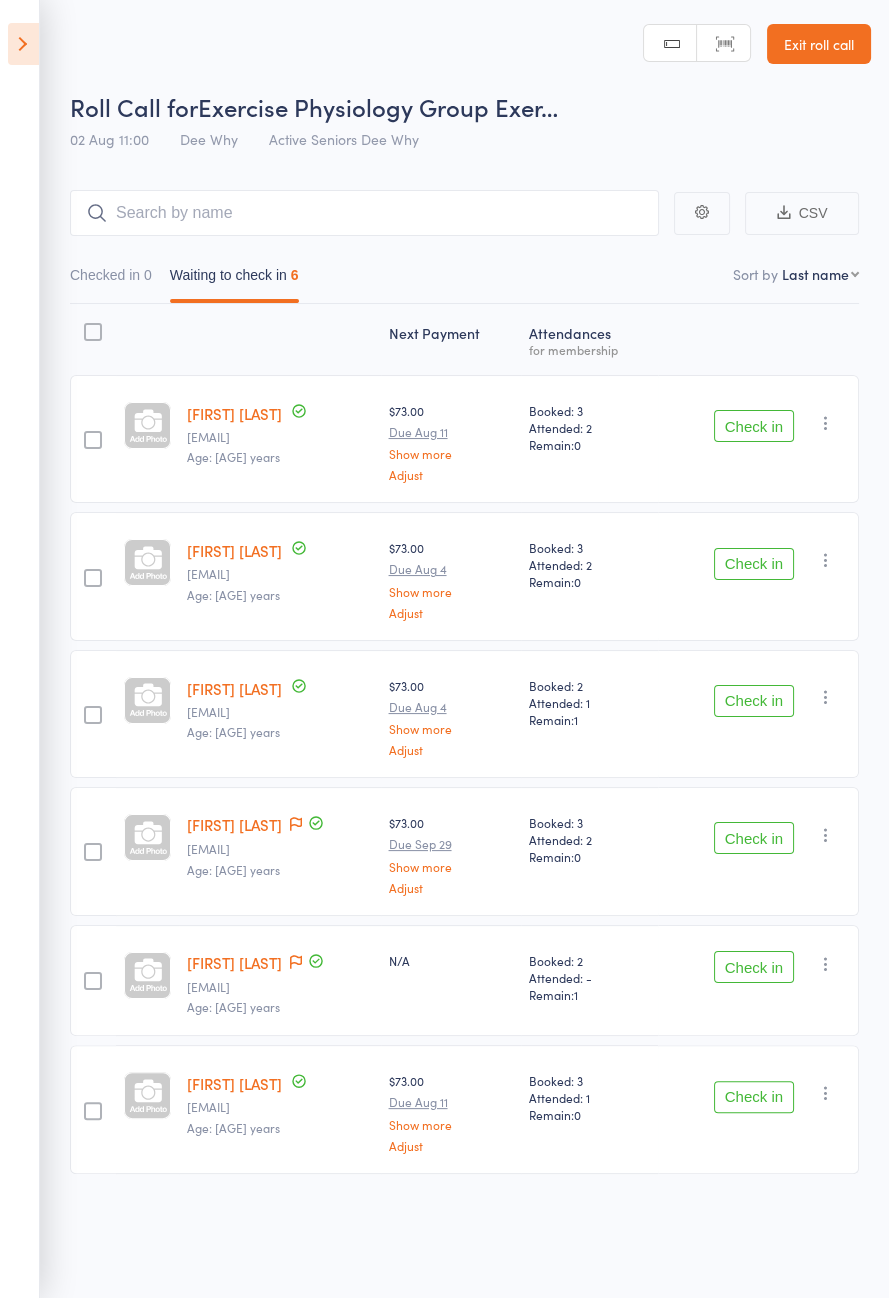 click on "[FIRST] [LAST]" at bounding box center (234, 962) 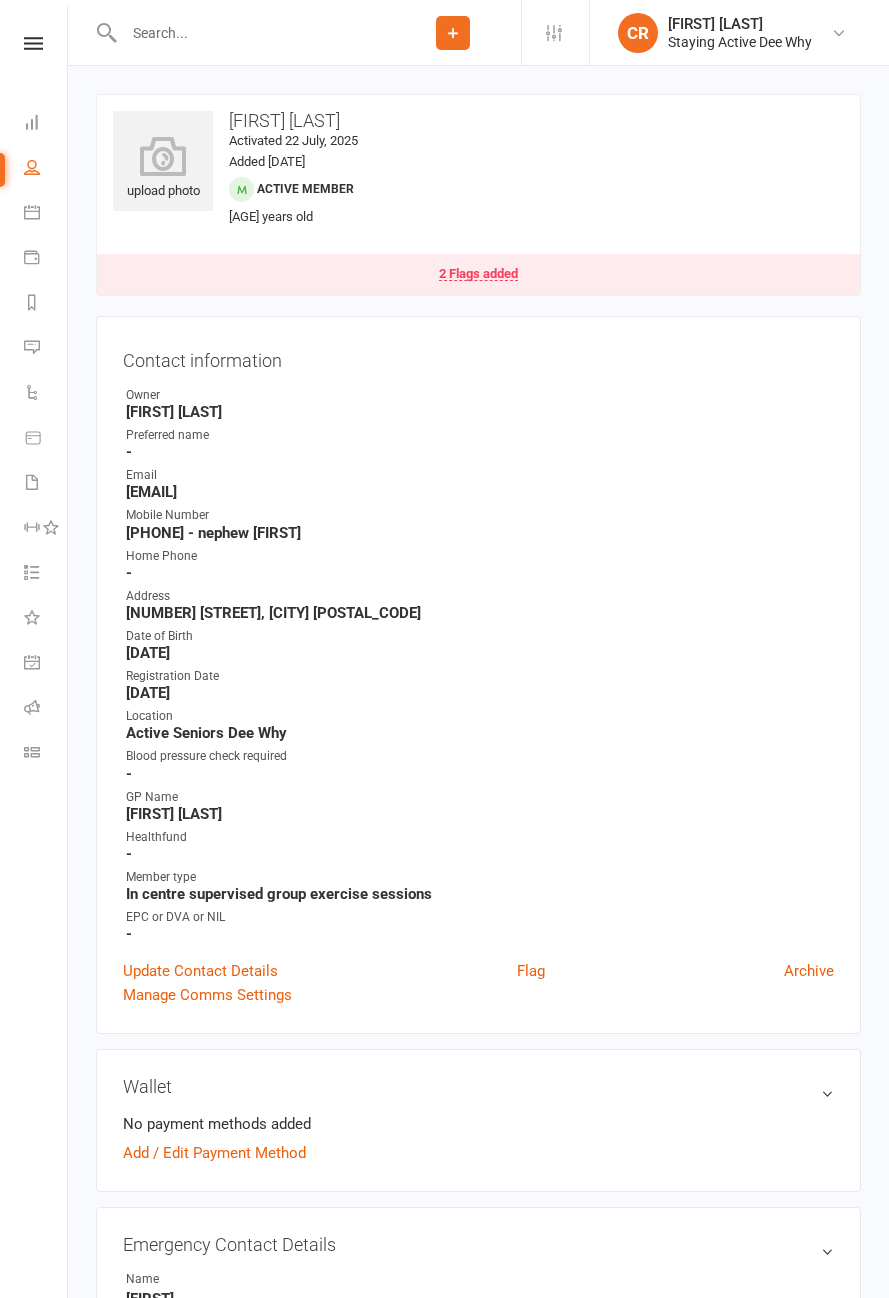 scroll, scrollTop: 0, scrollLeft: 0, axis: both 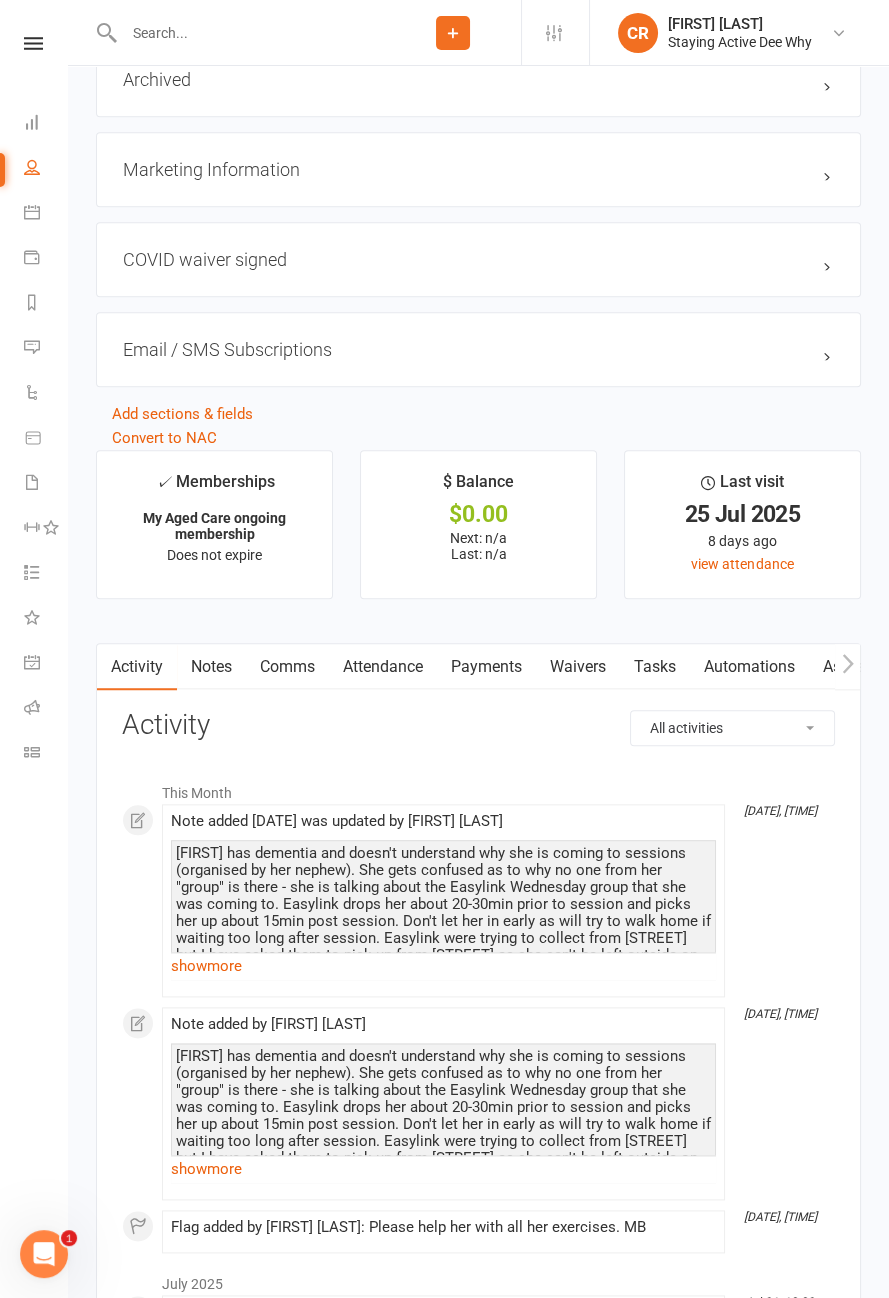 click on "Notes" at bounding box center [211, 667] 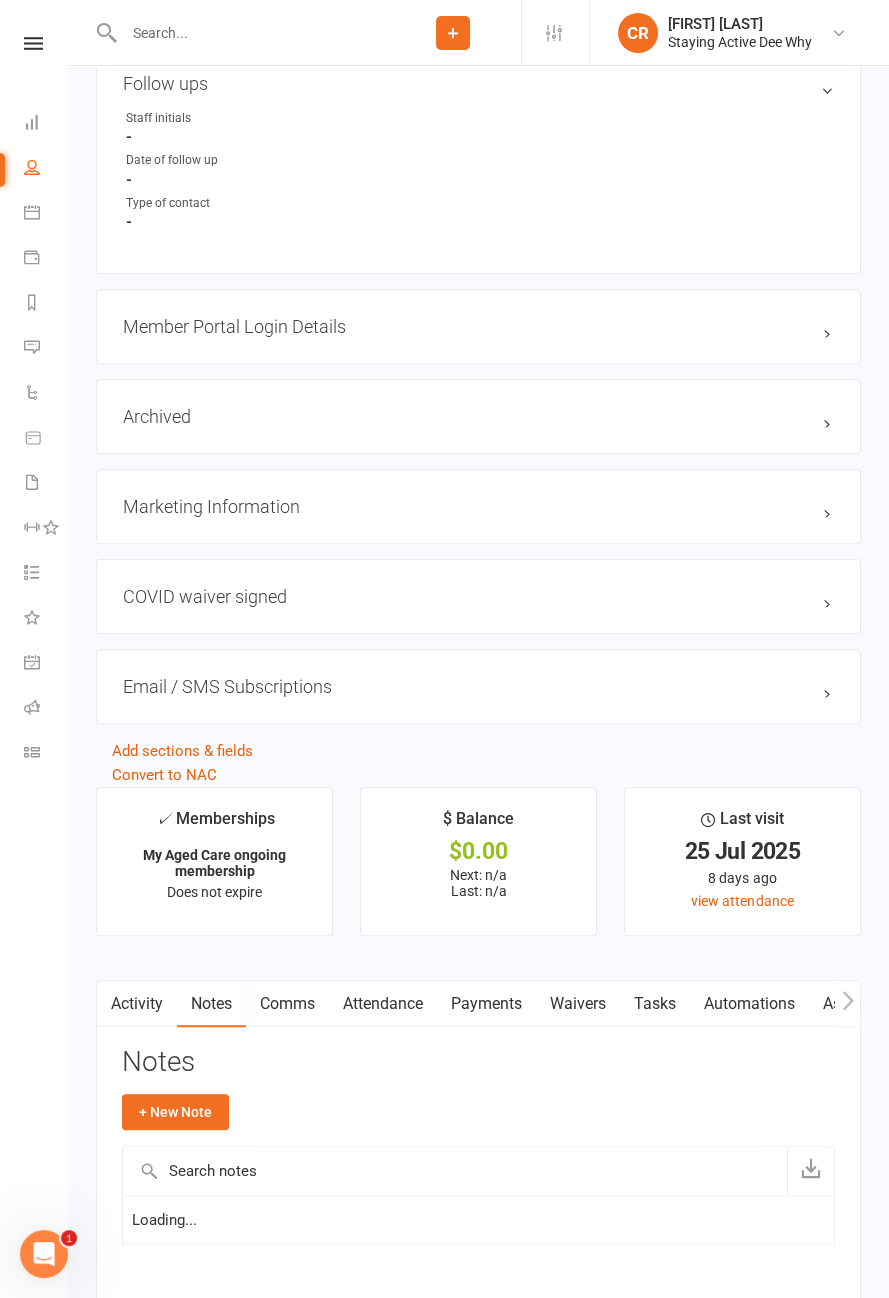 scroll, scrollTop: 1905, scrollLeft: 0, axis: vertical 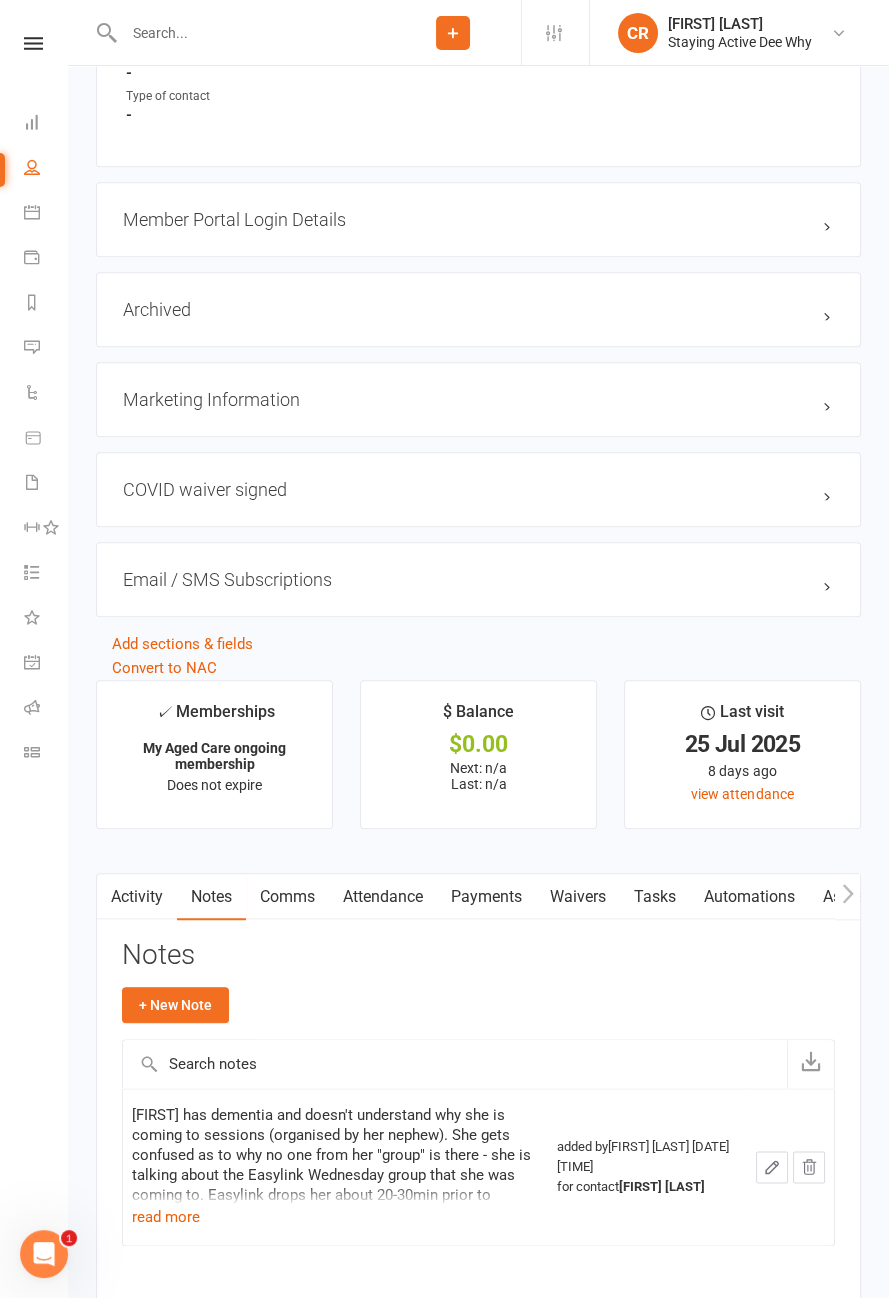 click on "Ellen has dementia and doesn't understand why she is coming to sessions (organised by her nephew). She gets confused as to why no one from her "group" is there - she is talking about the Easylink Wednesday group that she was coming to. Easylink drops her about 20-30min prior to session and picks her up about 15min post session. Don't let her in early as will try to walk home if waiting too long after session. Easylink were trying to collect from Pacific Pde but I have asked them to pick up from Sturdee as she can't be left outside on her own. Aaron is trying to contact nephew/provider to discuss better times/alternate arrangements for transport, however nephew was previously not keen on paying for a carer." at bounding box center [335, 1155] 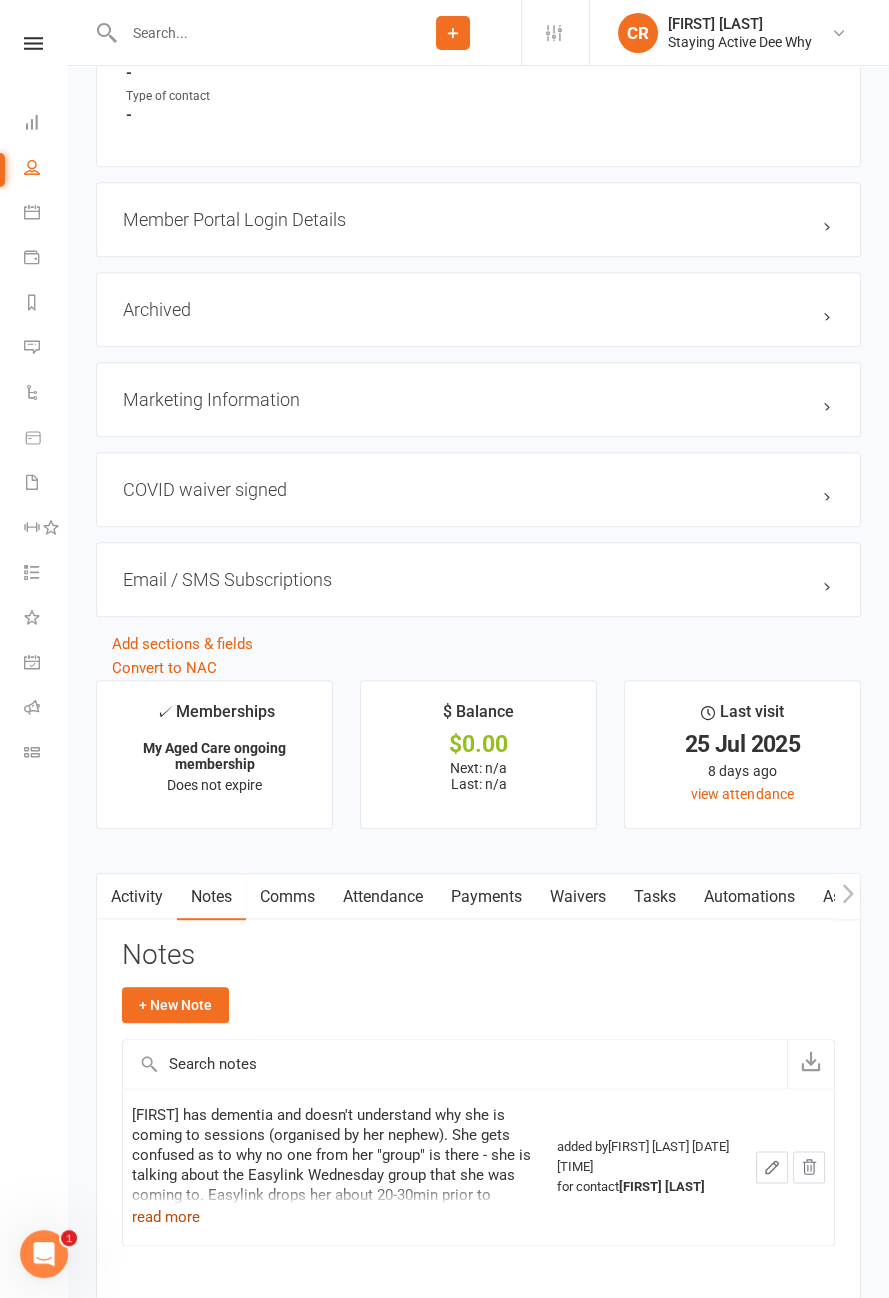 click on "read more" at bounding box center [166, 1217] 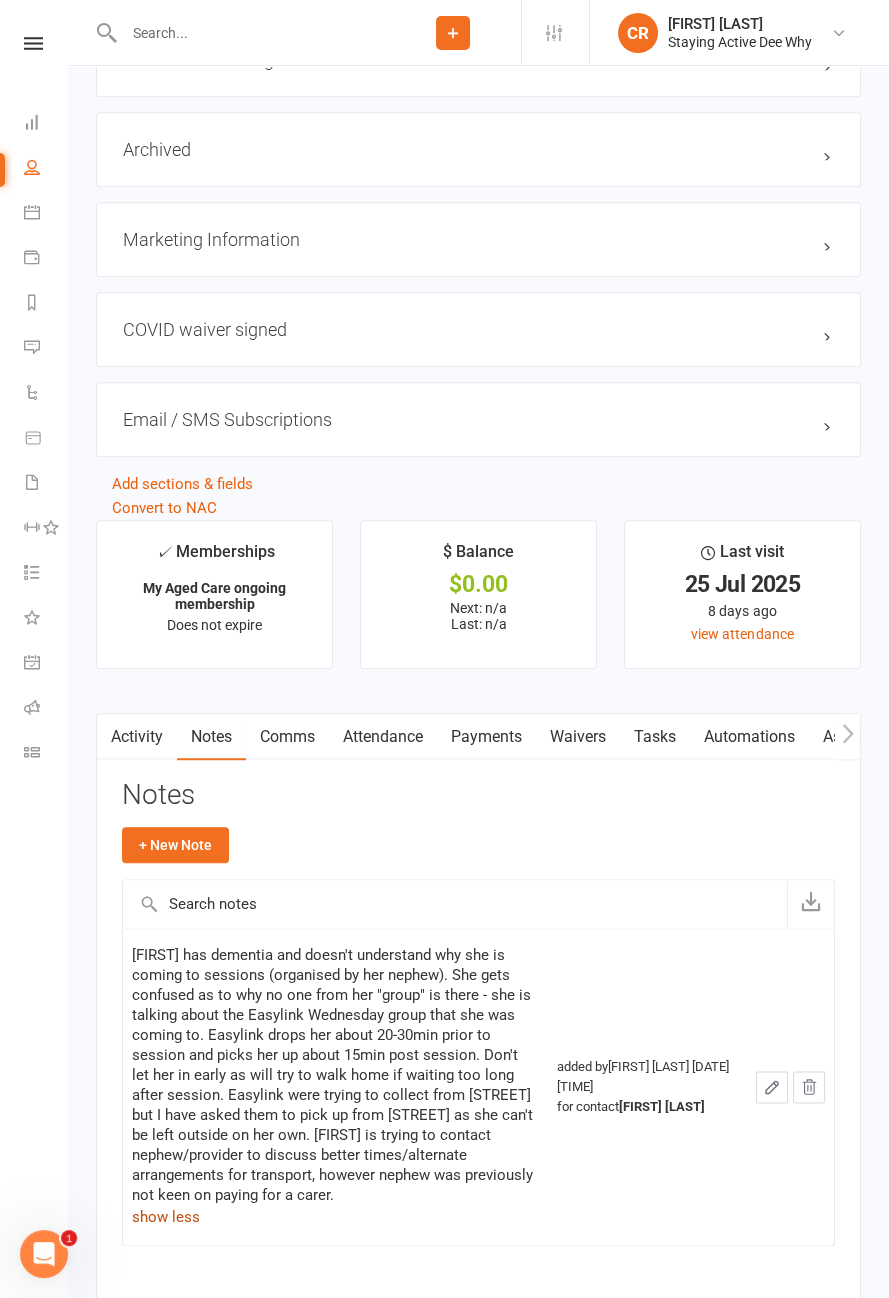 scroll, scrollTop: 2085, scrollLeft: 0, axis: vertical 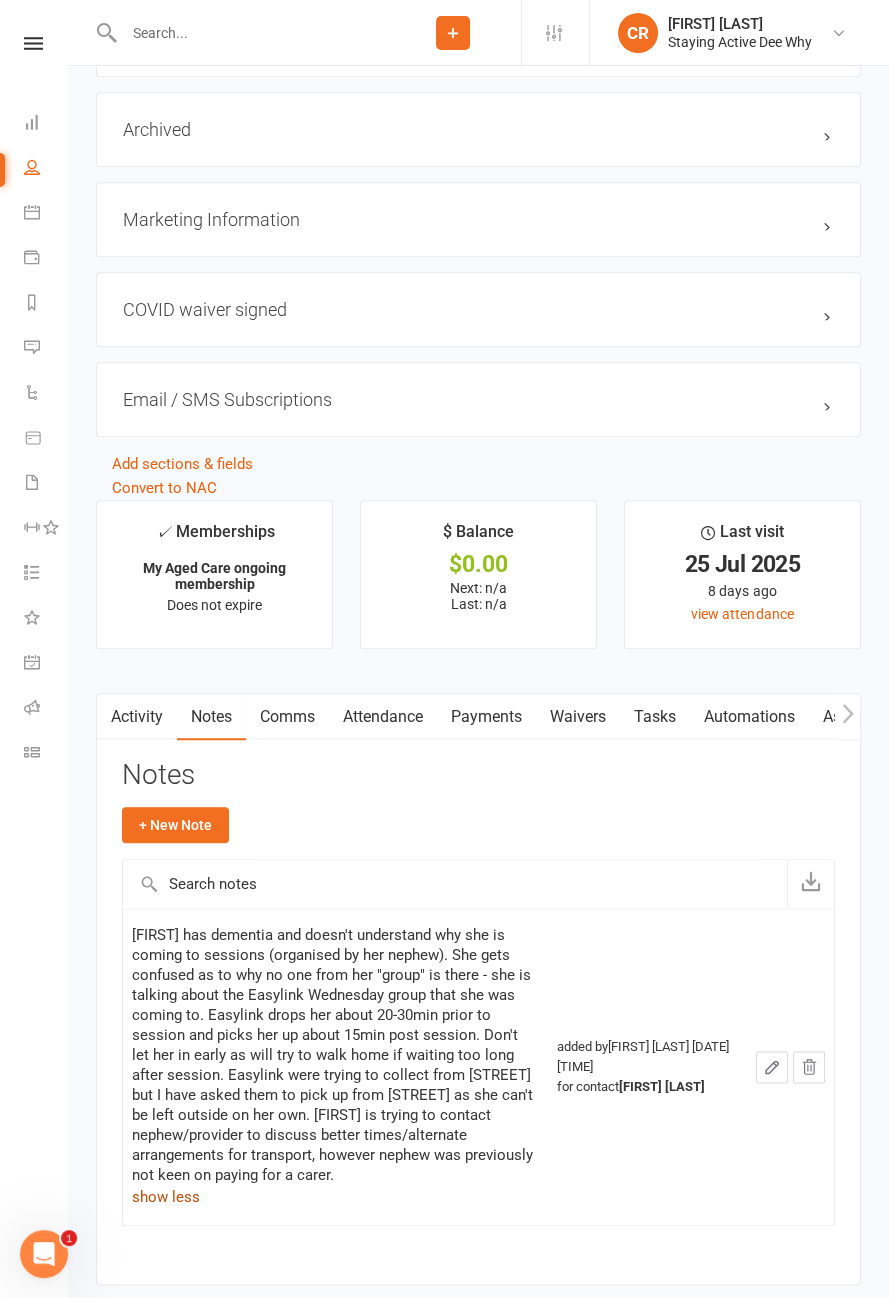 click on "Attendance" at bounding box center [383, 717] 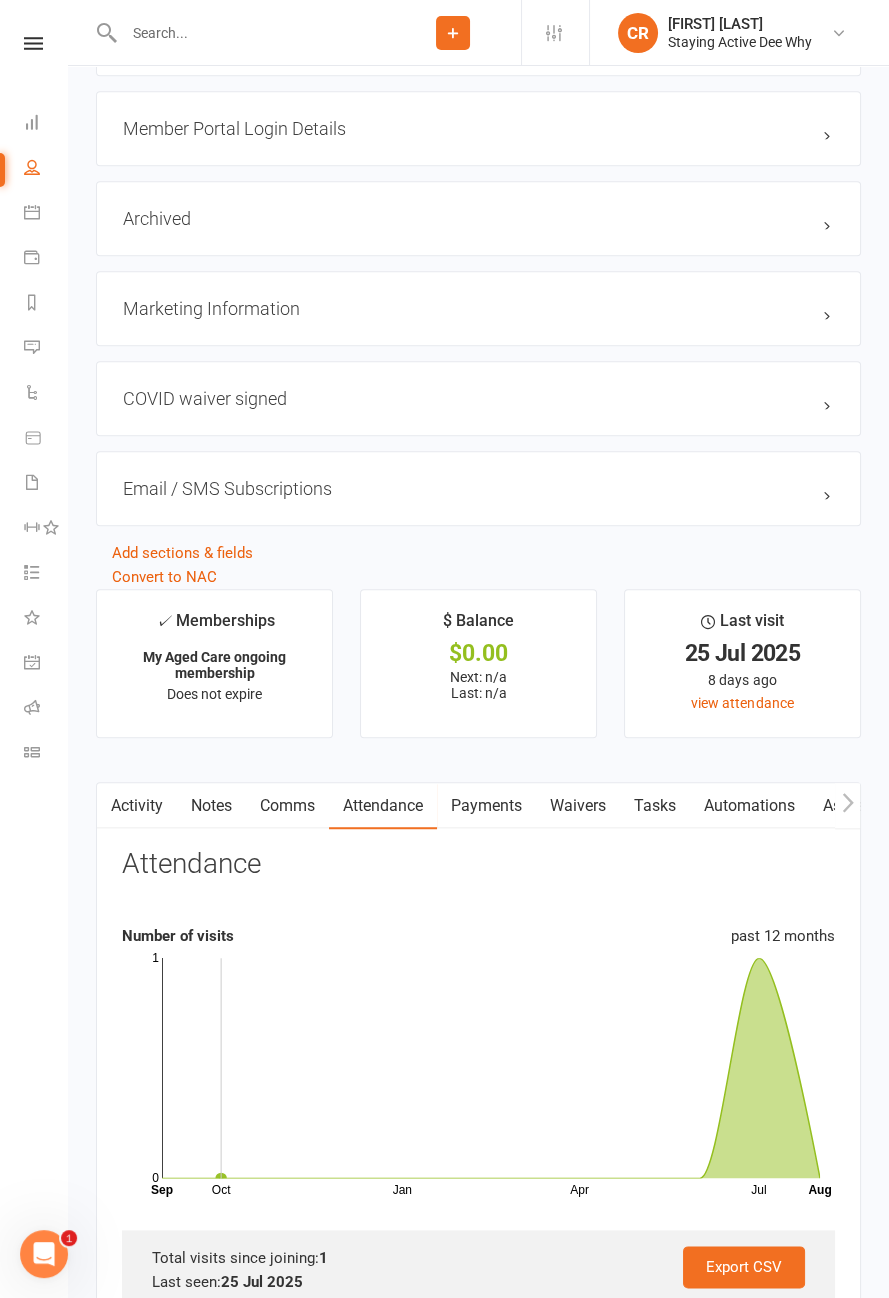scroll, scrollTop: 1984, scrollLeft: 0, axis: vertical 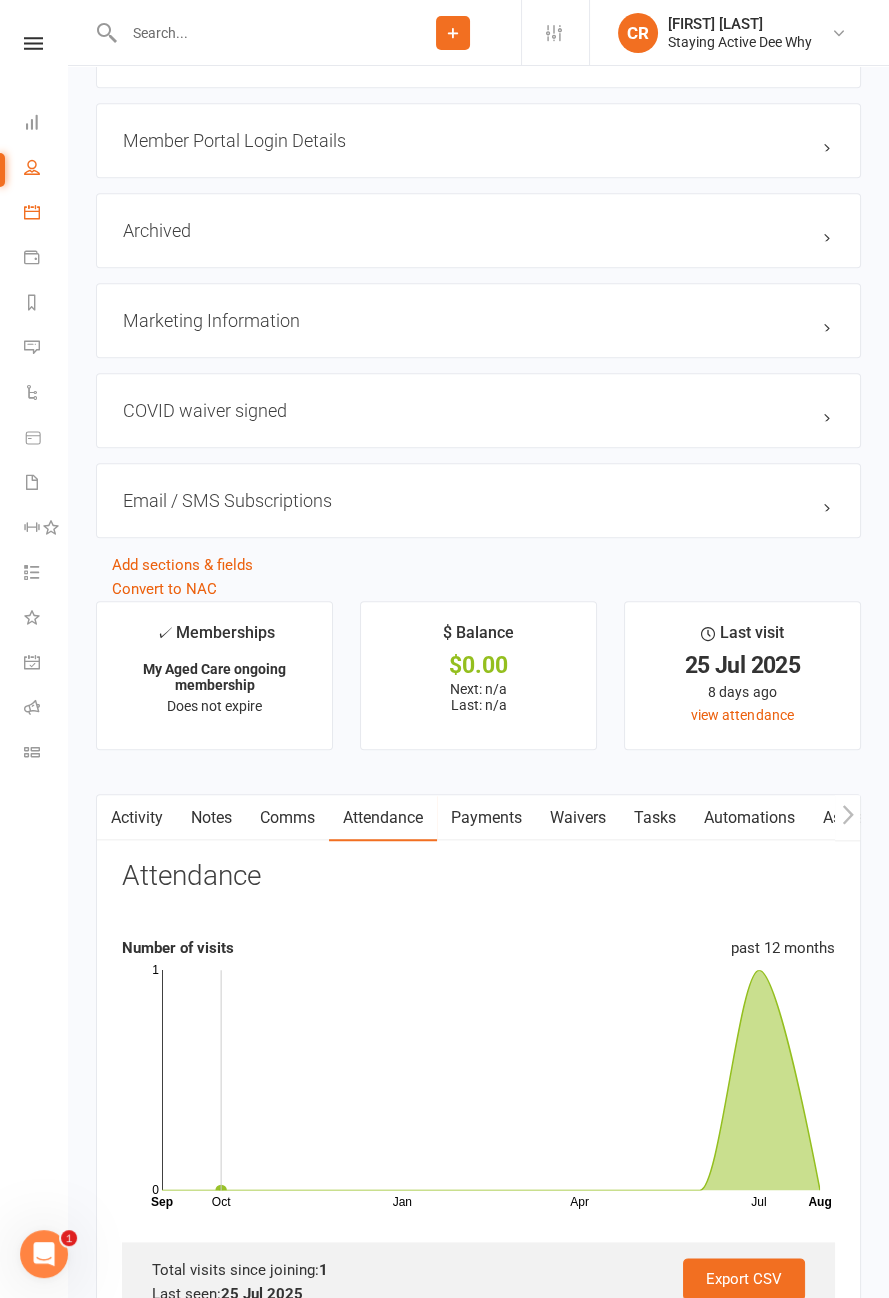 click at bounding box center [32, 212] 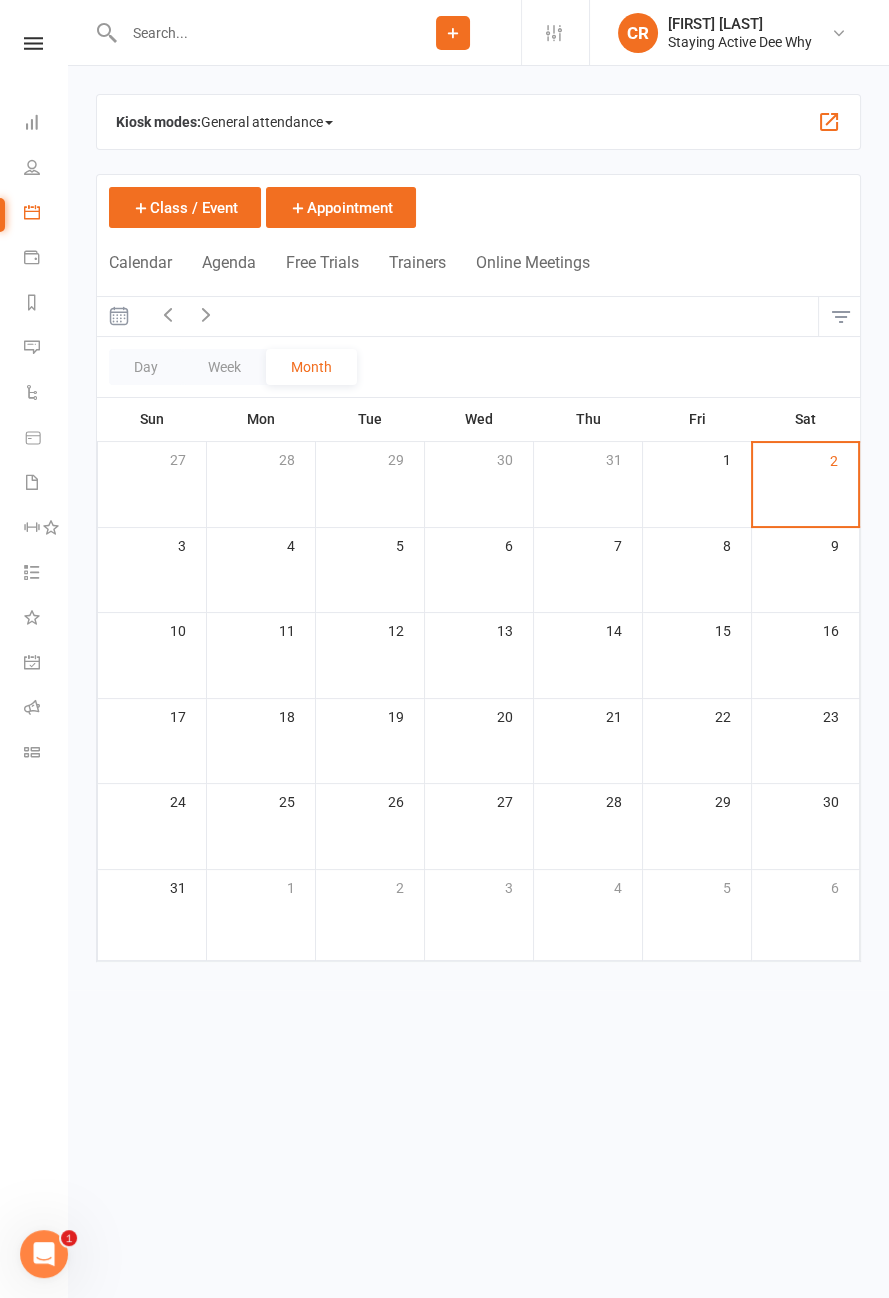 scroll, scrollTop: 0, scrollLeft: 0, axis: both 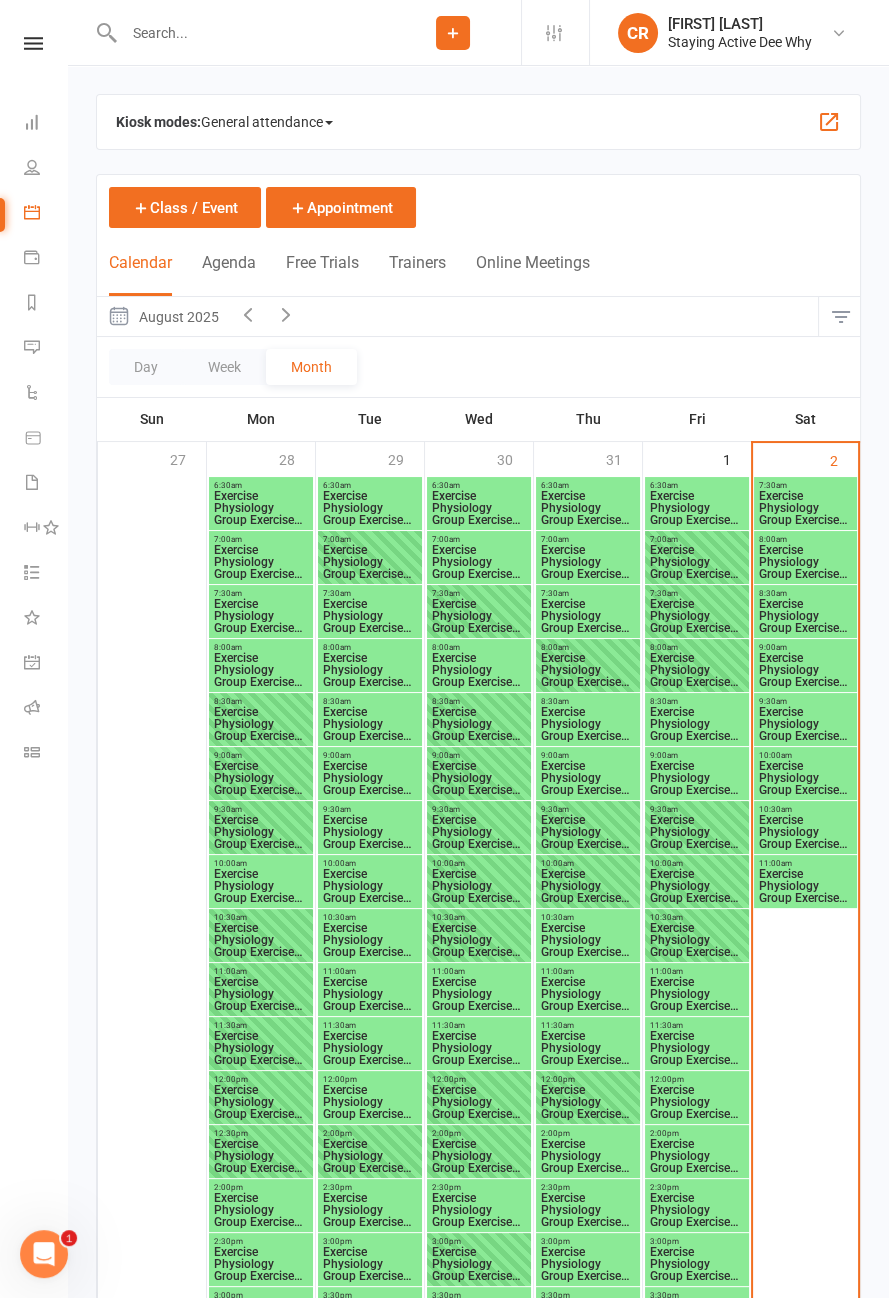 click on "General attendance" at bounding box center (267, 122) 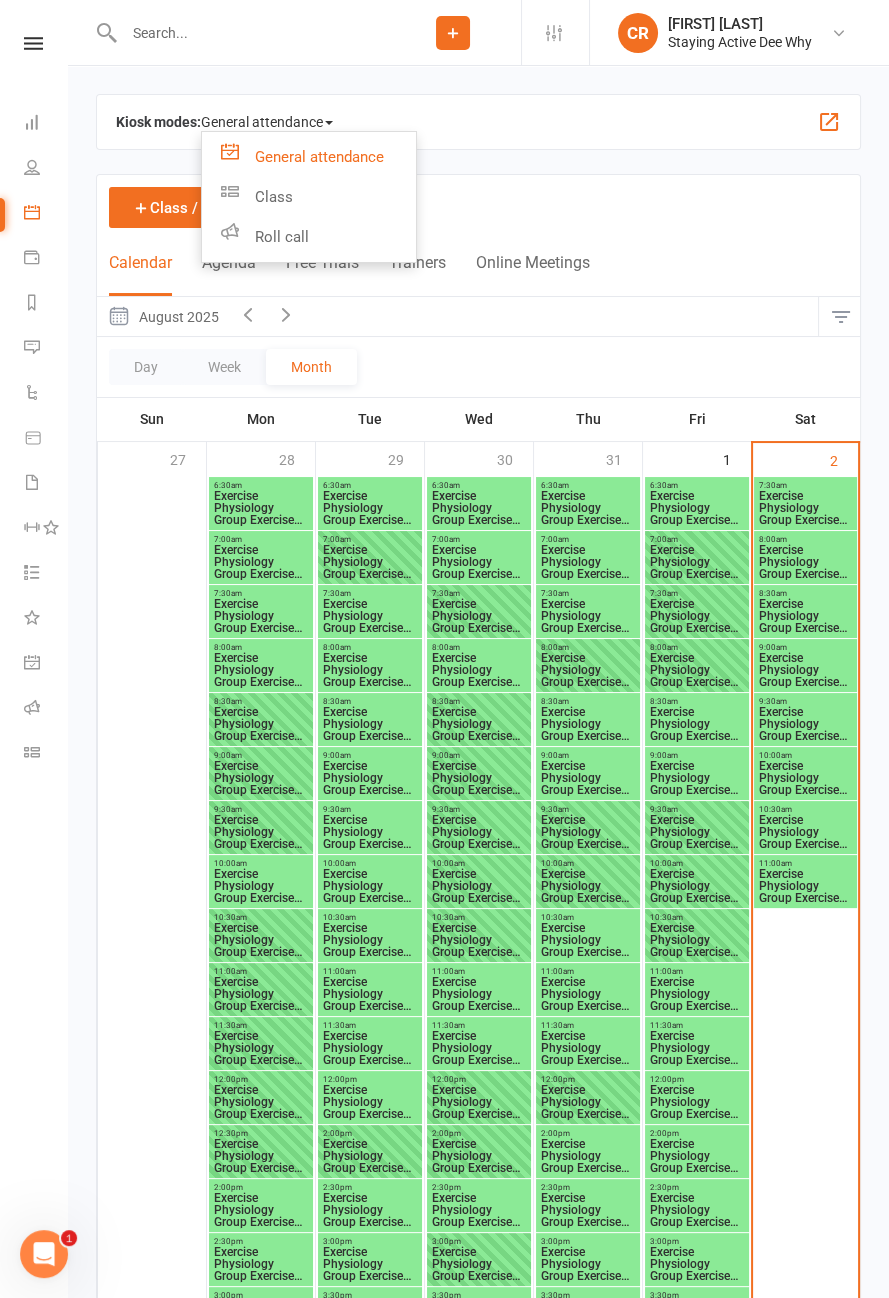 click on "Roll call" at bounding box center (309, 237) 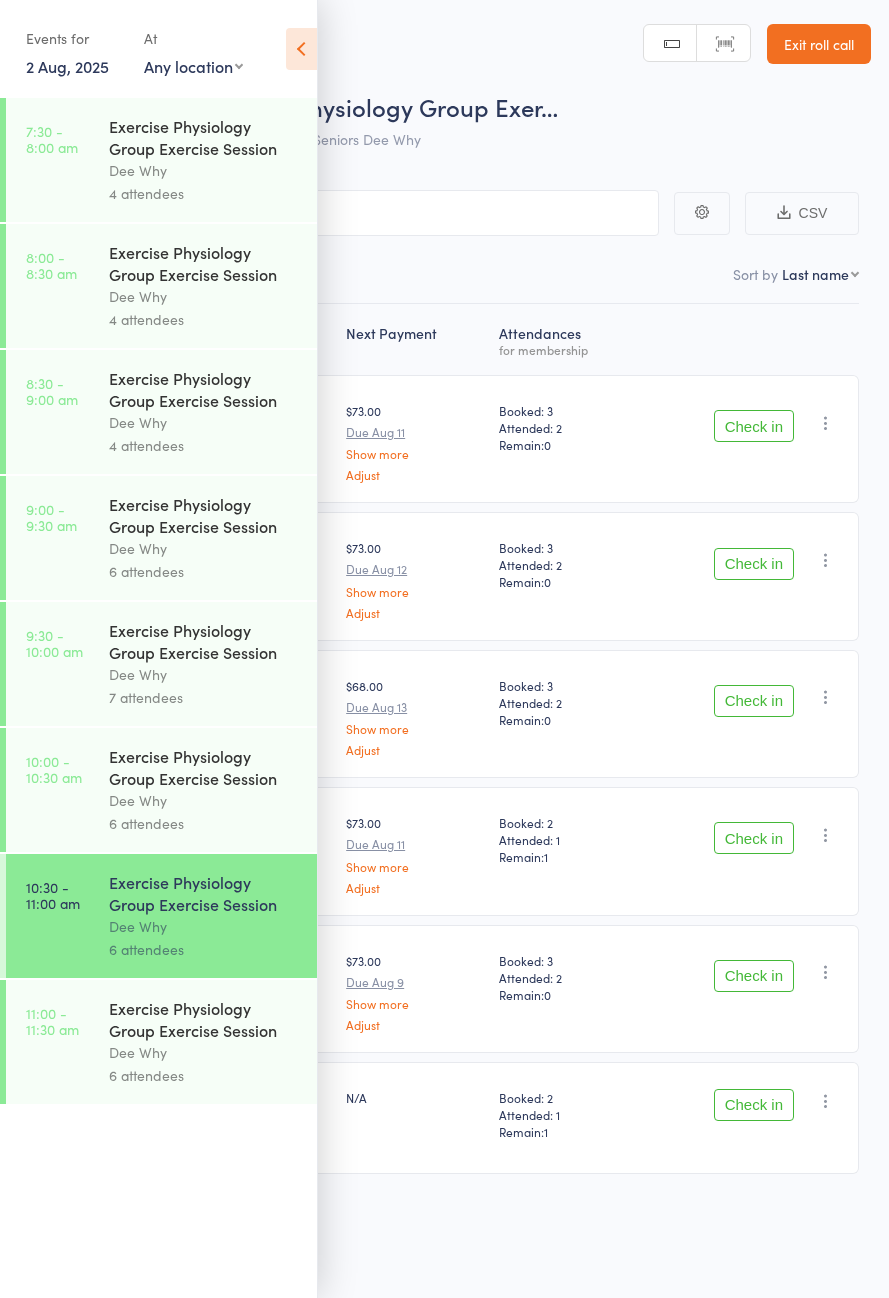 scroll, scrollTop: 0, scrollLeft: 0, axis: both 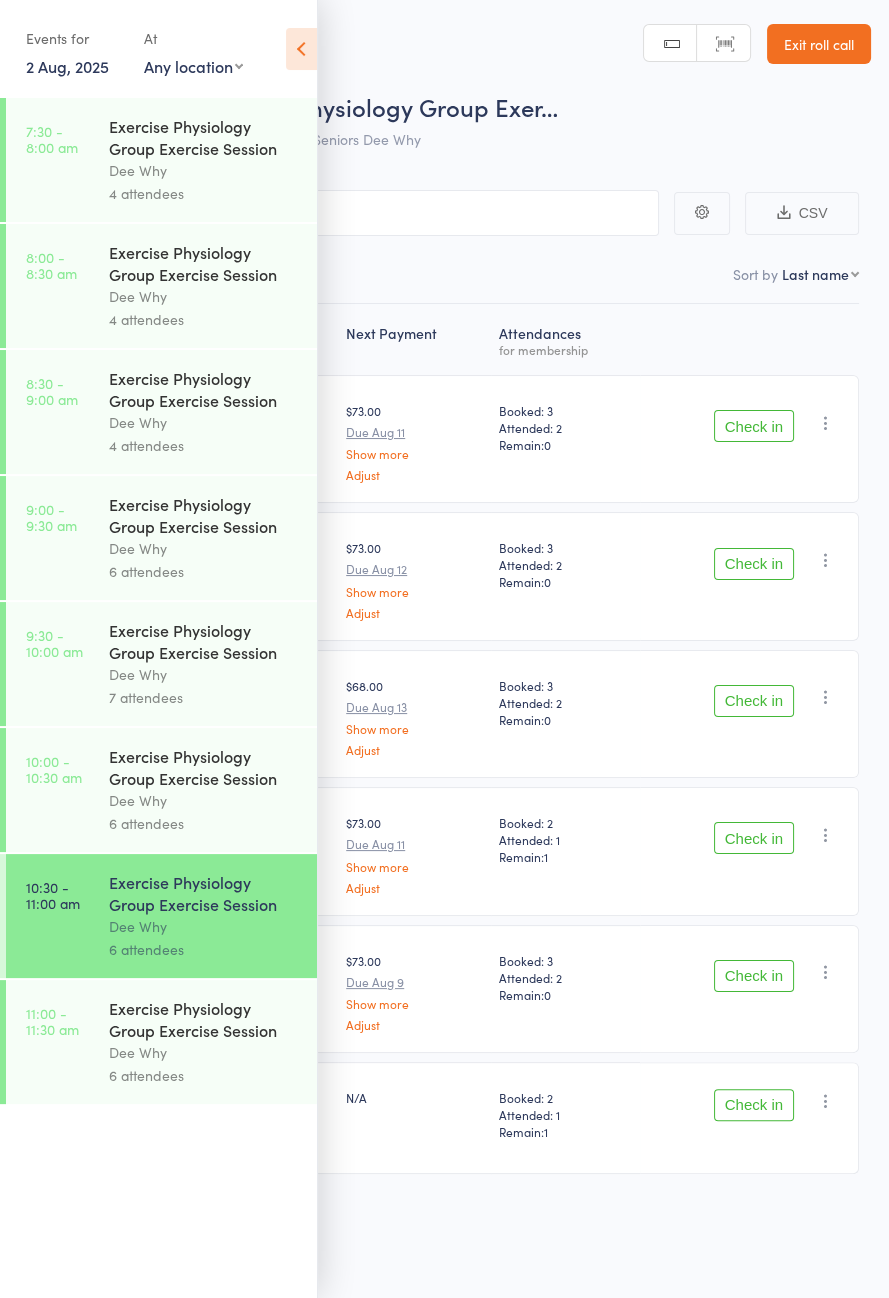 click at bounding box center [301, 49] 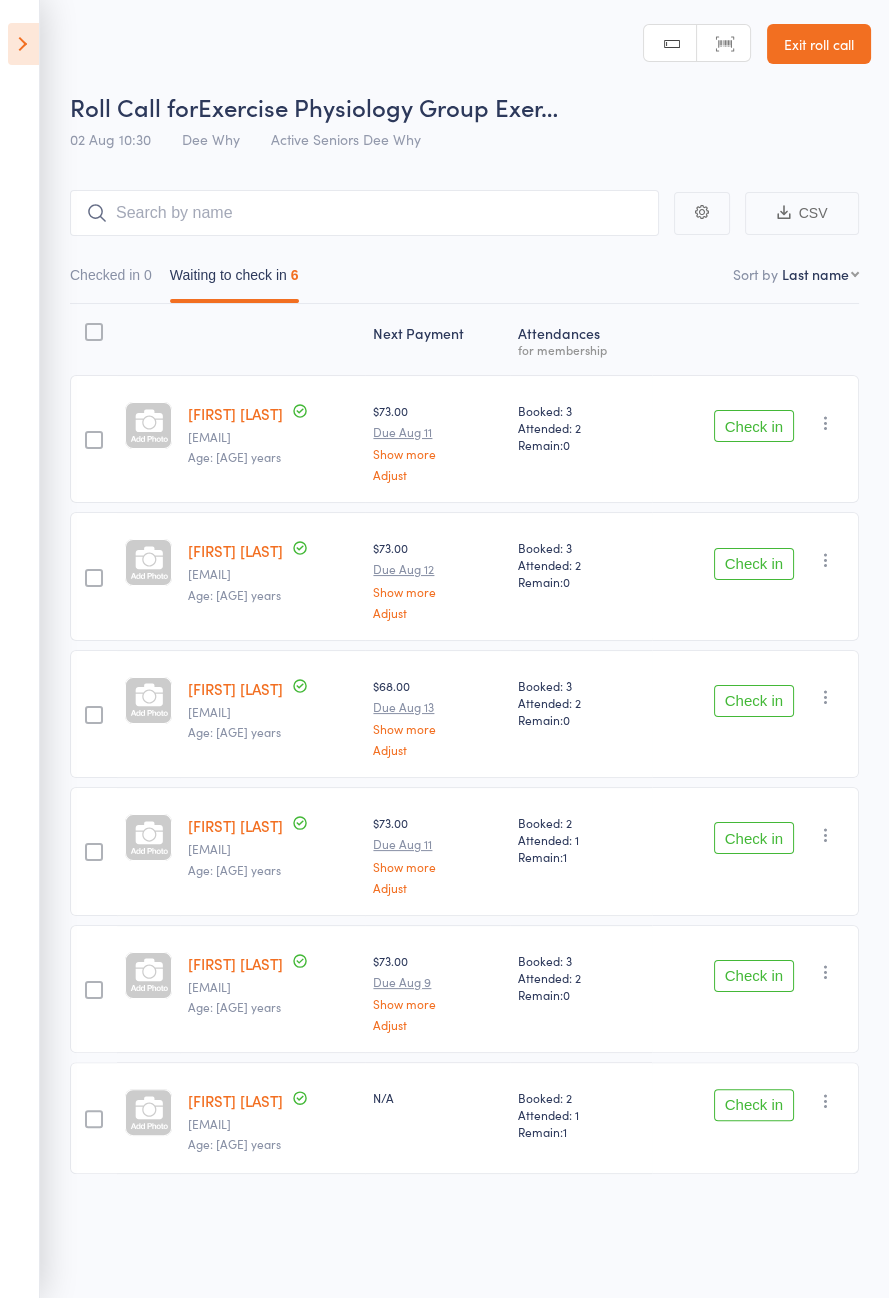 click on "Check in" at bounding box center (754, 564) 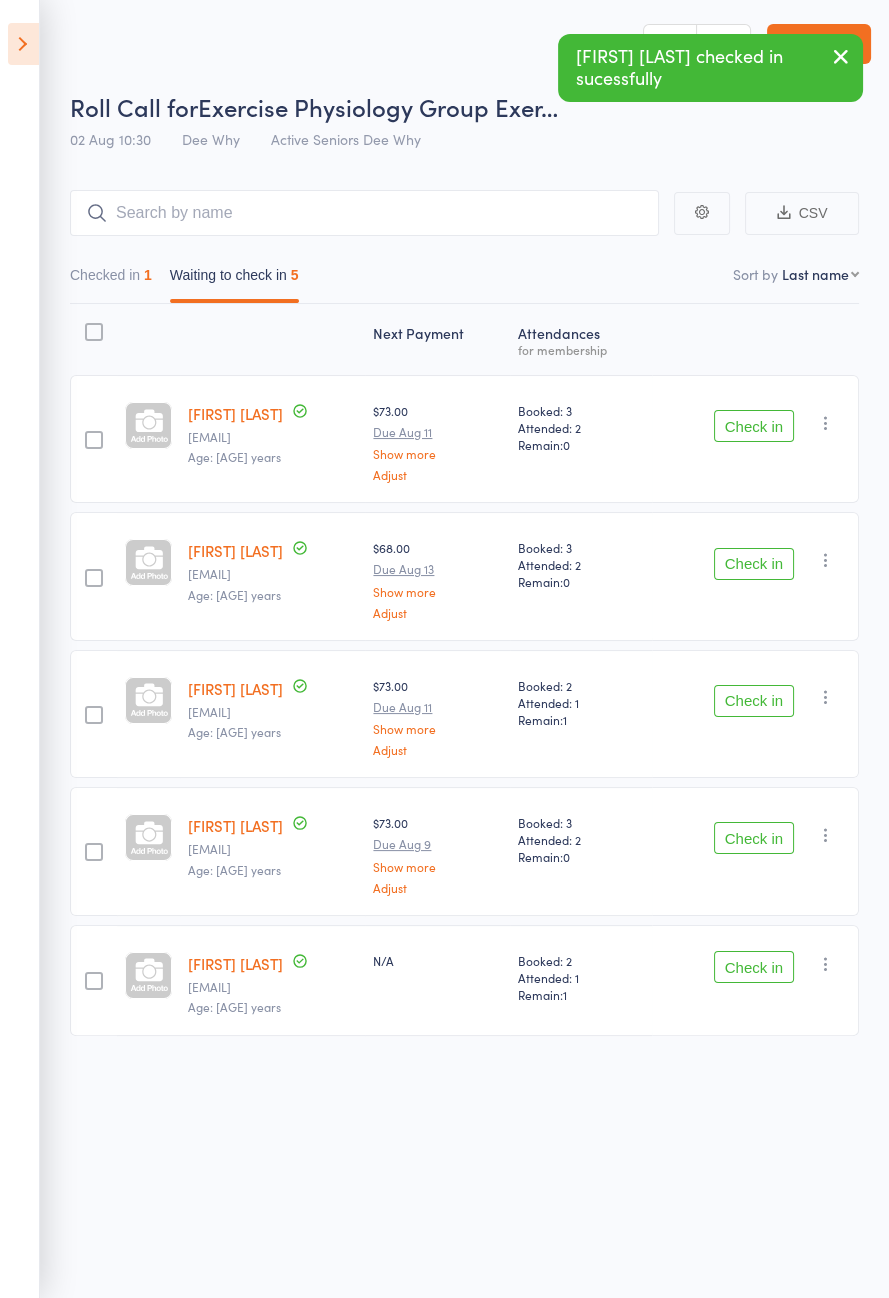 click on "Check in" at bounding box center (754, 967) 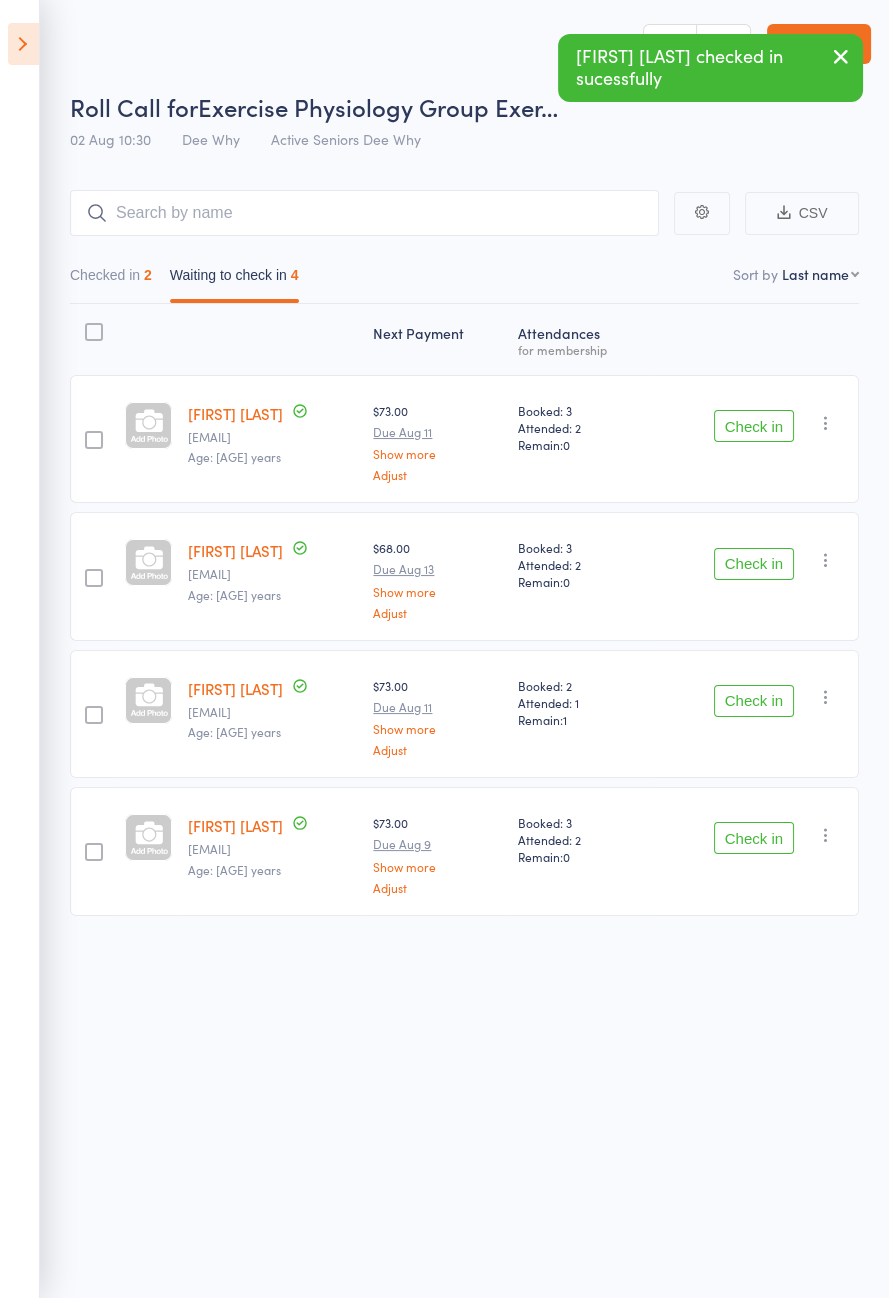 click on "Check in" at bounding box center (754, 701) 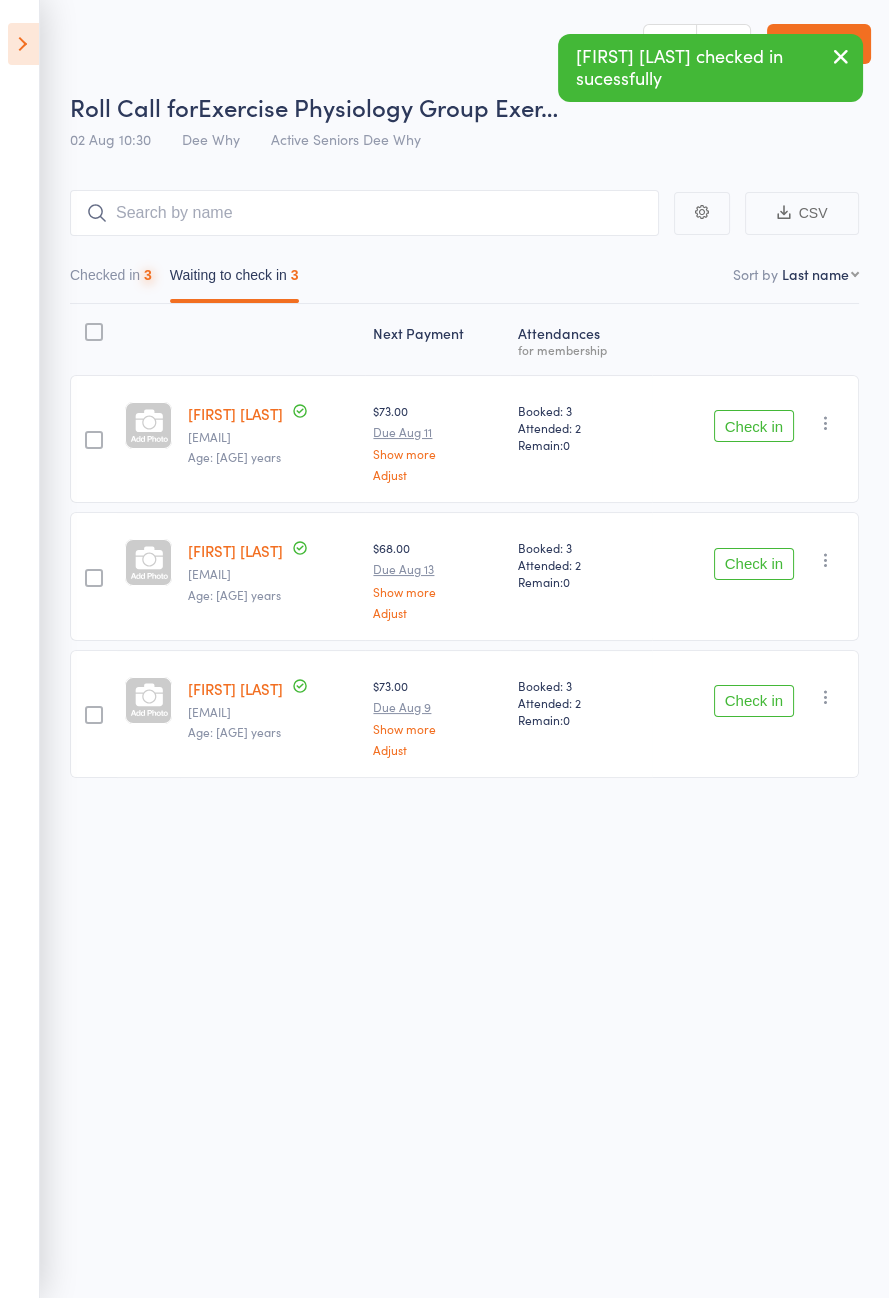 click on "Check in" at bounding box center (754, 426) 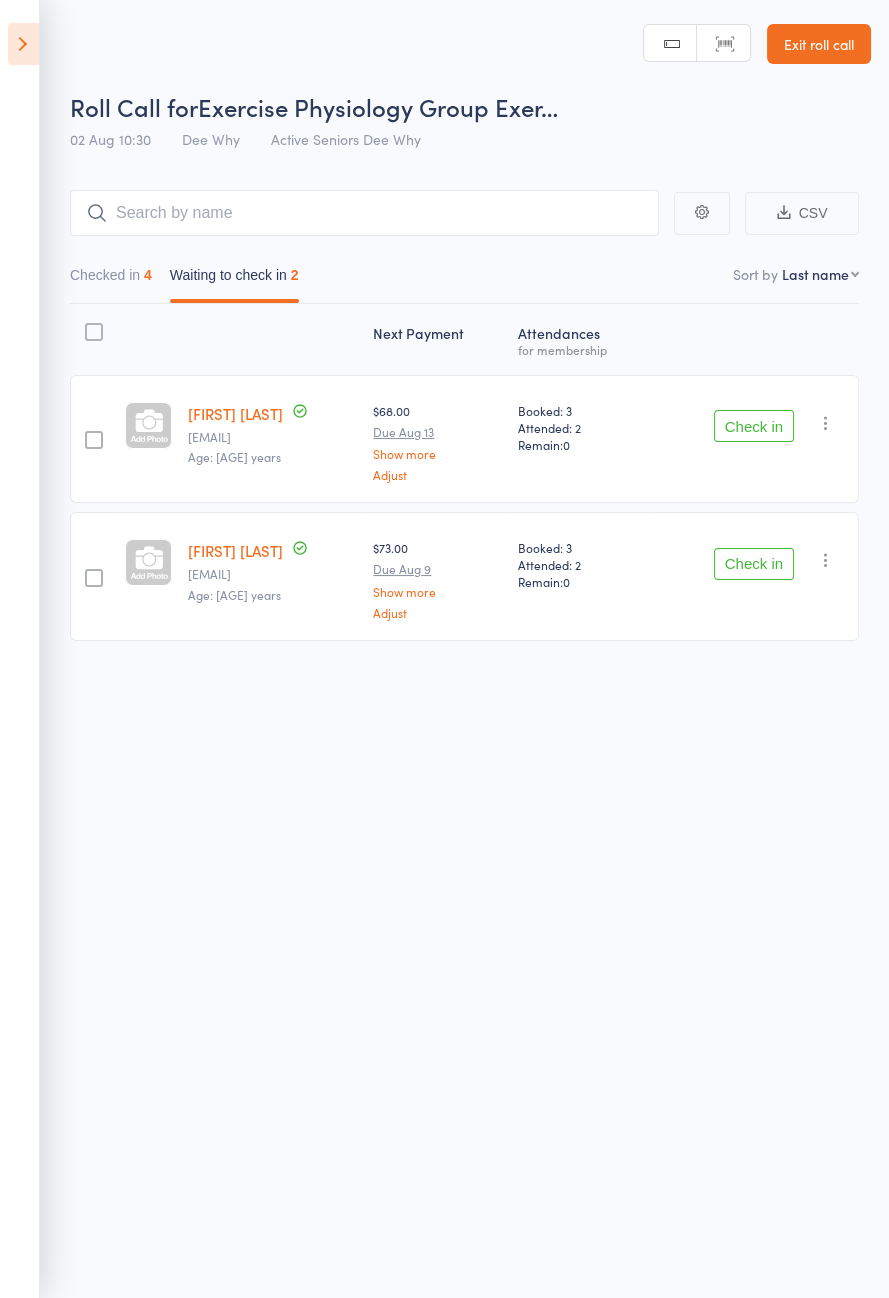click at bounding box center [23, 44] 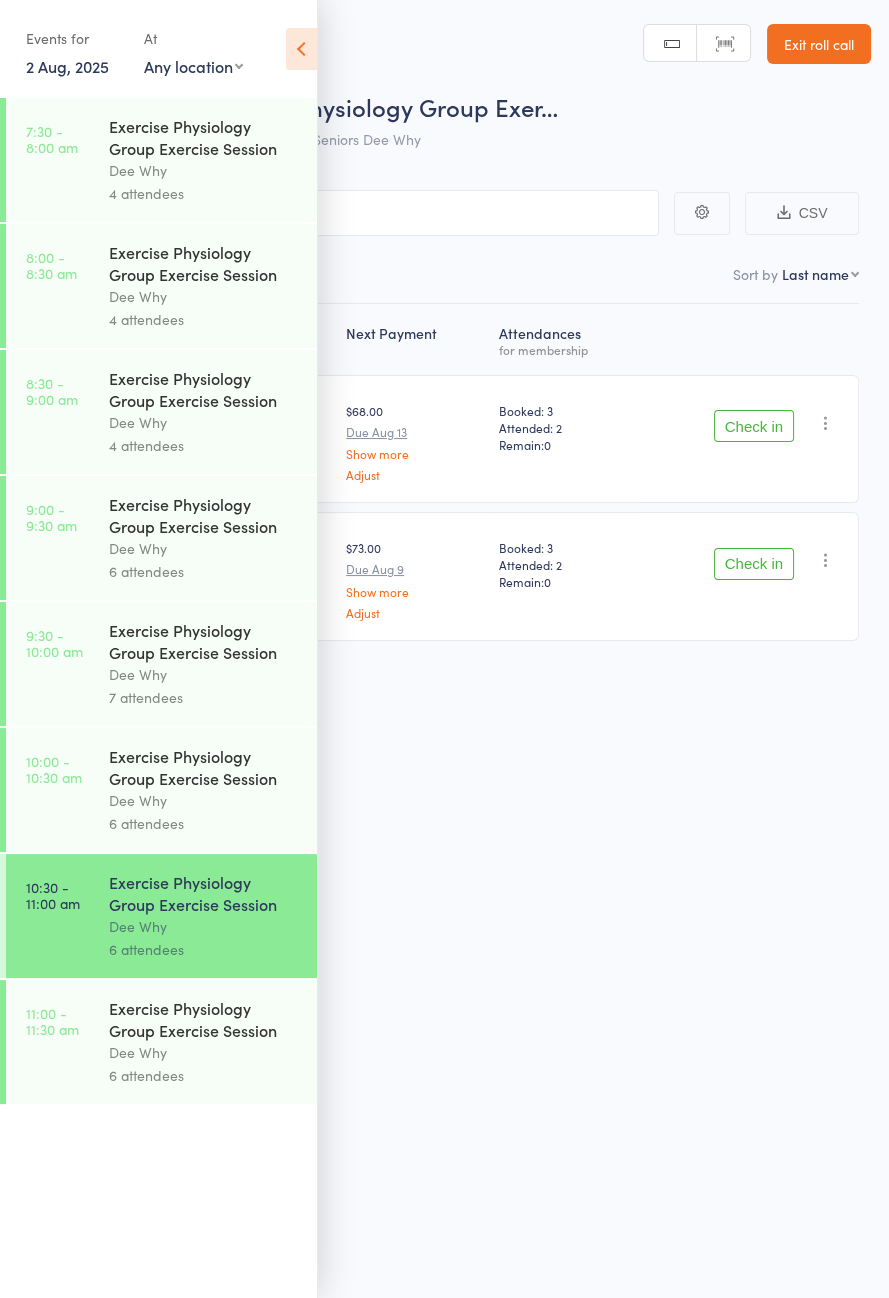 click on "6 attendees" at bounding box center (204, 1075) 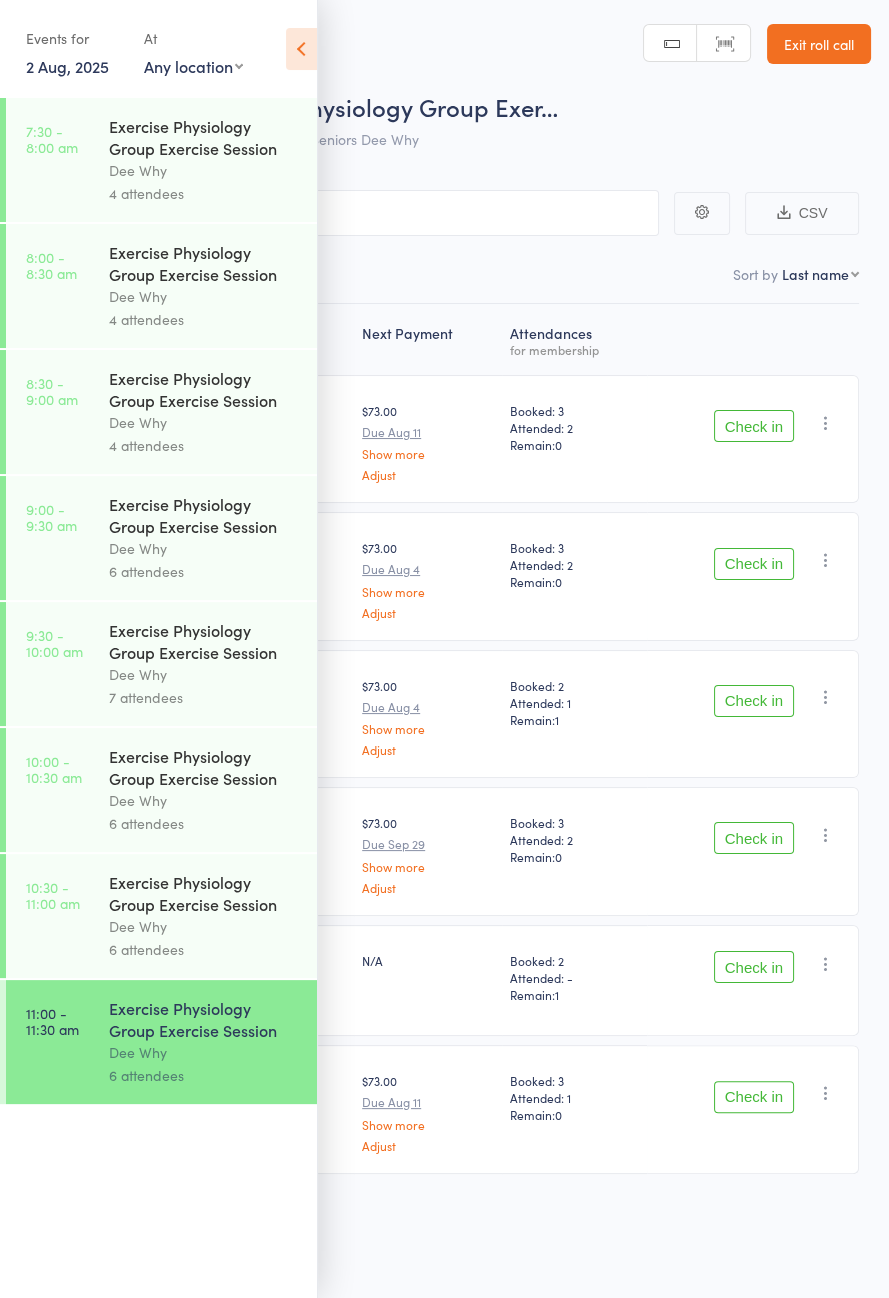 click at bounding box center [301, 49] 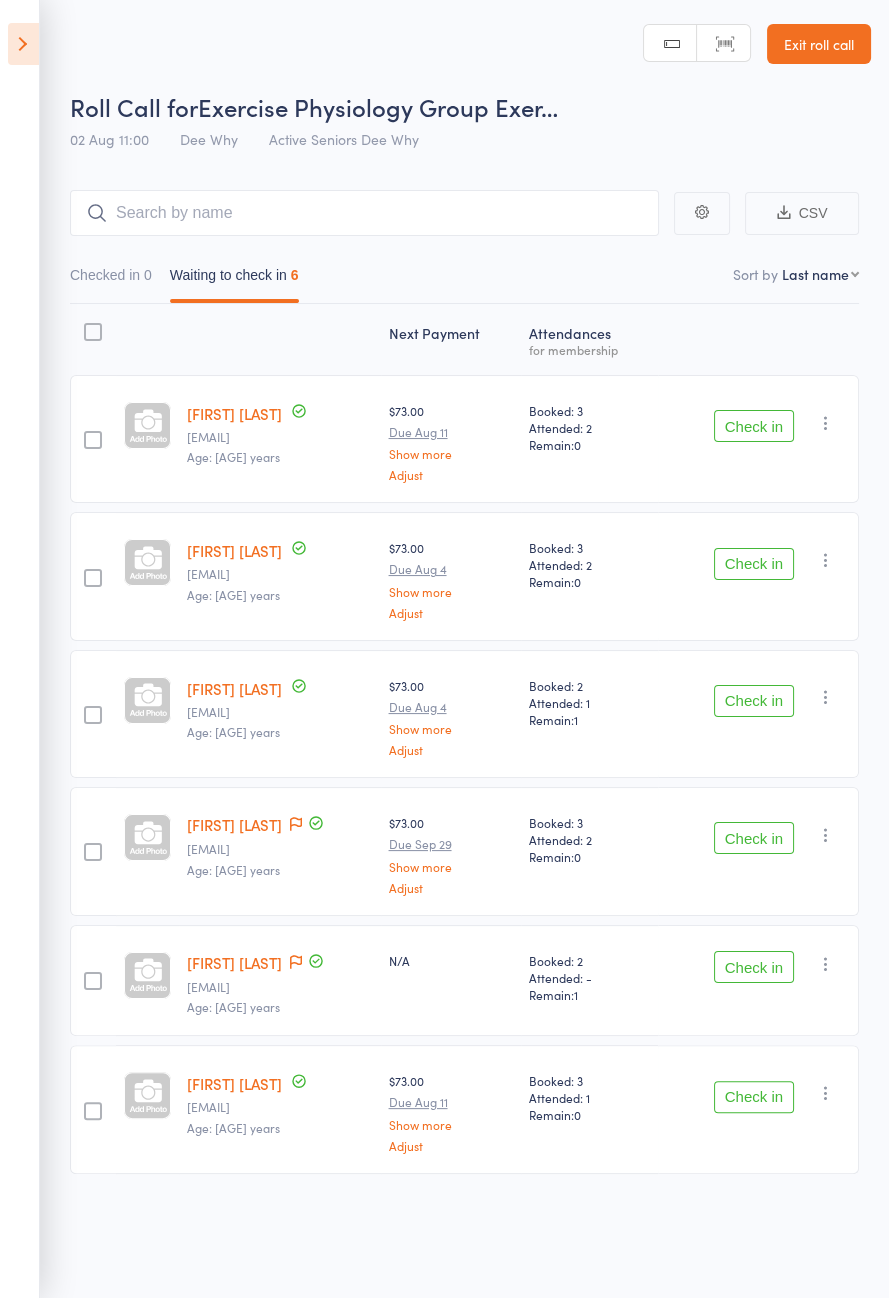 click at bounding box center (23, 44) 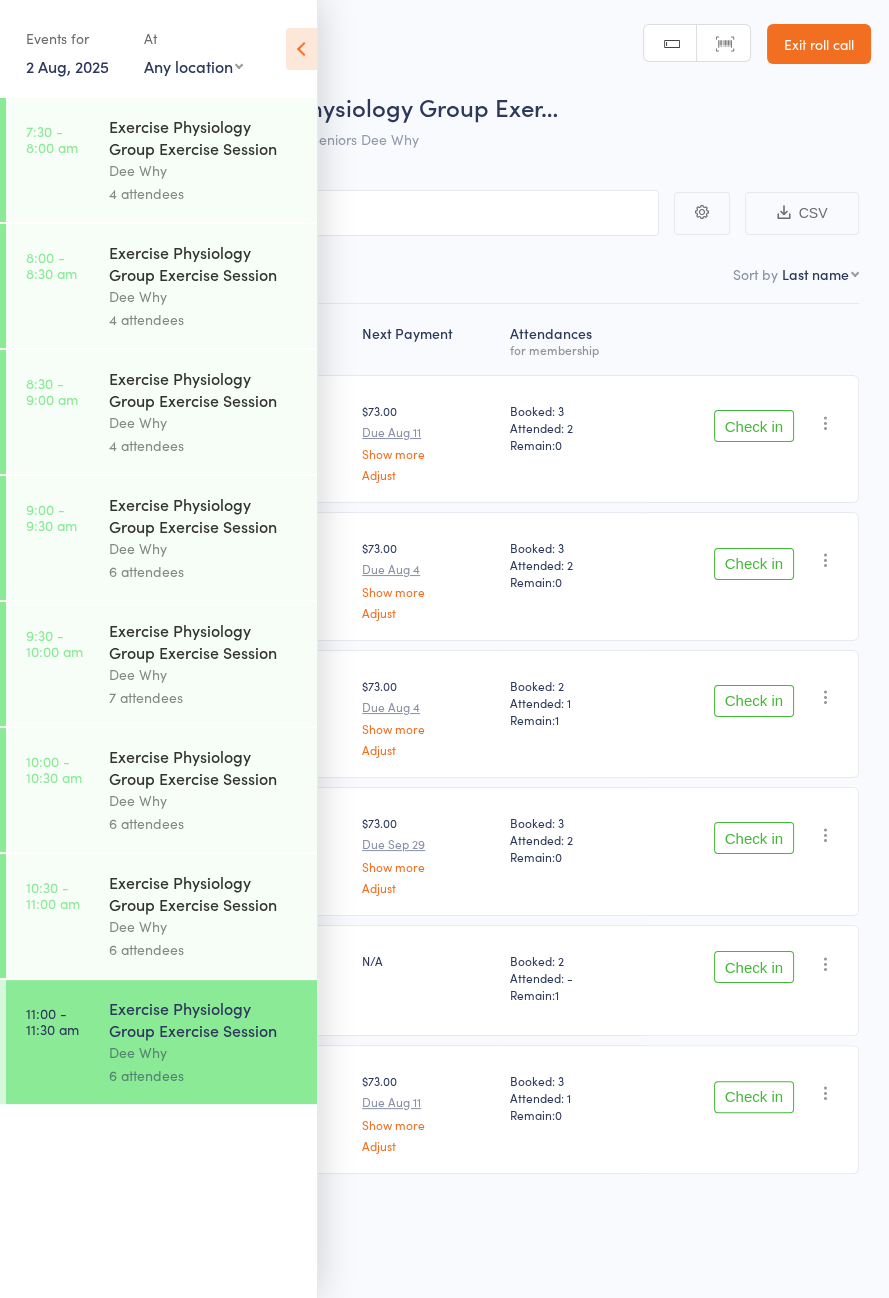 click on "Dee Why" at bounding box center (204, 926) 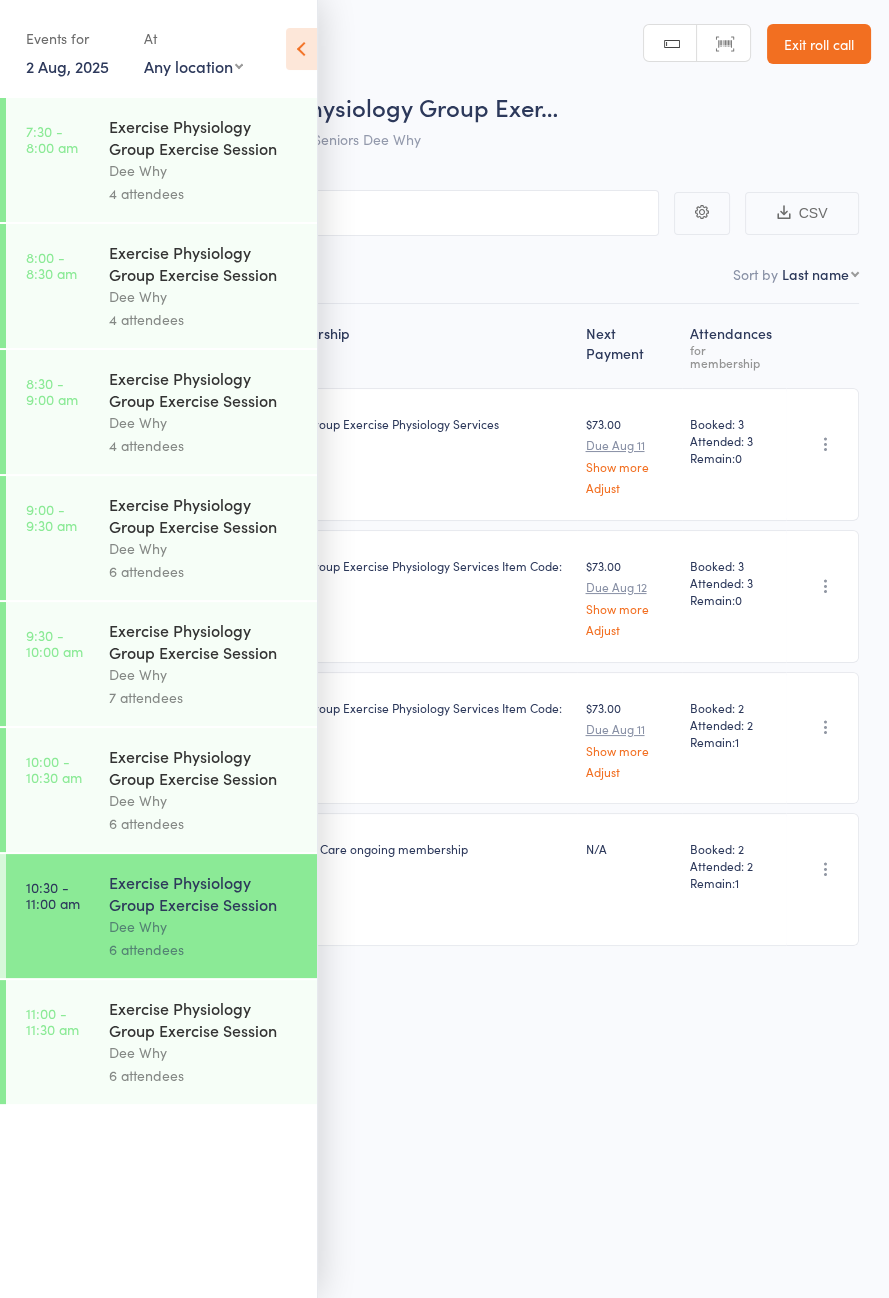 click at bounding box center (301, 49) 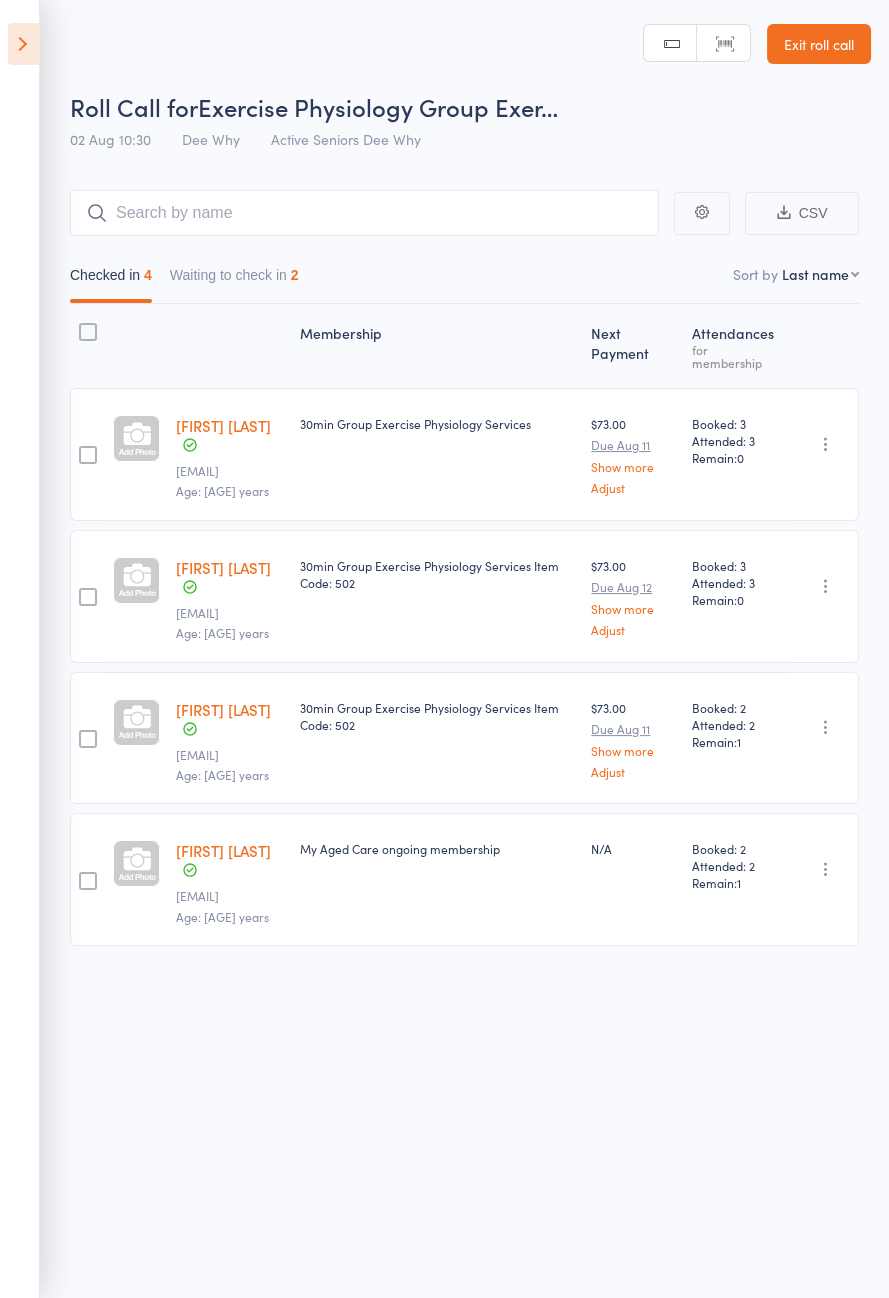 click on "Waiting to check in  2" at bounding box center (234, 280) 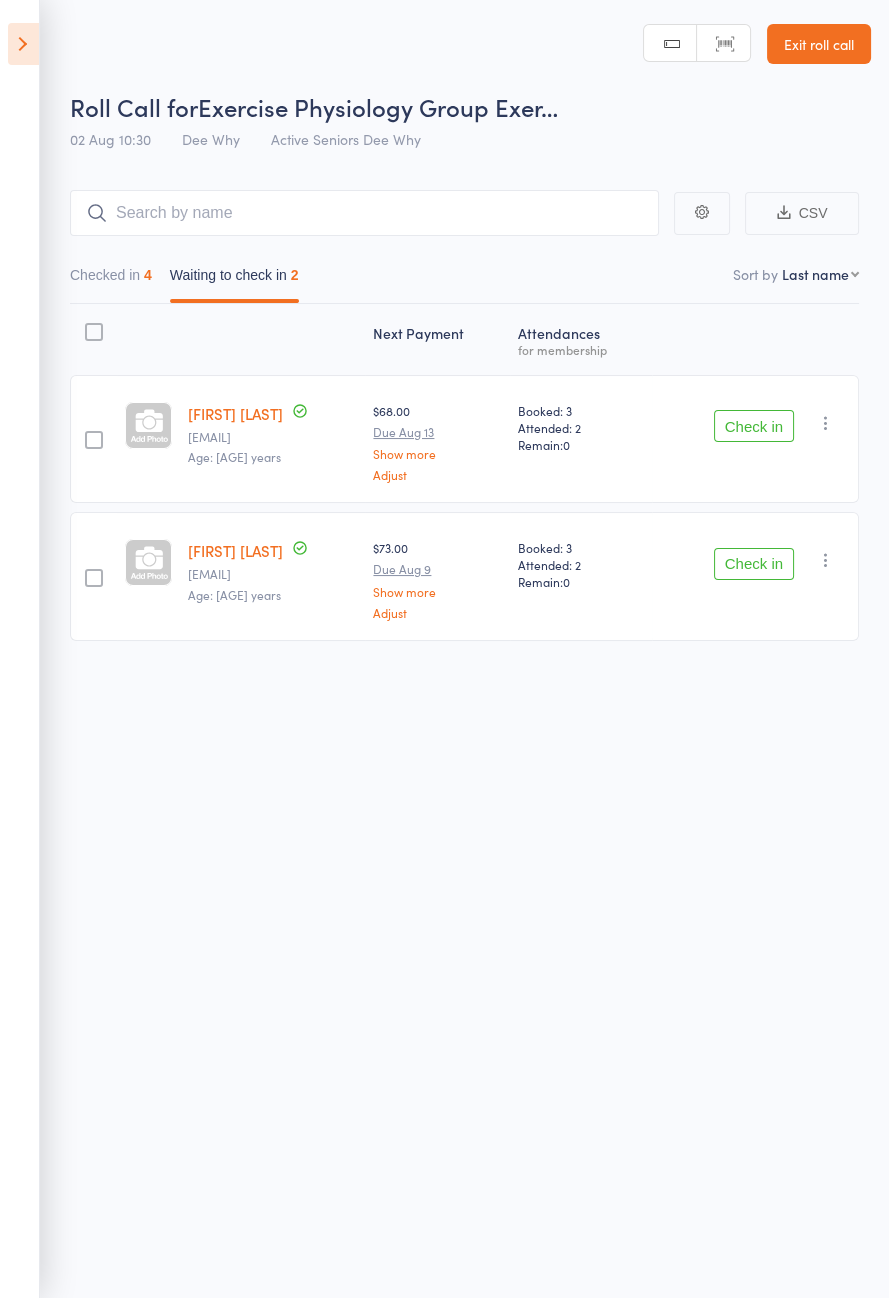 click on "Check in" at bounding box center [754, 426] 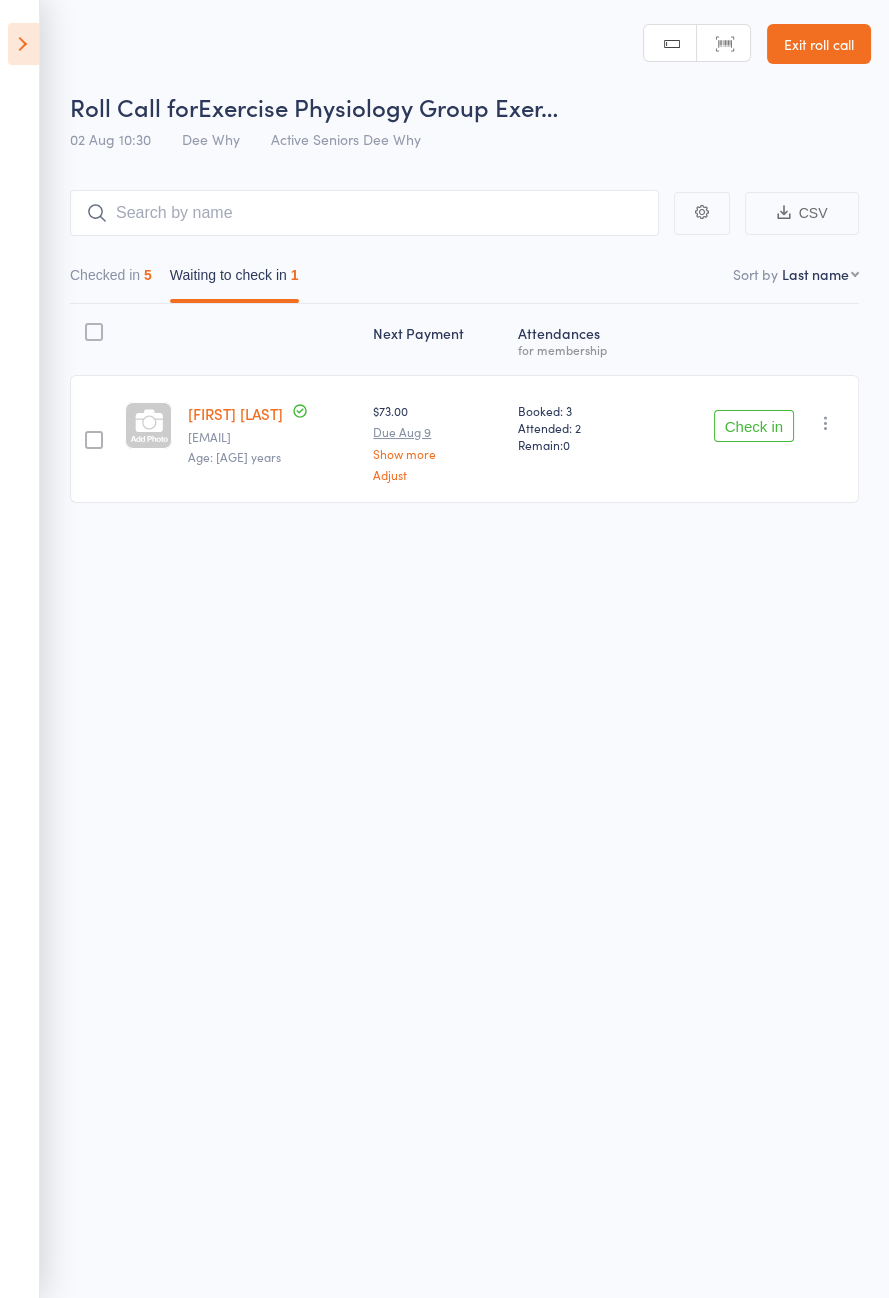 click at bounding box center [23, 44] 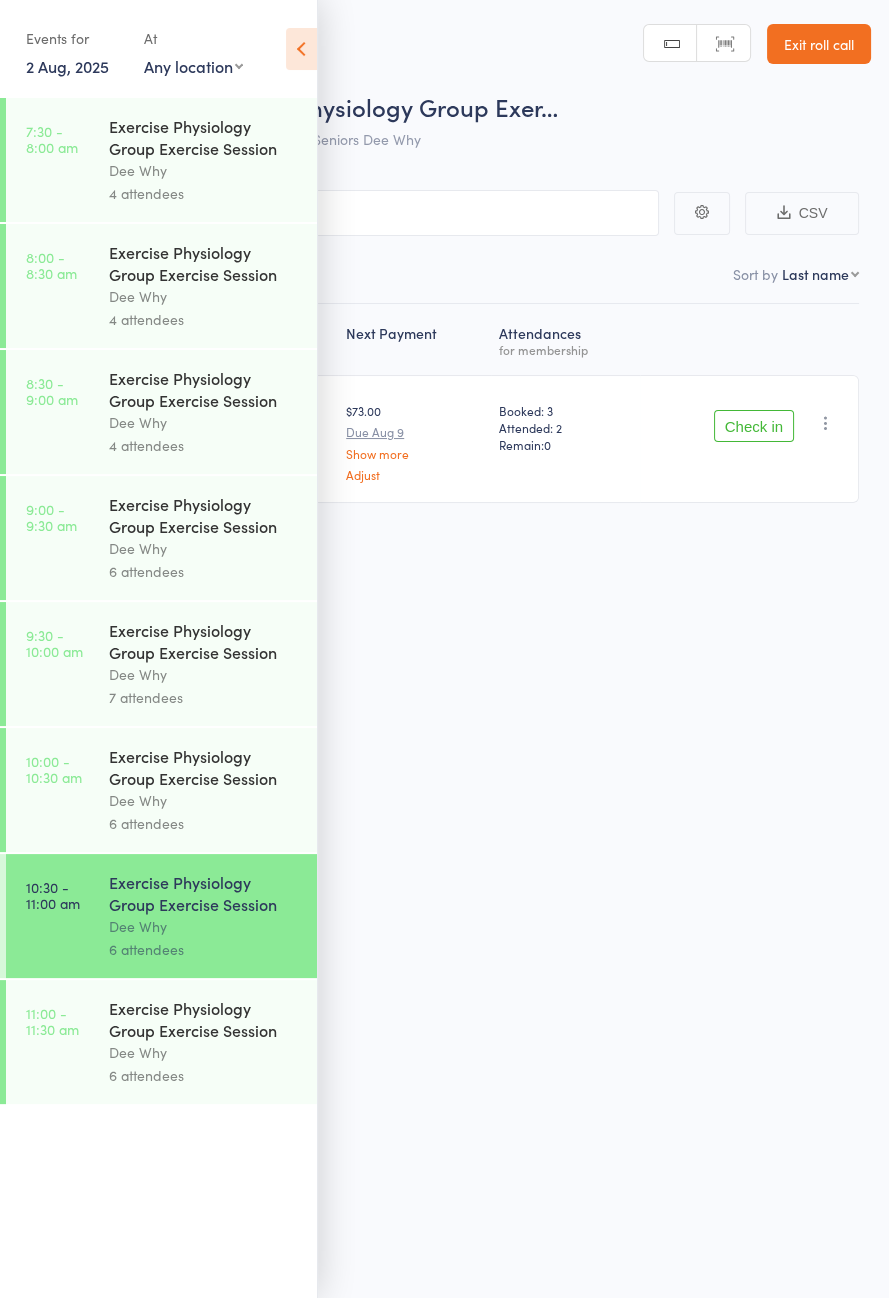 click on "Check in Check in Send message Add Note Add Task Add Flag Remove Mark absent" at bounding box center (749, 439) 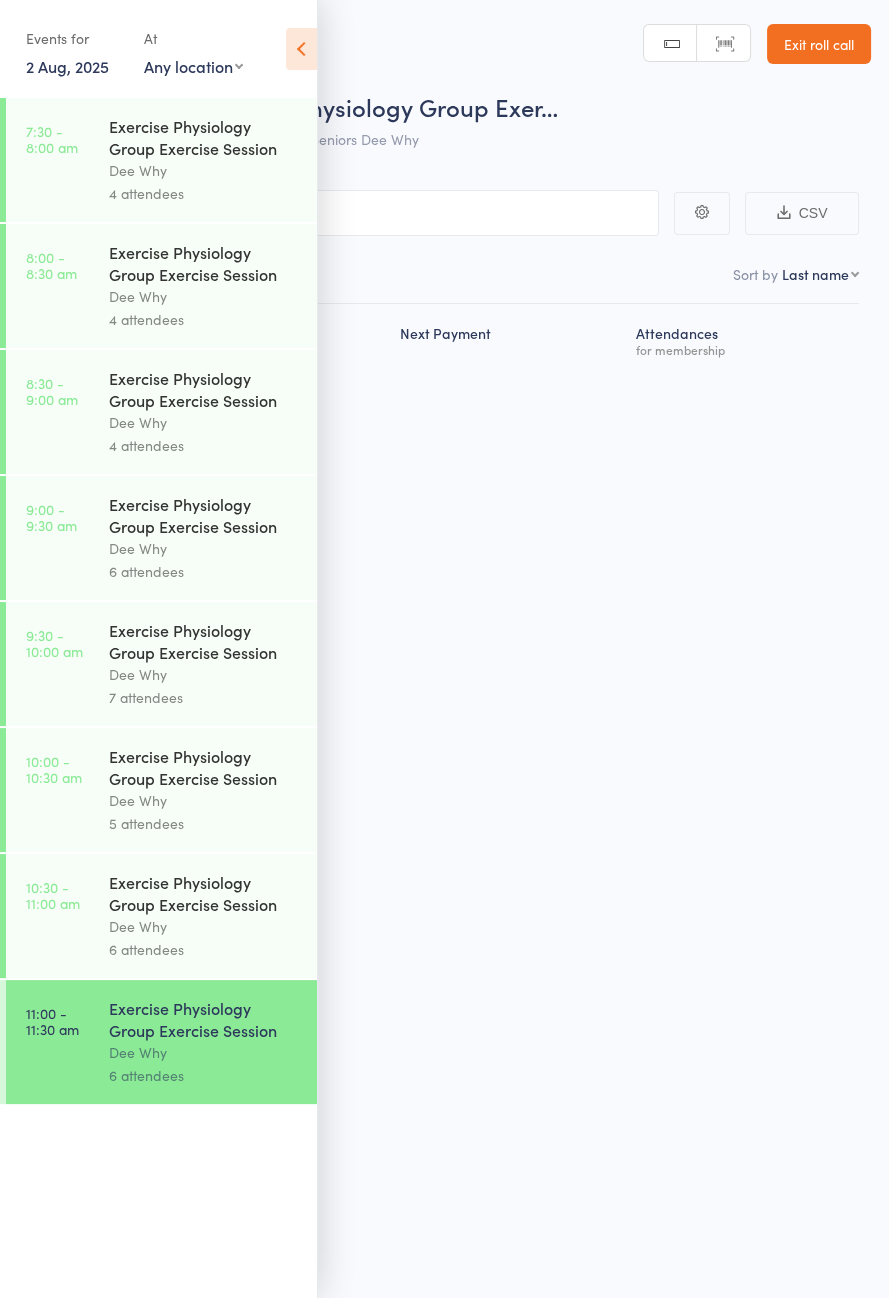 click on "Exercise Physiology Group Exercise Session" at bounding box center (204, 1019) 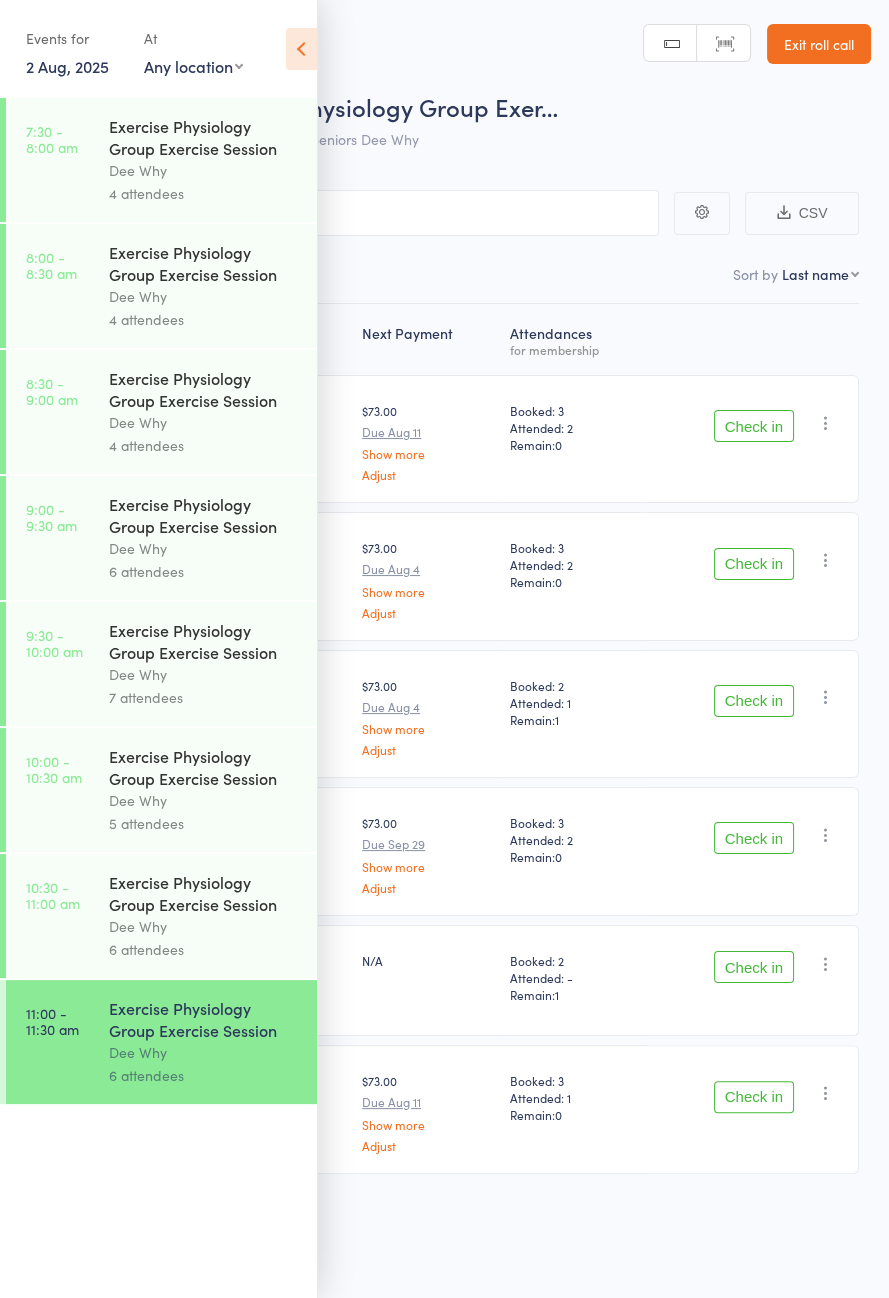 click at bounding box center (301, 49) 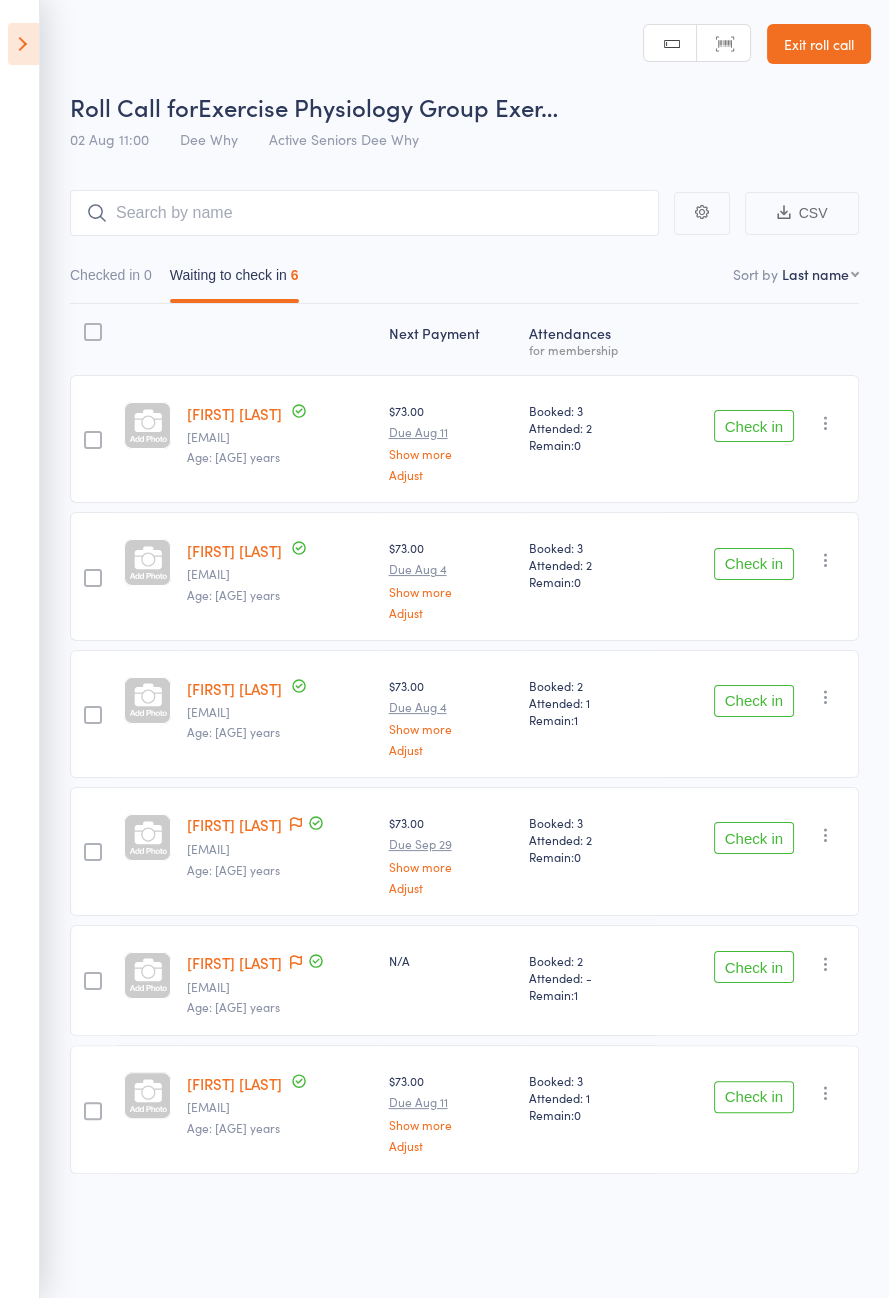click on "Check in" at bounding box center (754, 426) 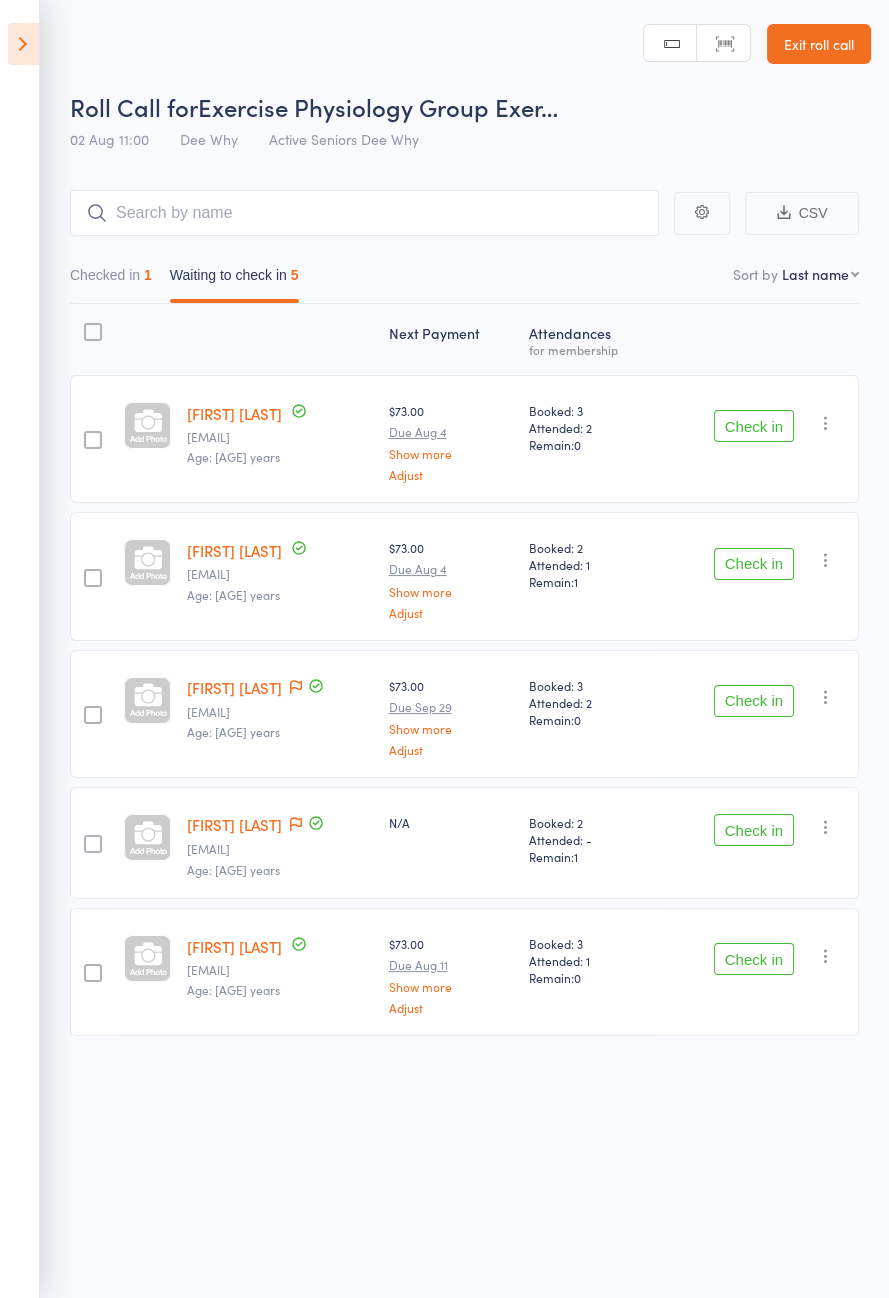 click on "Check in" at bounding box center (754, 426) 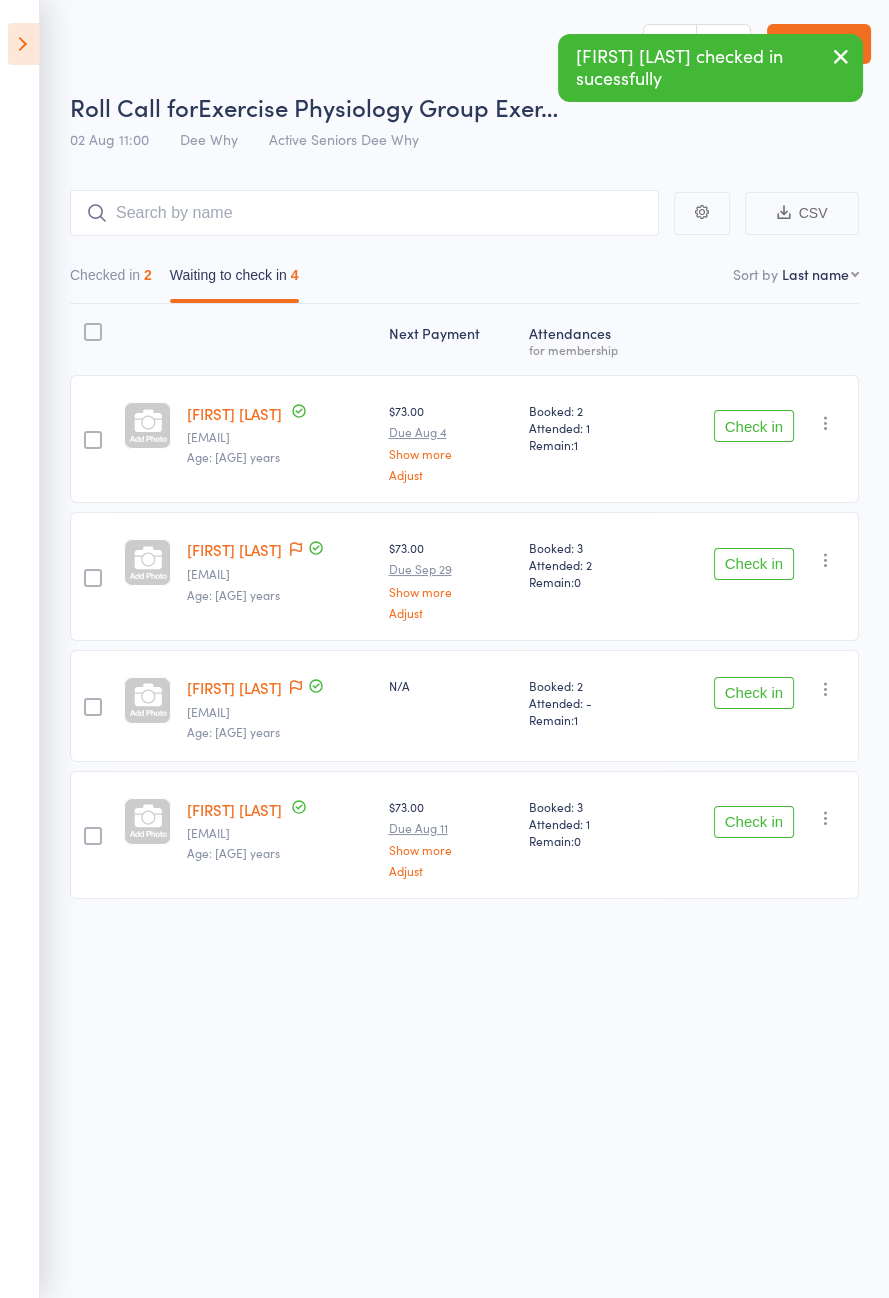 click on "Check in" at bounding box center (754, 426) 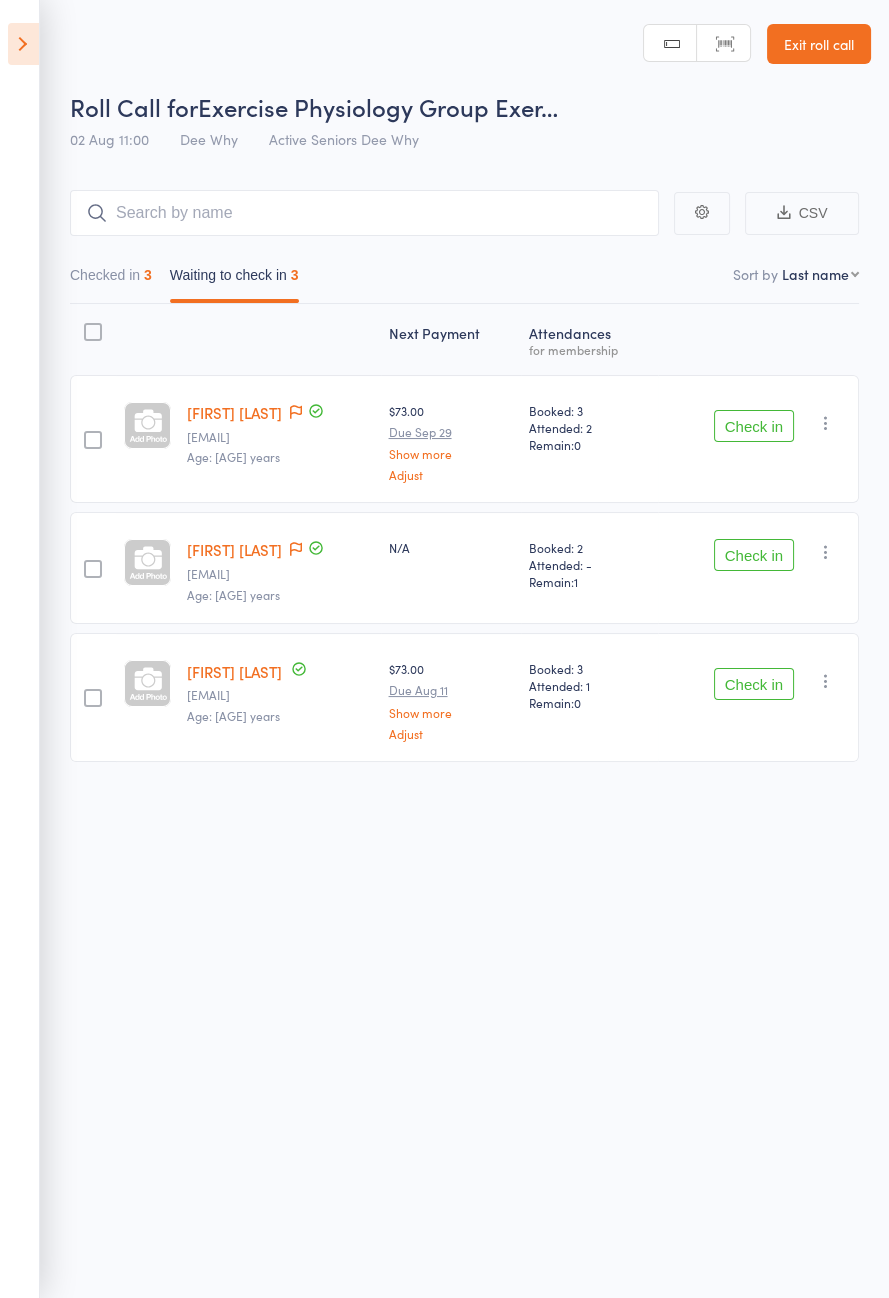 click on "Check in" at bounding box center (754, 555) 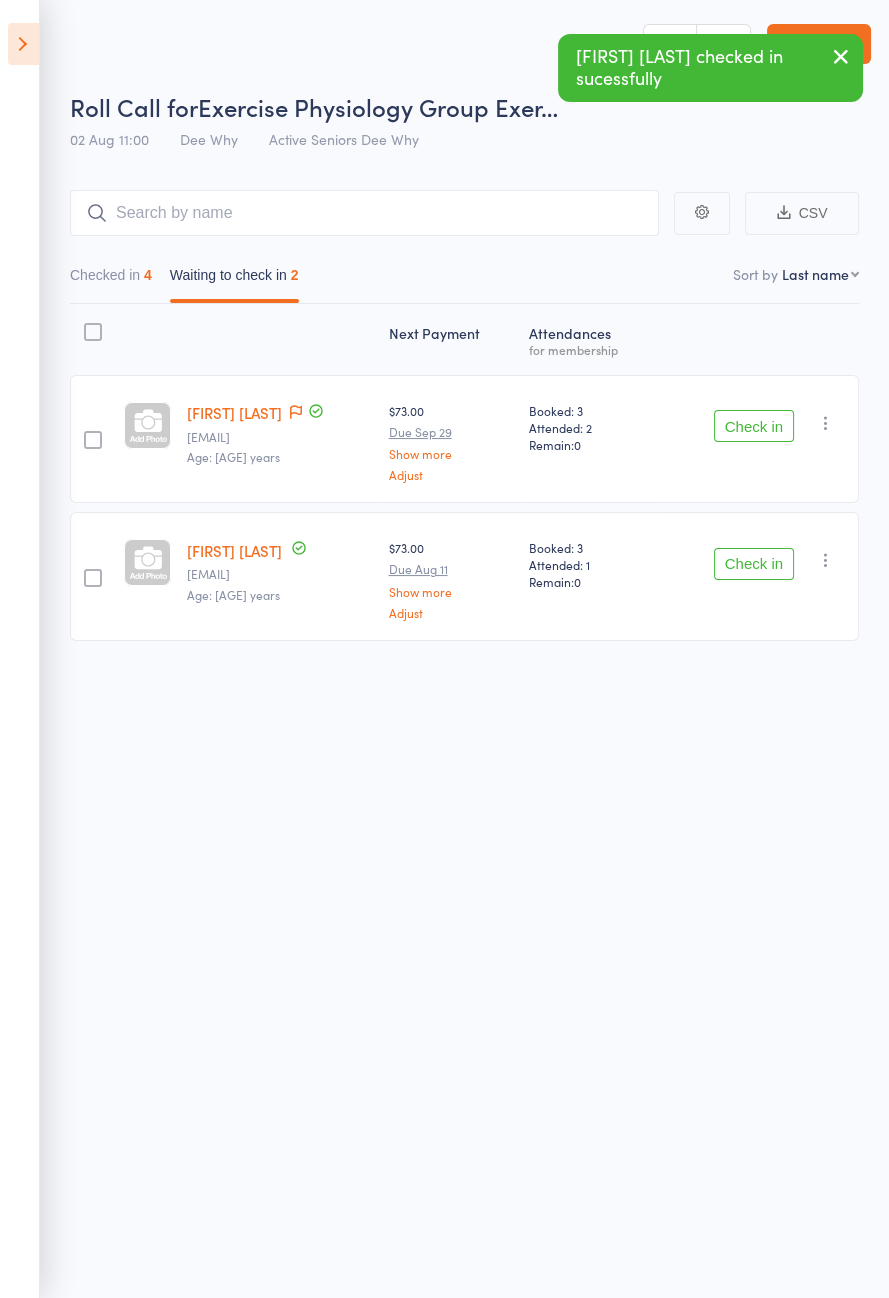 click at bounding box center (296, 413) 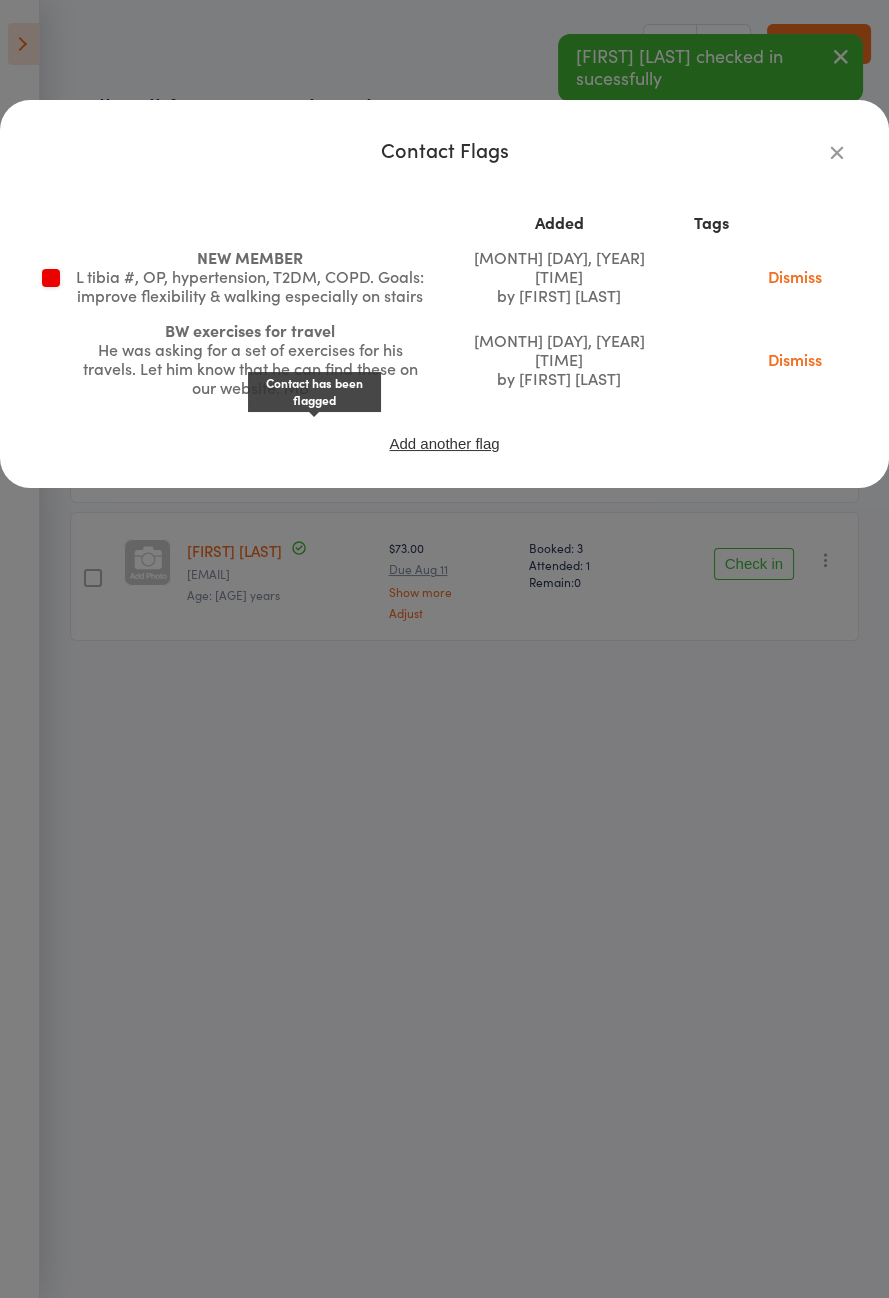click on "[TAGS]
L tibia #, OP, hypertension, T2DM, COPD. Goals: improve flexibility & walking especially on stairs
[MONTH] [DAY], [YEAR] [TIME] by [FIRST] [LAST] Dismiss BW exercises for travel
He was asking for a set of exercises for his travels. Let him know that he can find these on our website. MB
[MONTH] [DAY], [YEAR] [TIME] by [FIRST] [LAST] Dismiss Add another flag" at bounding box center (444, 649) 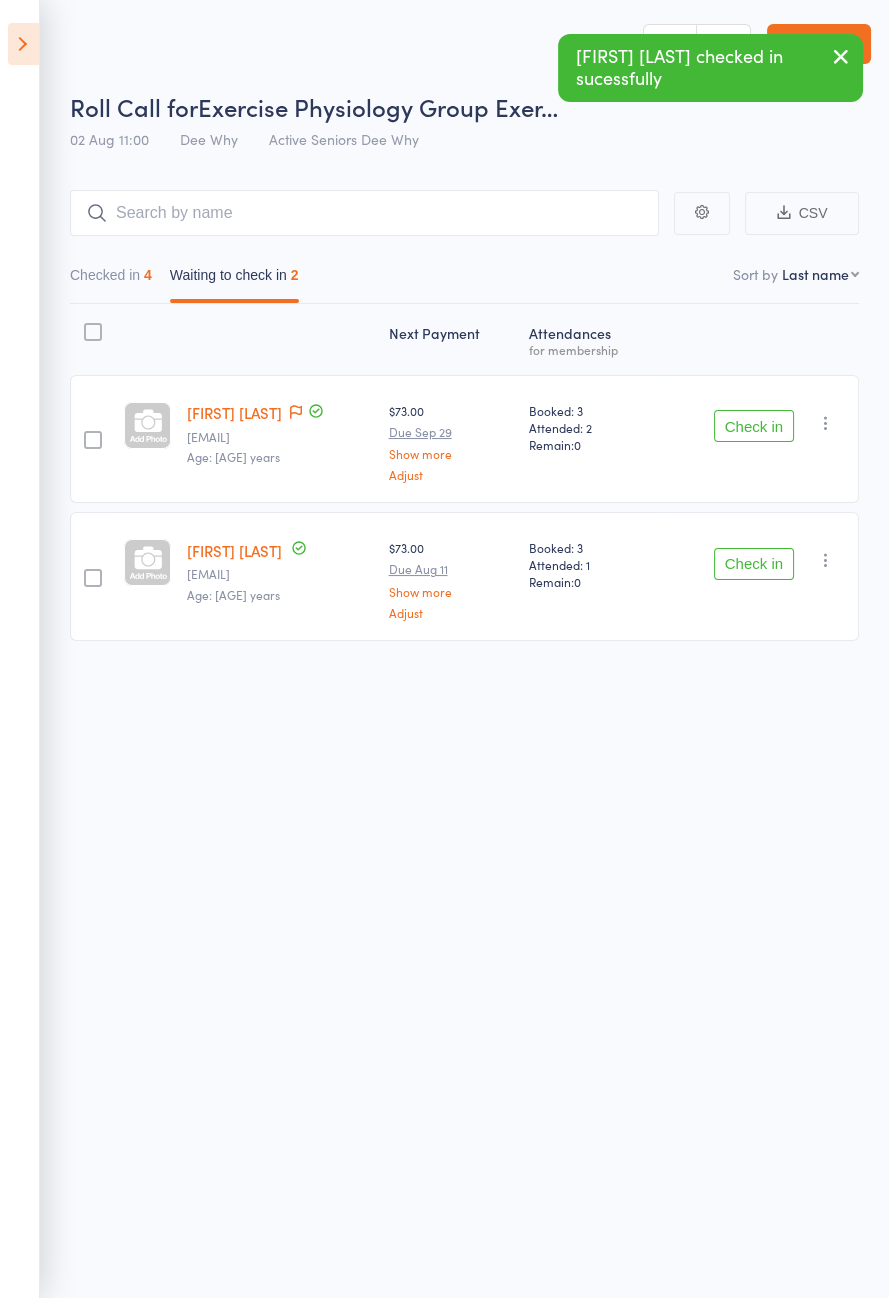 click on "Check in" at bounding box center [754, 426] 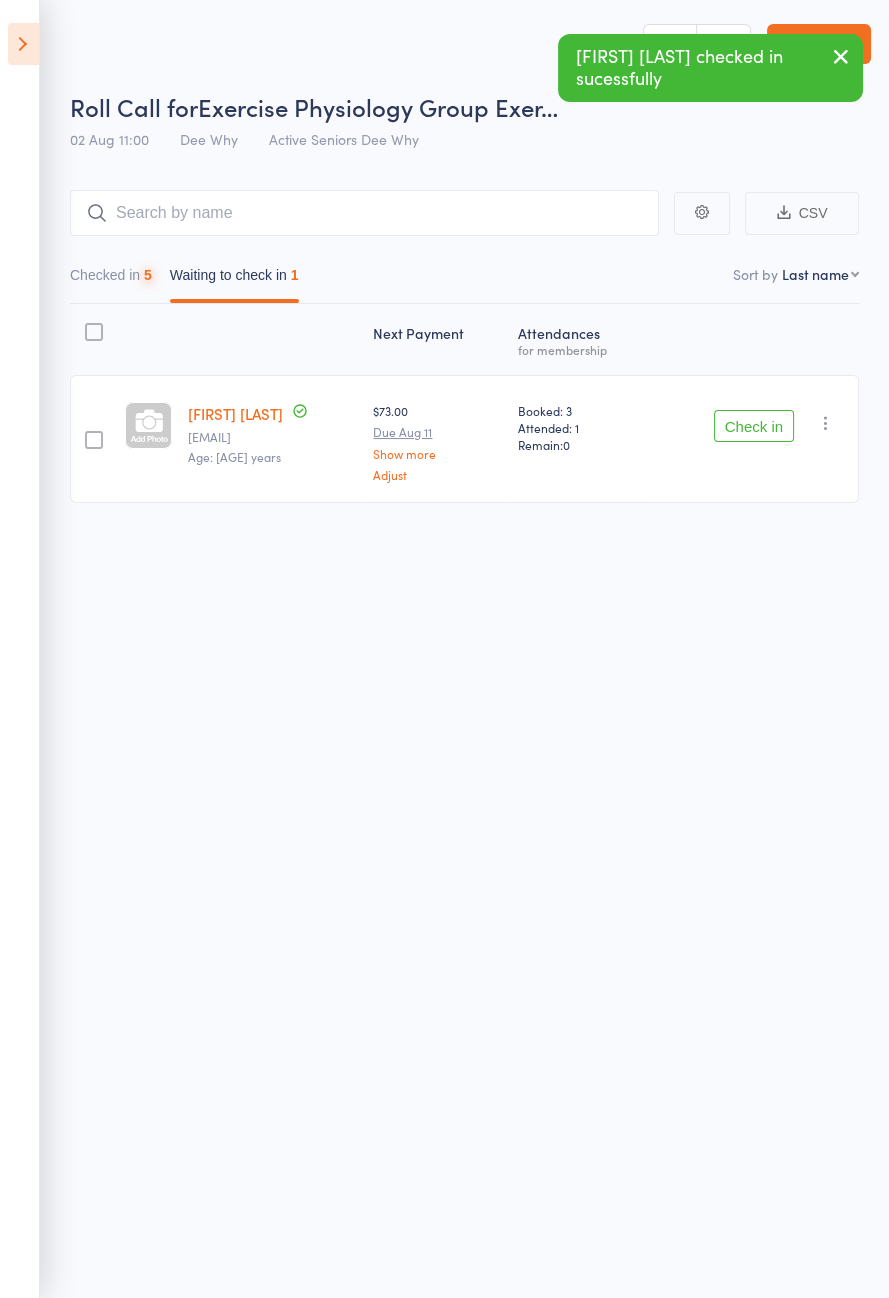 click on "Check in" at bounding box center (754, 426) 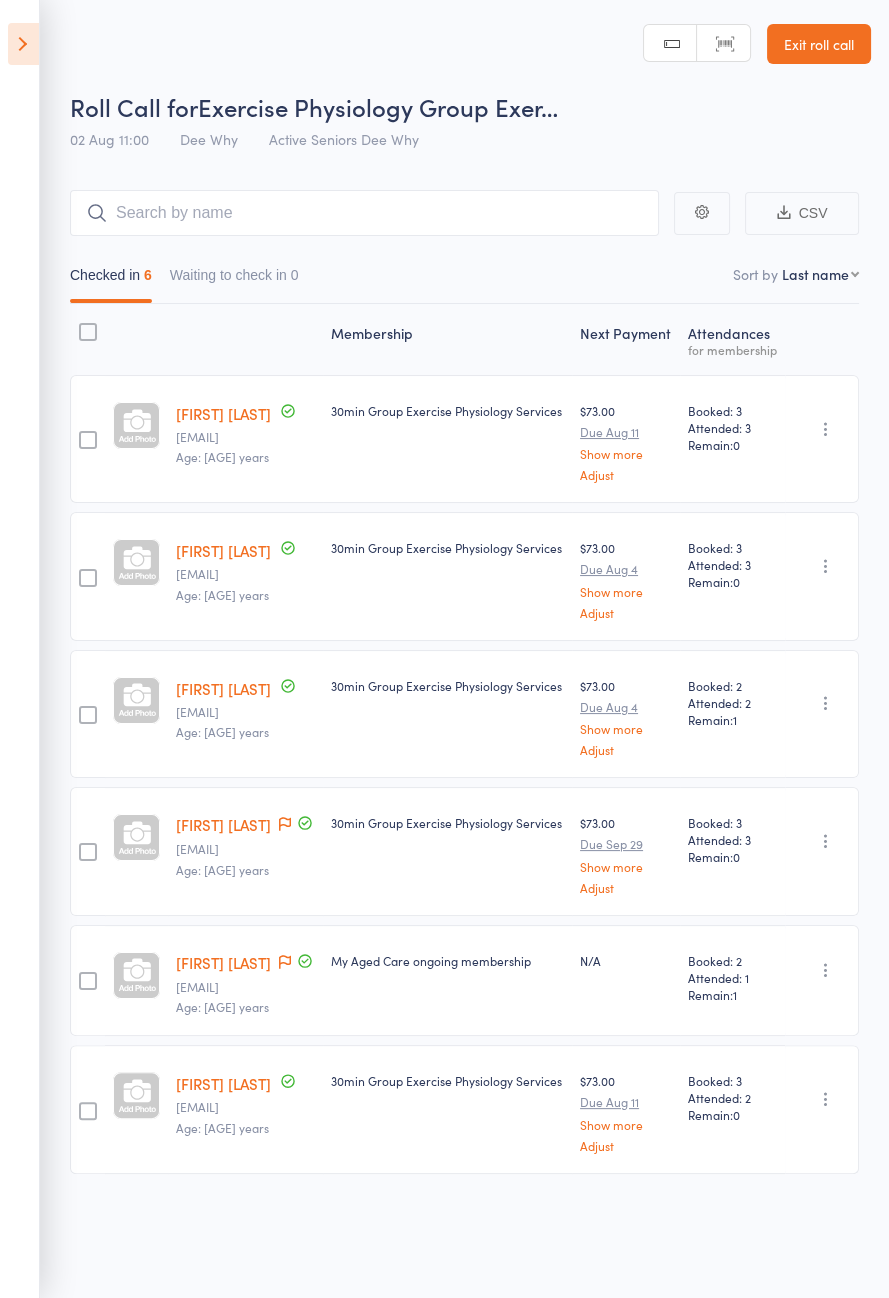 click at bounding box center [826, 566] 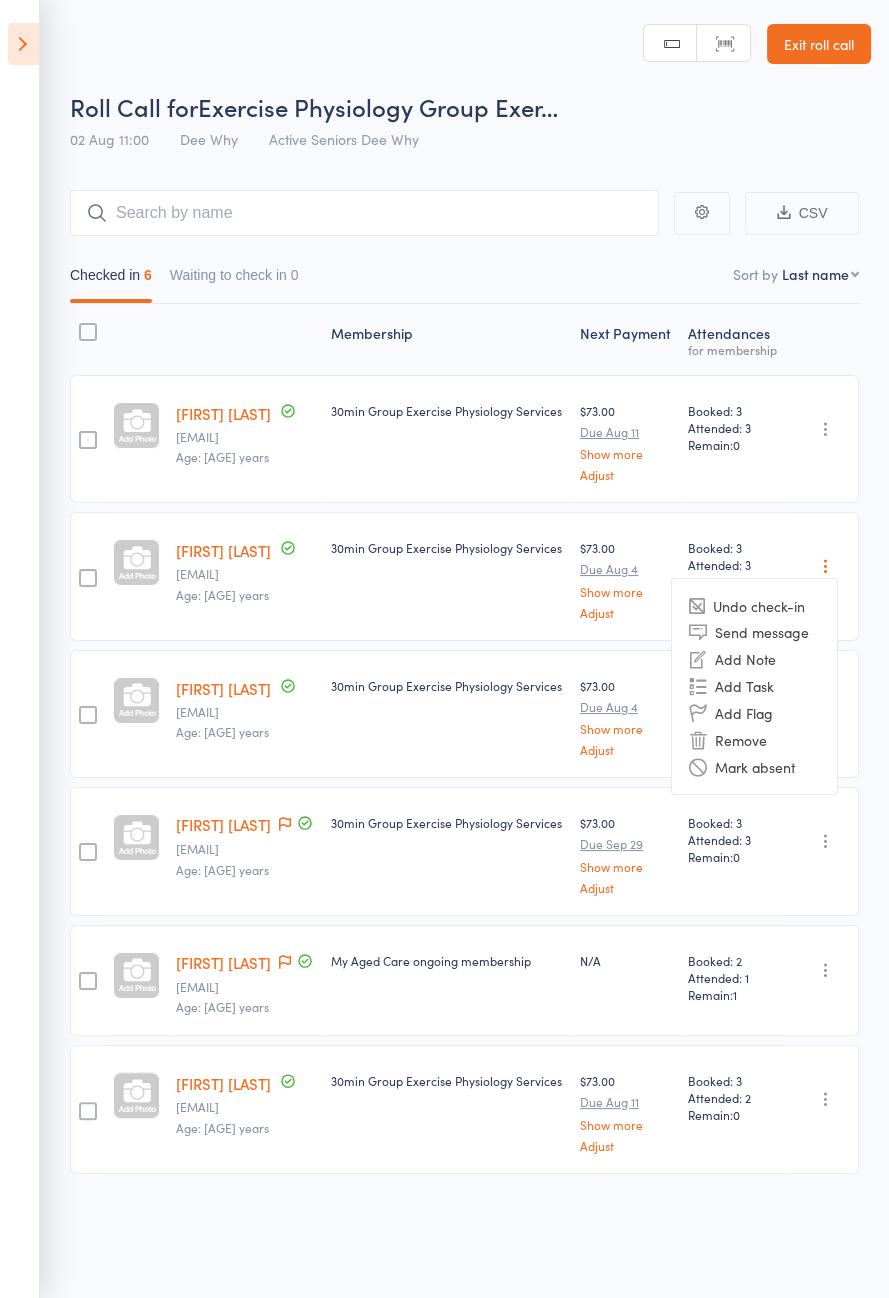 click on "Undo check-in" at bounding box center (754, 605) 